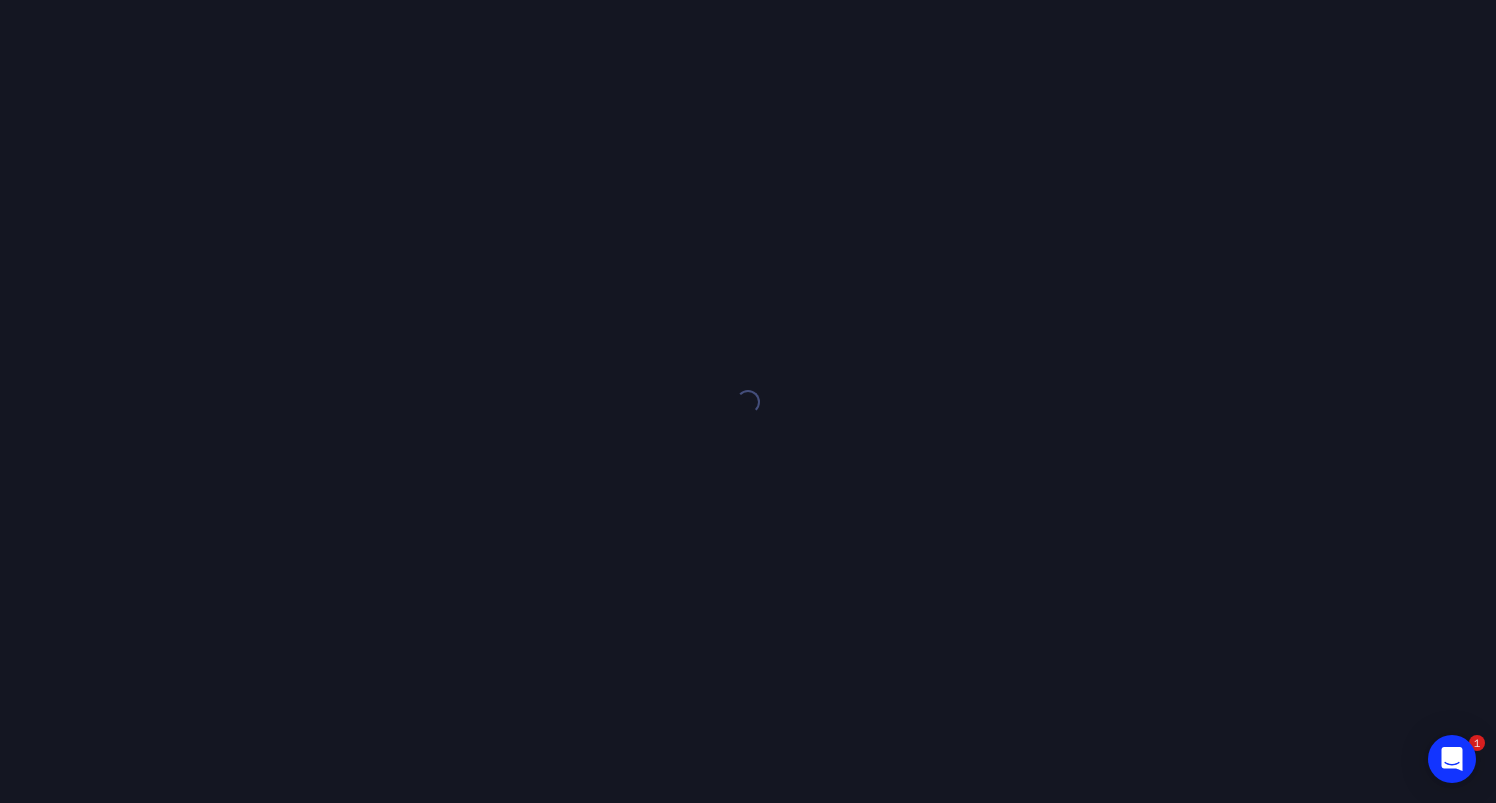 scroll, scrollTop: 0, scrollLeft: 0, axis: both 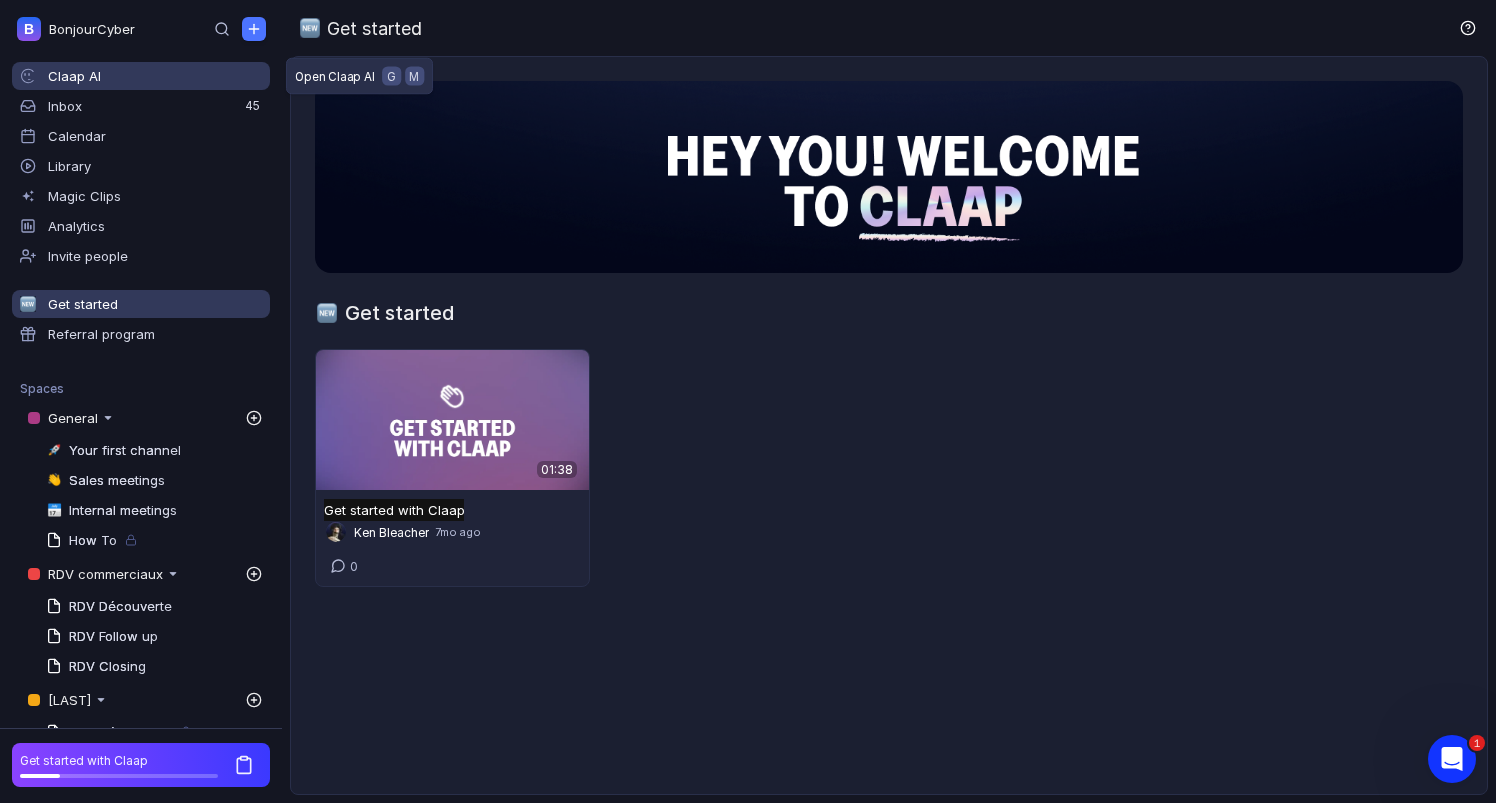 click on "Claap AI" at bounding box center (155, 76) 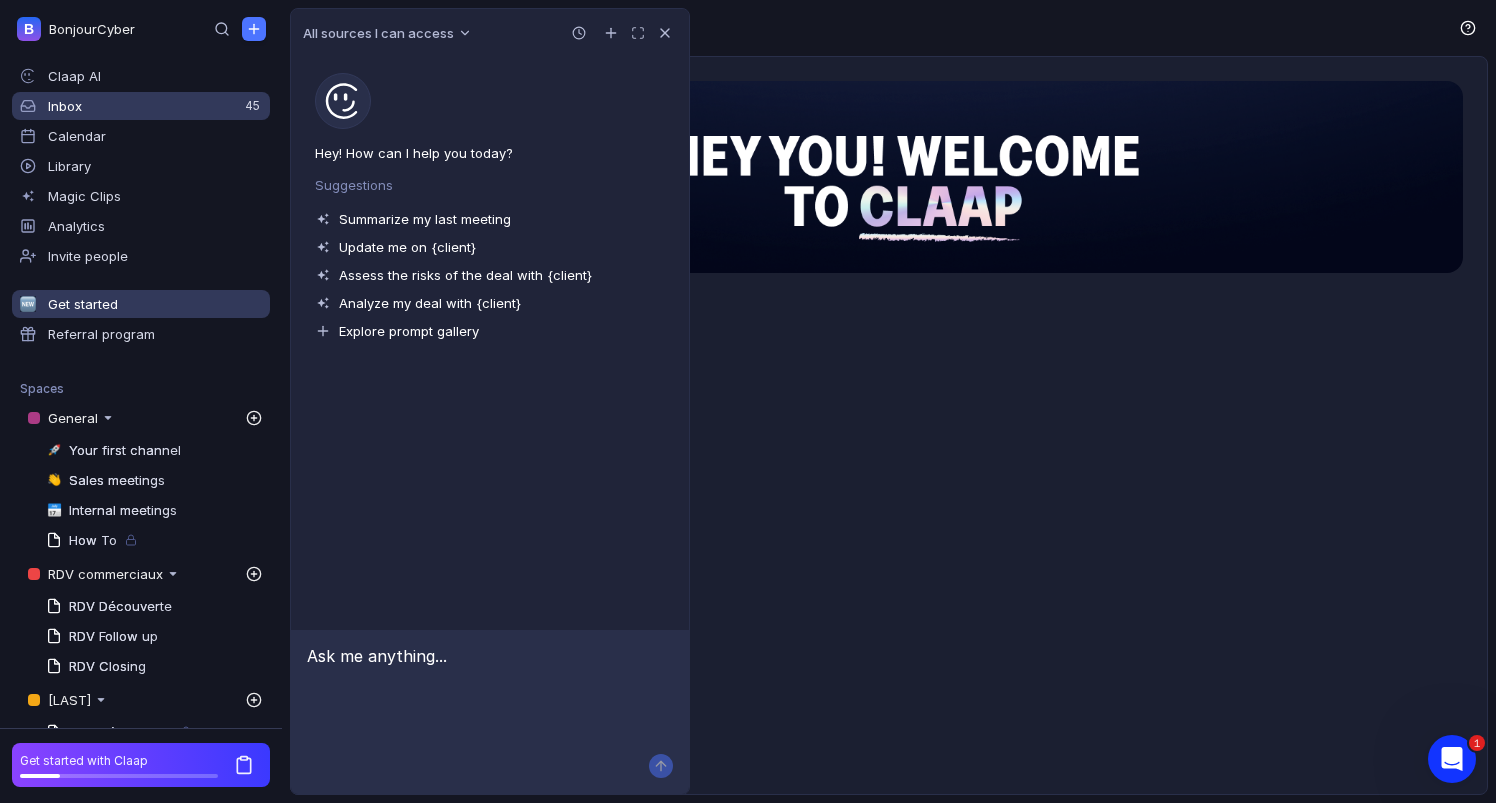 click on "Inbox" at bounding box center [155, 76] 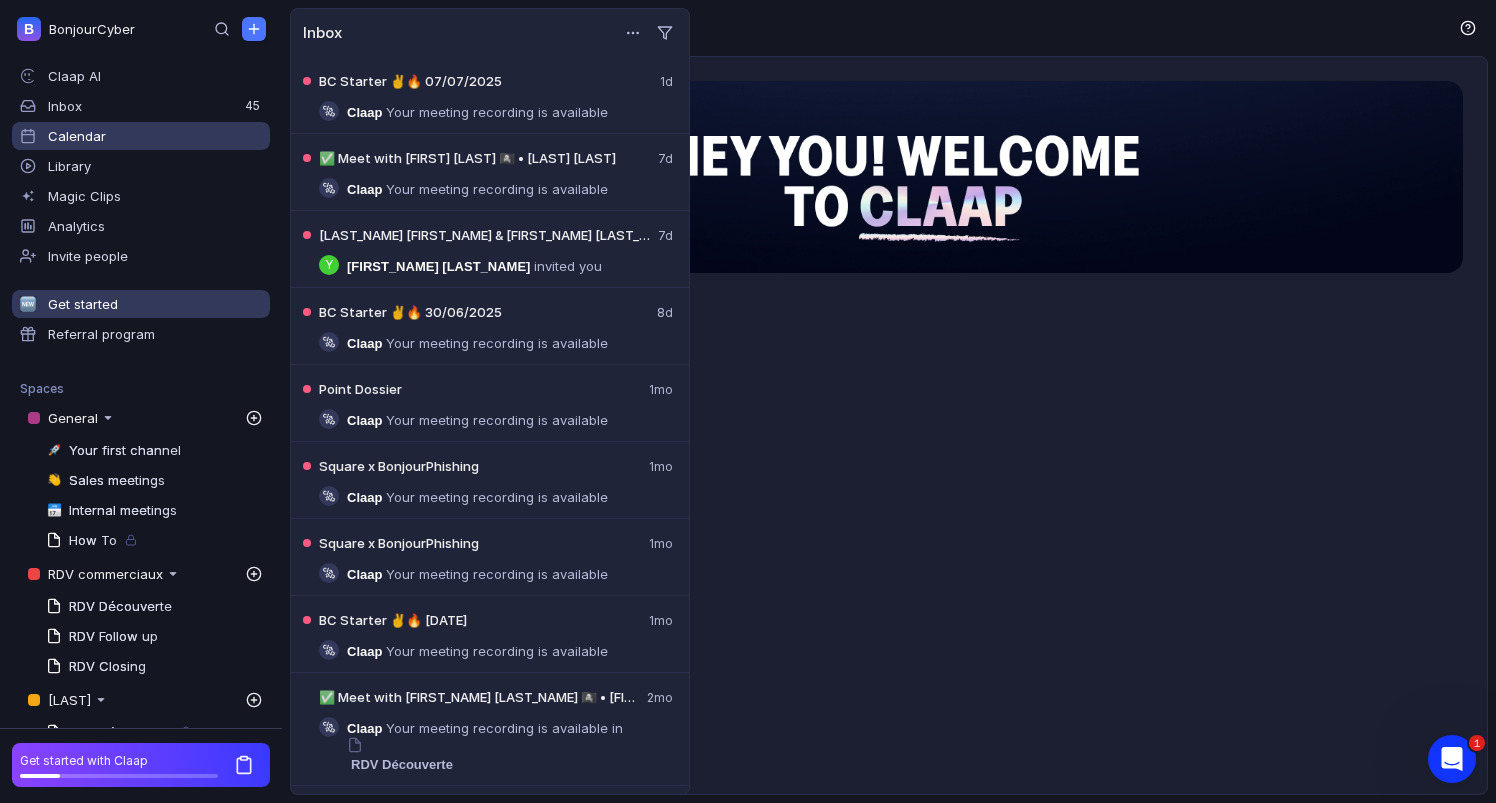 click on "Calendar" at bounding box center [77, 136] 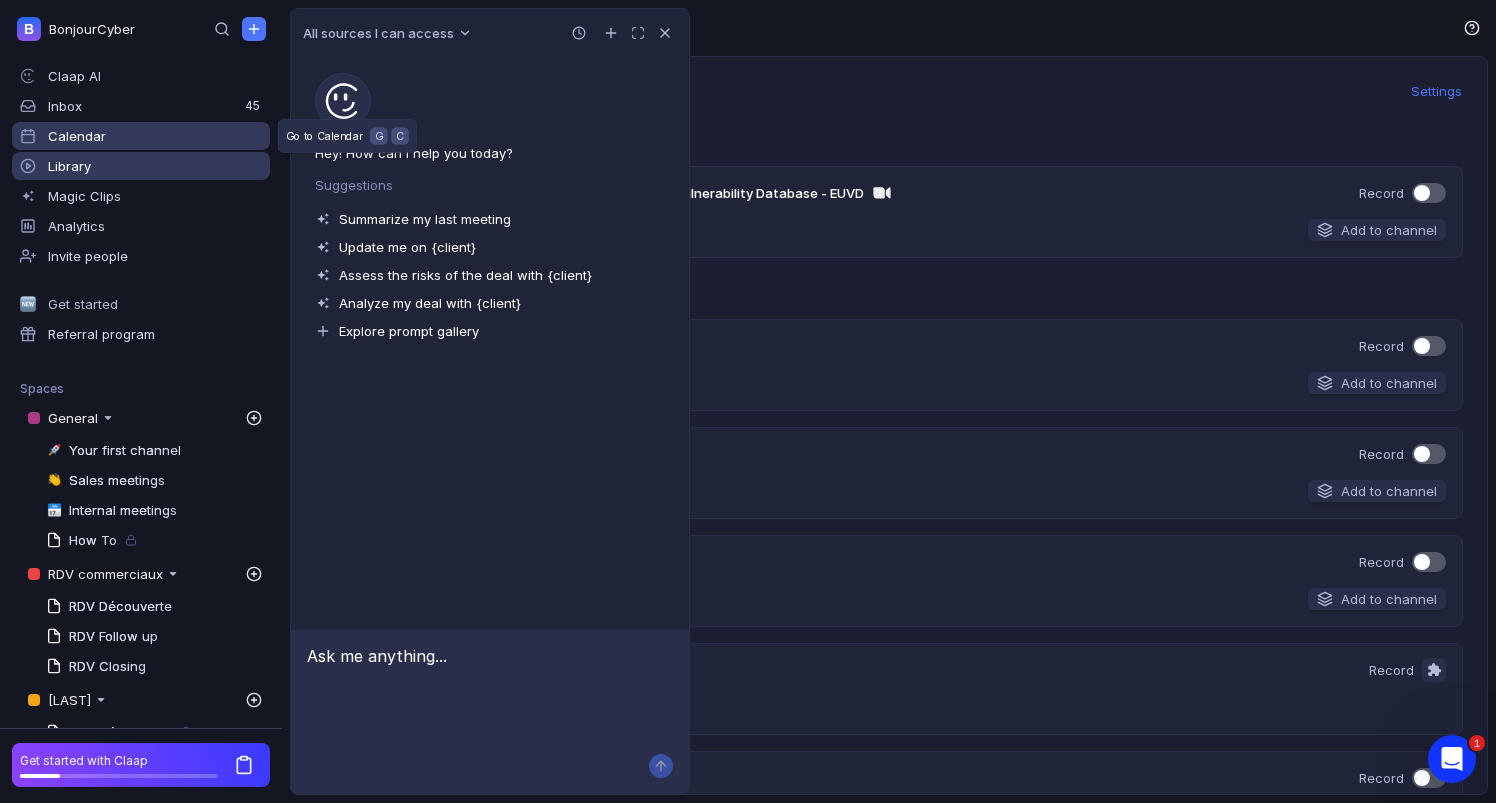 click on "Library" at bounding box center [141, 166] 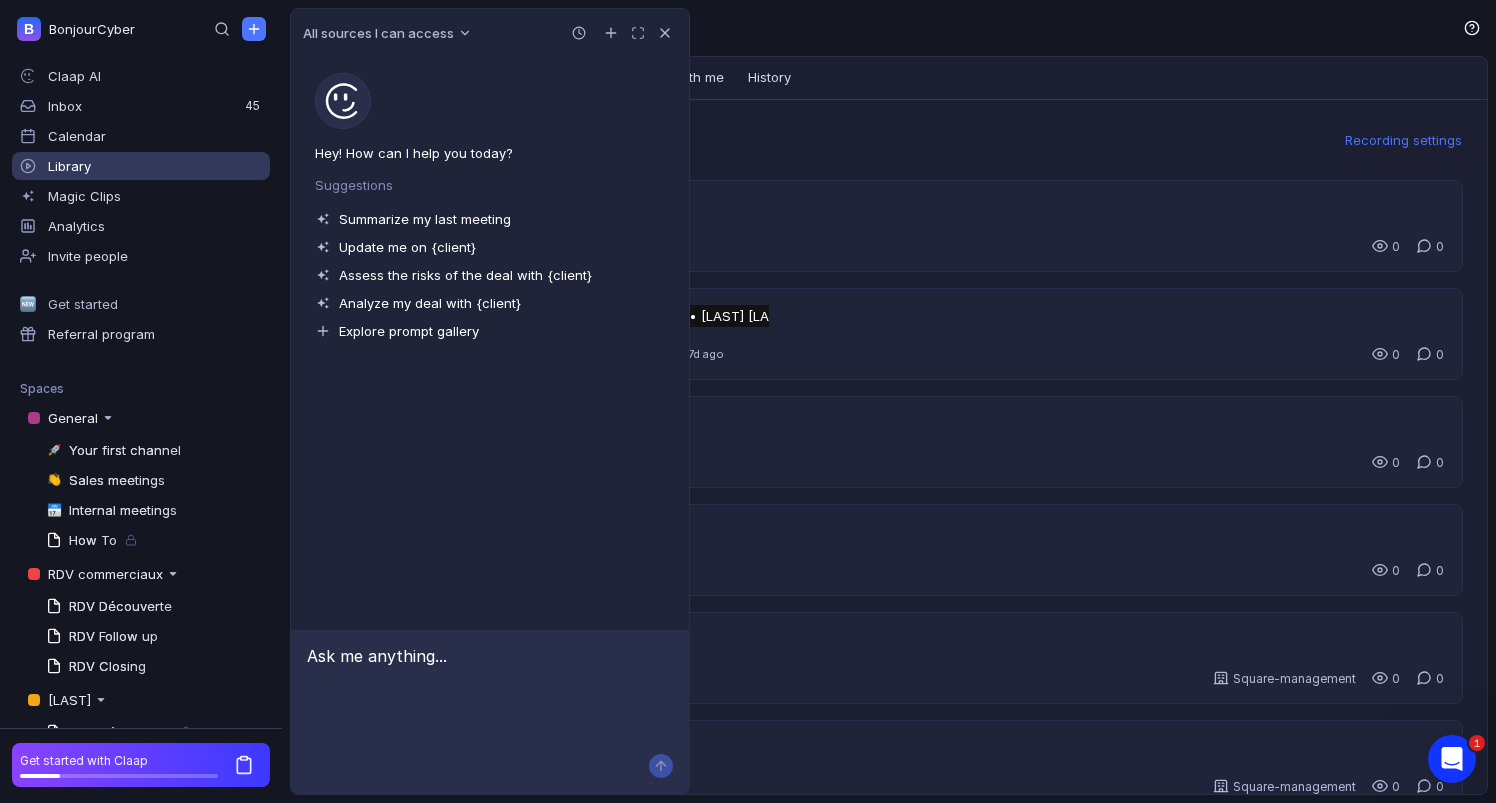 click on "Library" at bounding box center [893, 28] 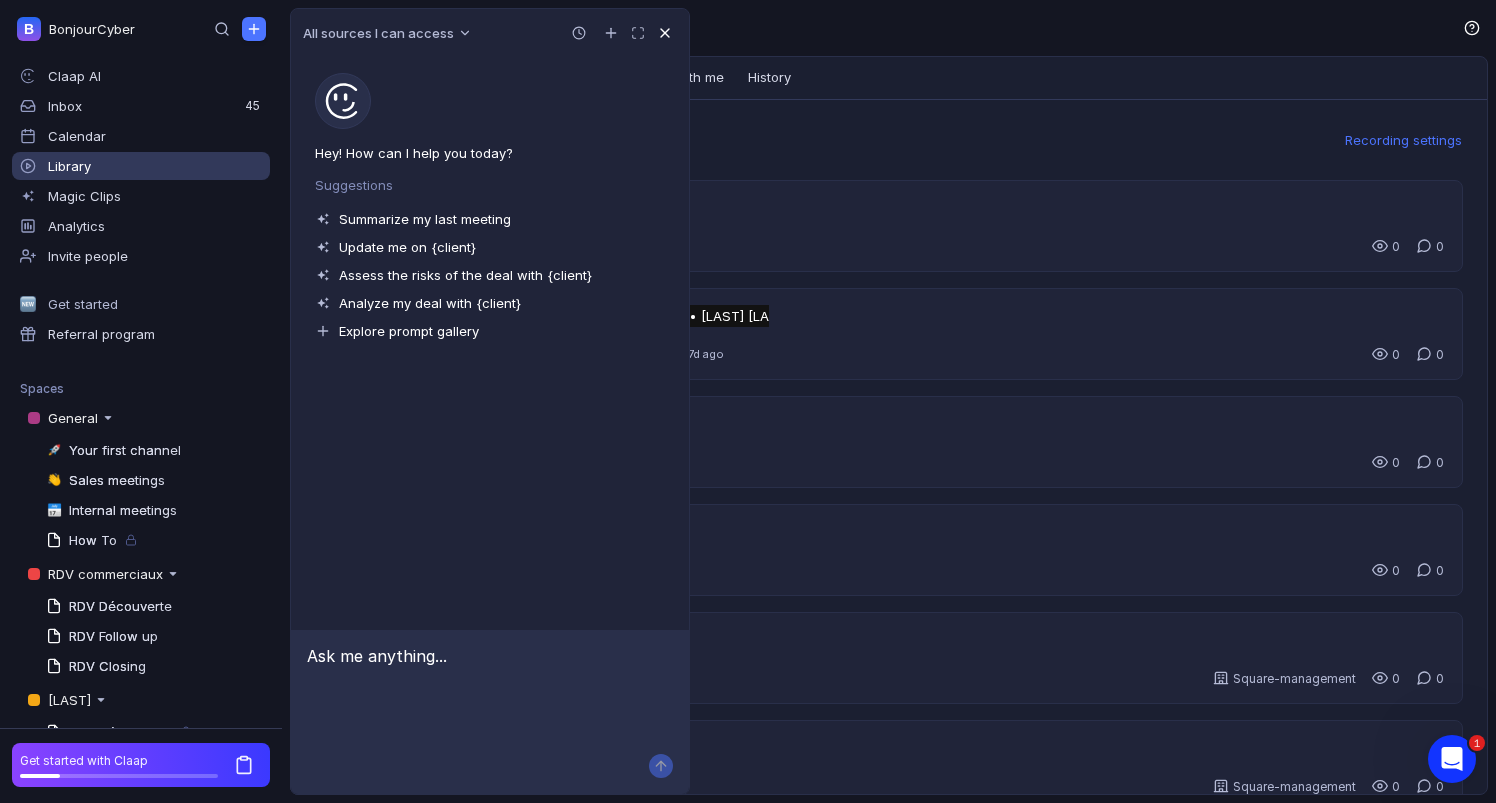 click at bounding box center (665, 33) 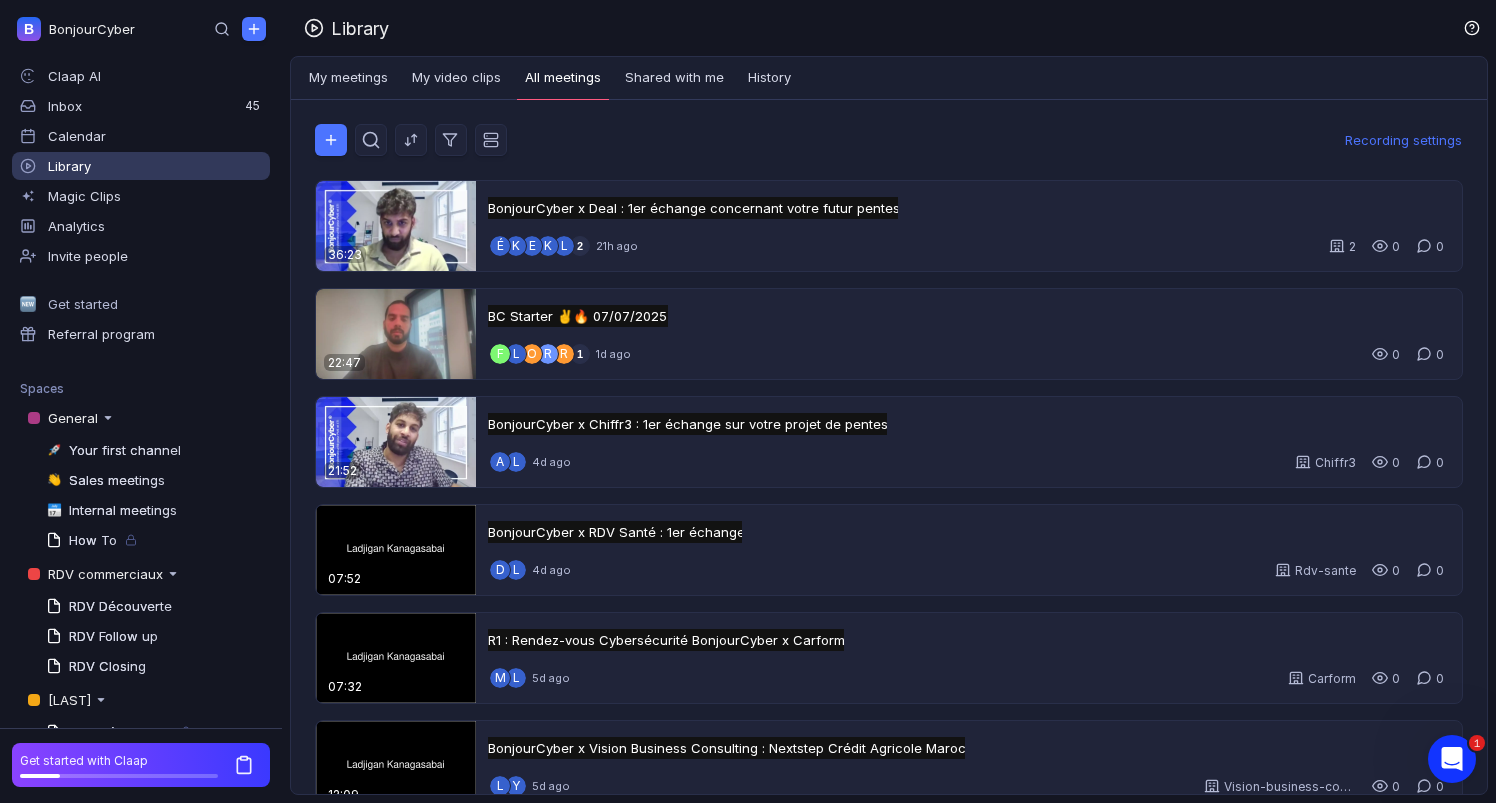 click on "All meetings" at bounding box center [563, 79] 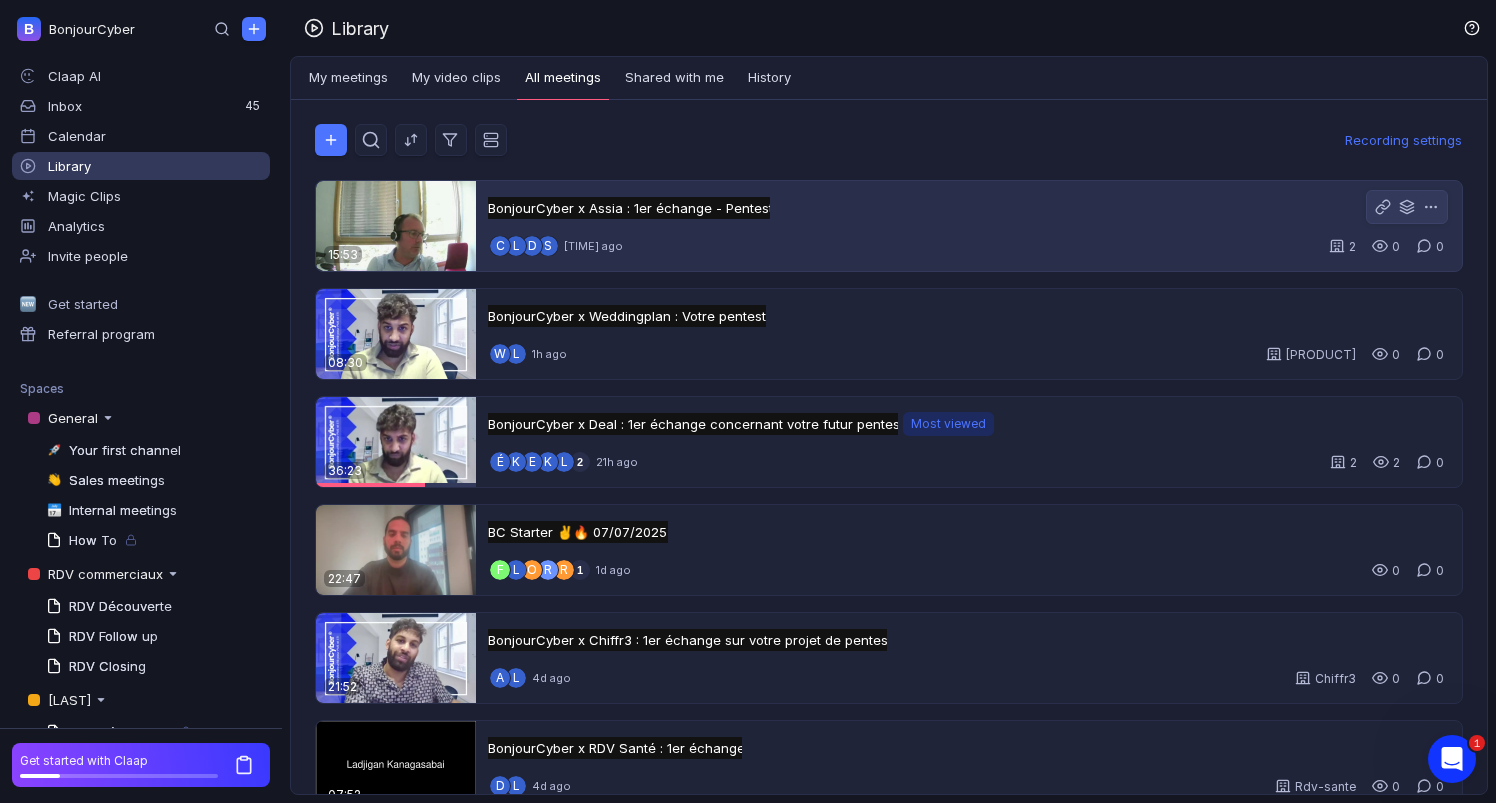 click on "BonjourCyber x Assia : 1er échange - Pentest BonjourCyber x Assia : 1er échange - Pentest Untitled" at bounding box center (629, 208) 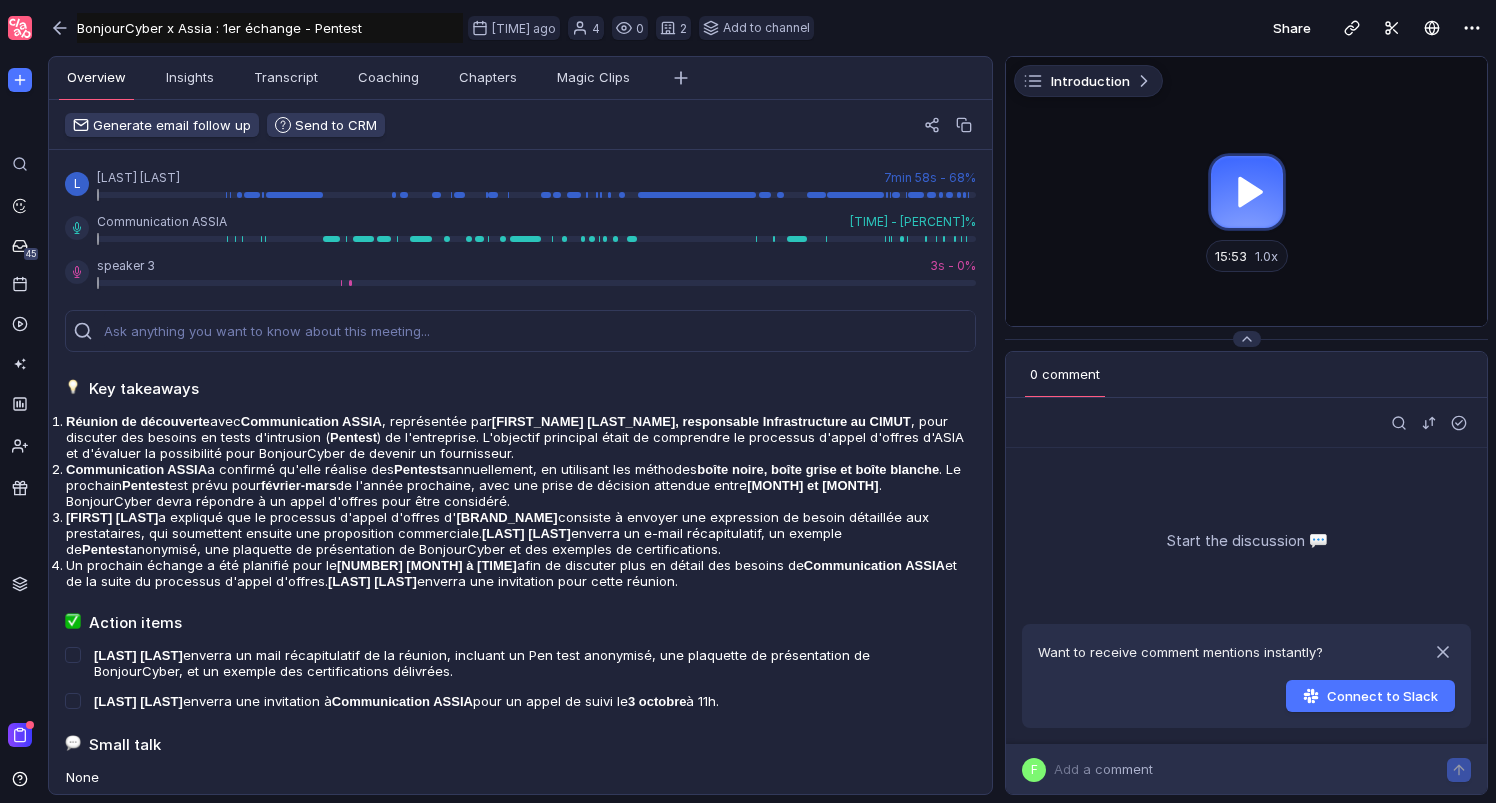 click at bounding box center (1246, 191) 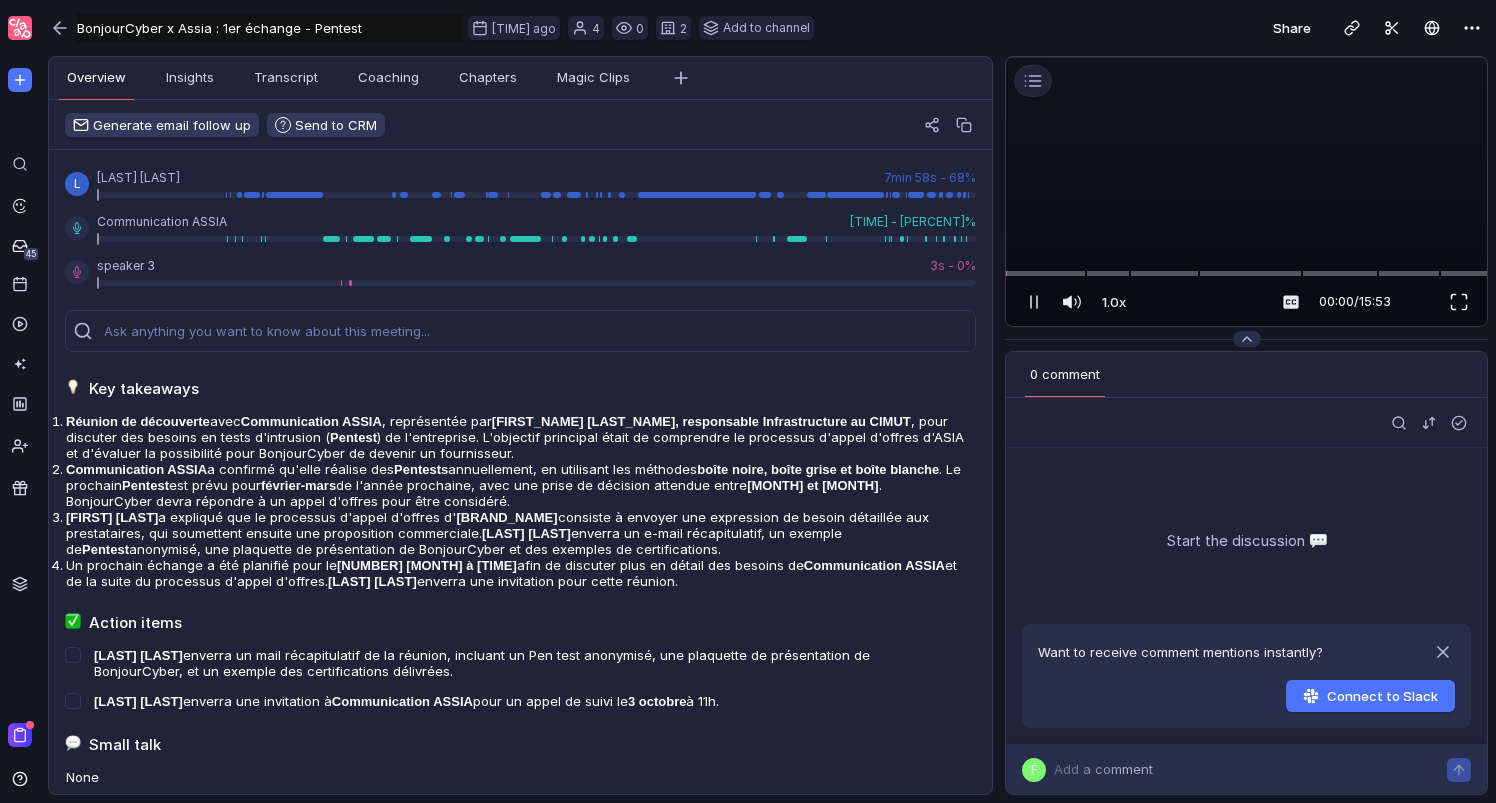 click at bounding box center [1459, 302] 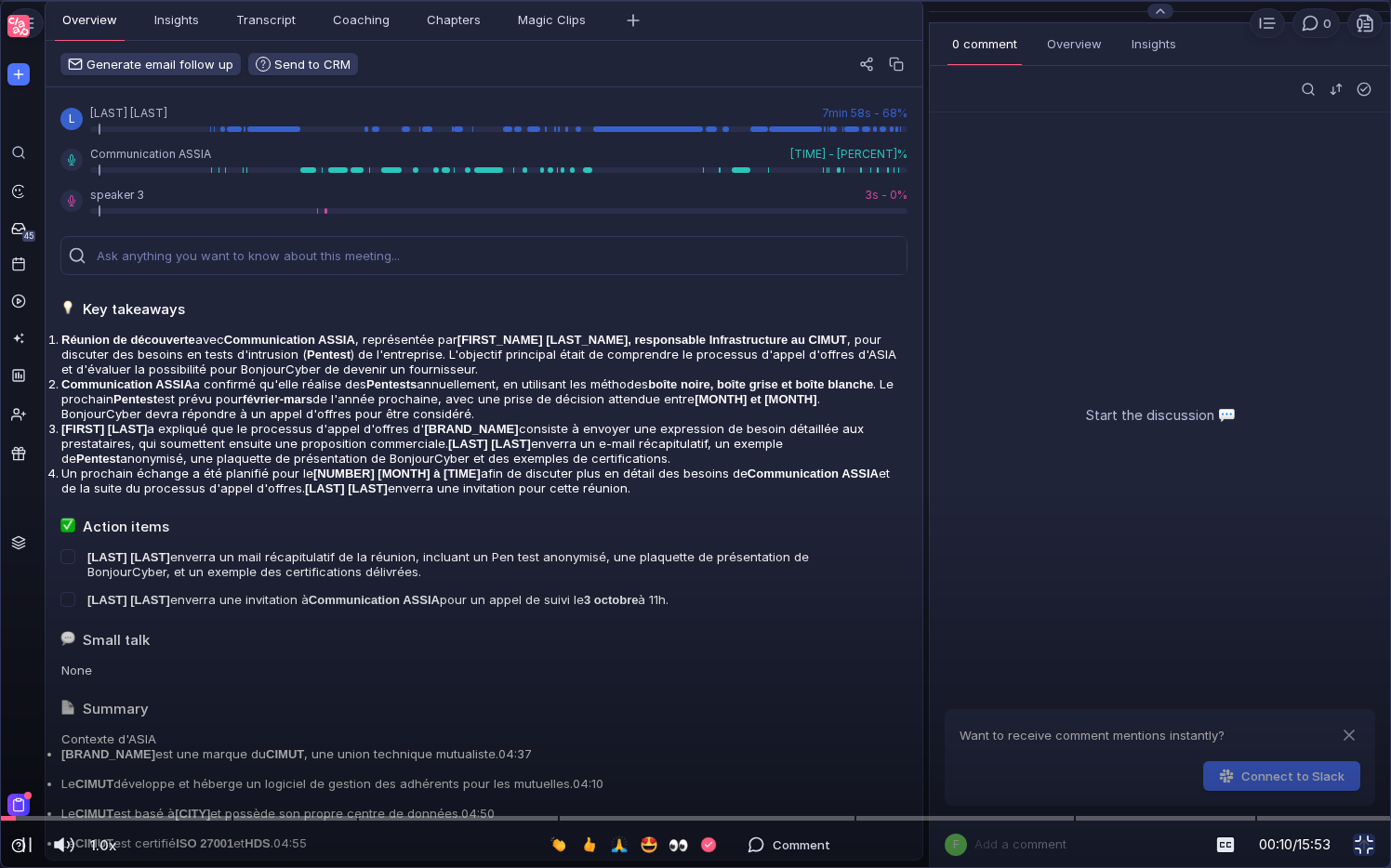 click at bounding box center (696, 44) 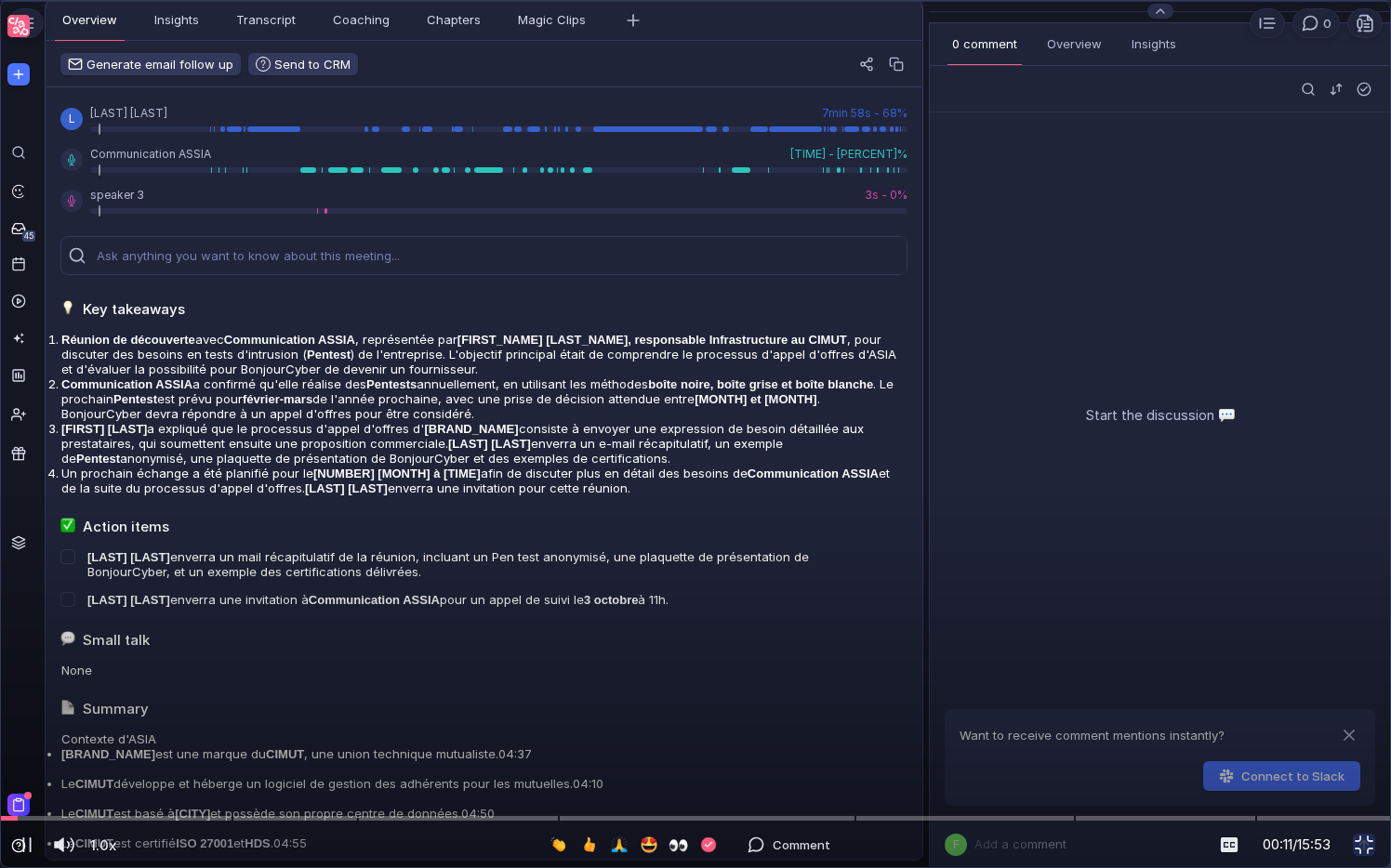 click at bounding box center (696, 44) 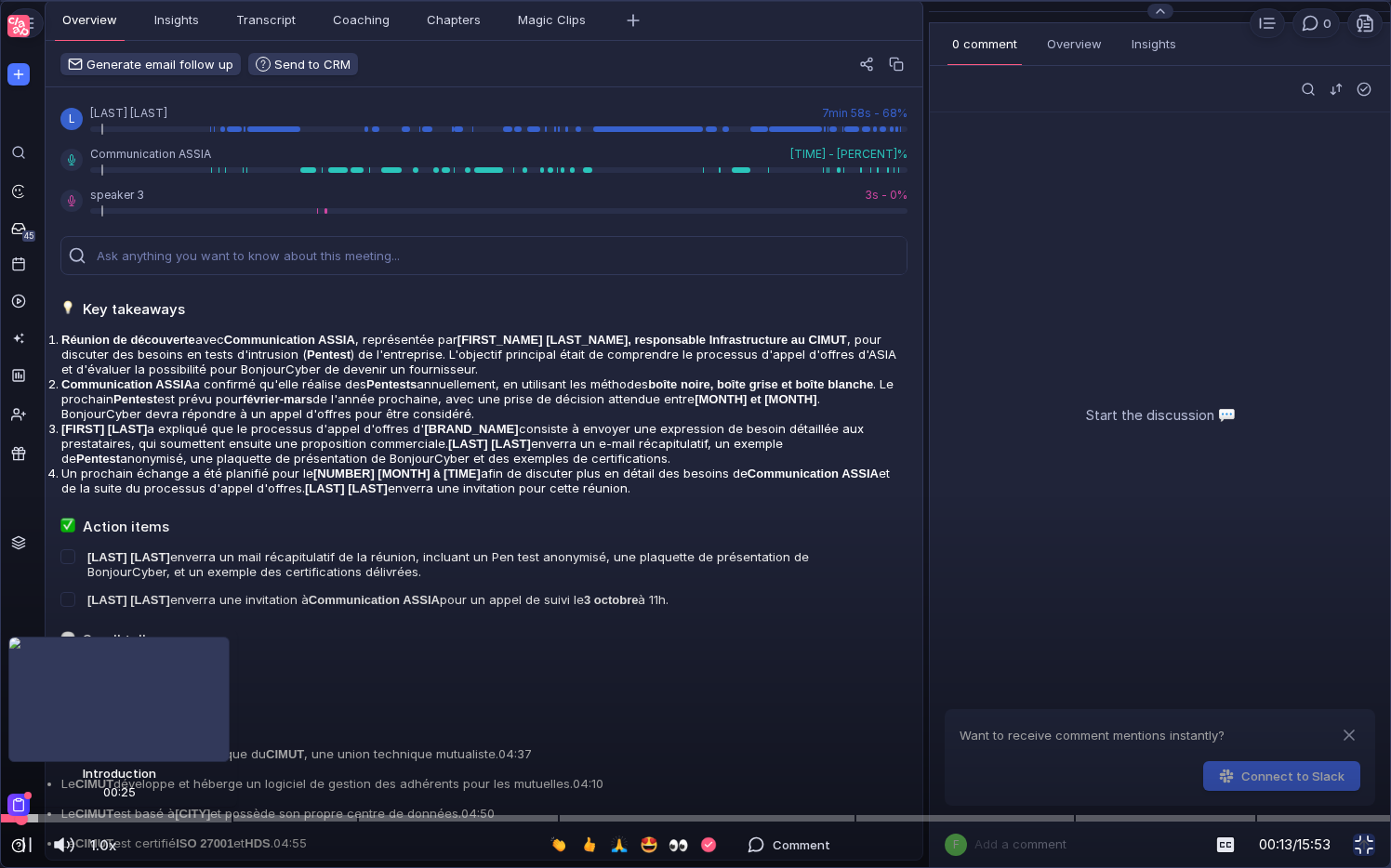 click at bounding box center [696, 818] 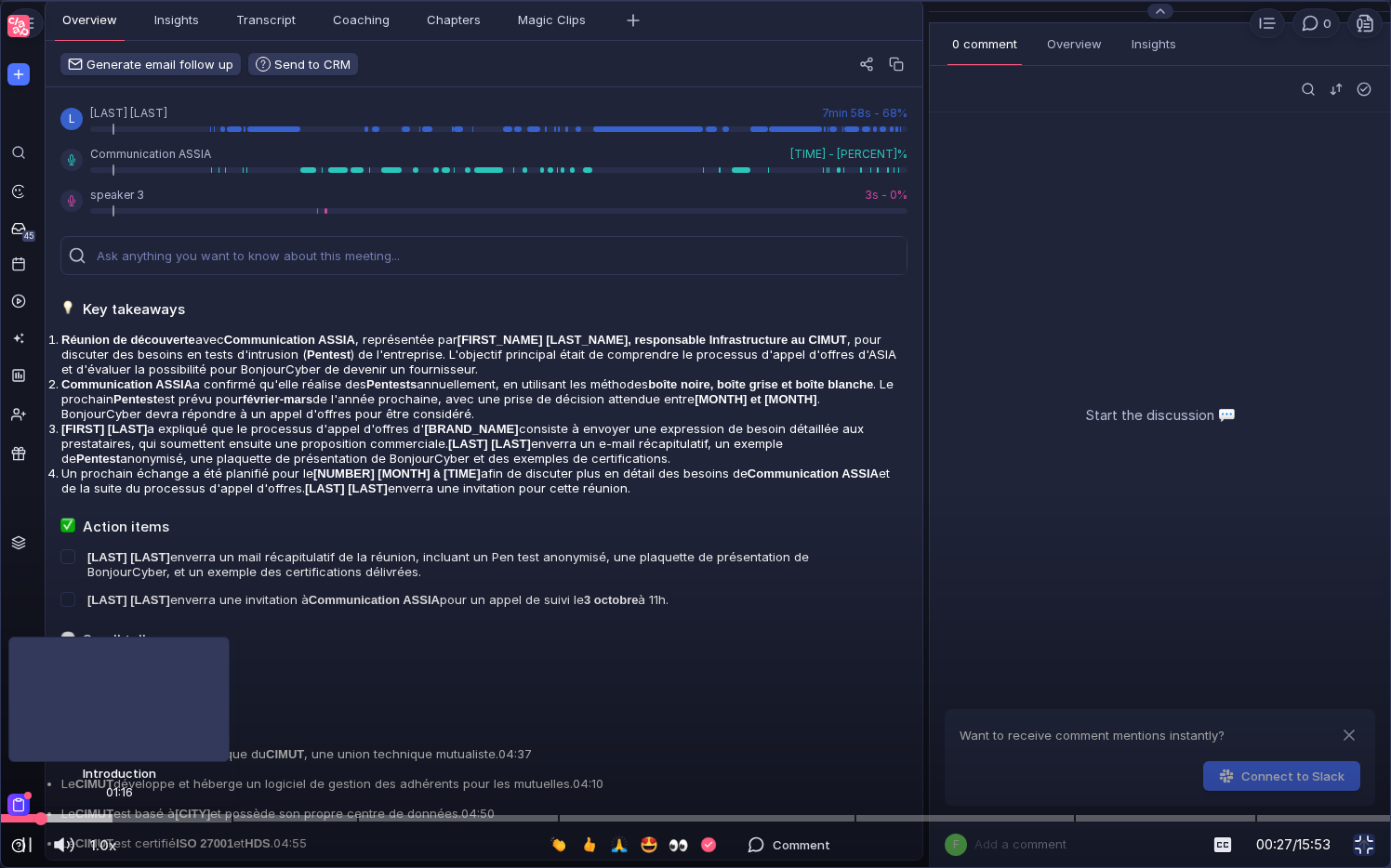 click at bounding box center [696, 818] 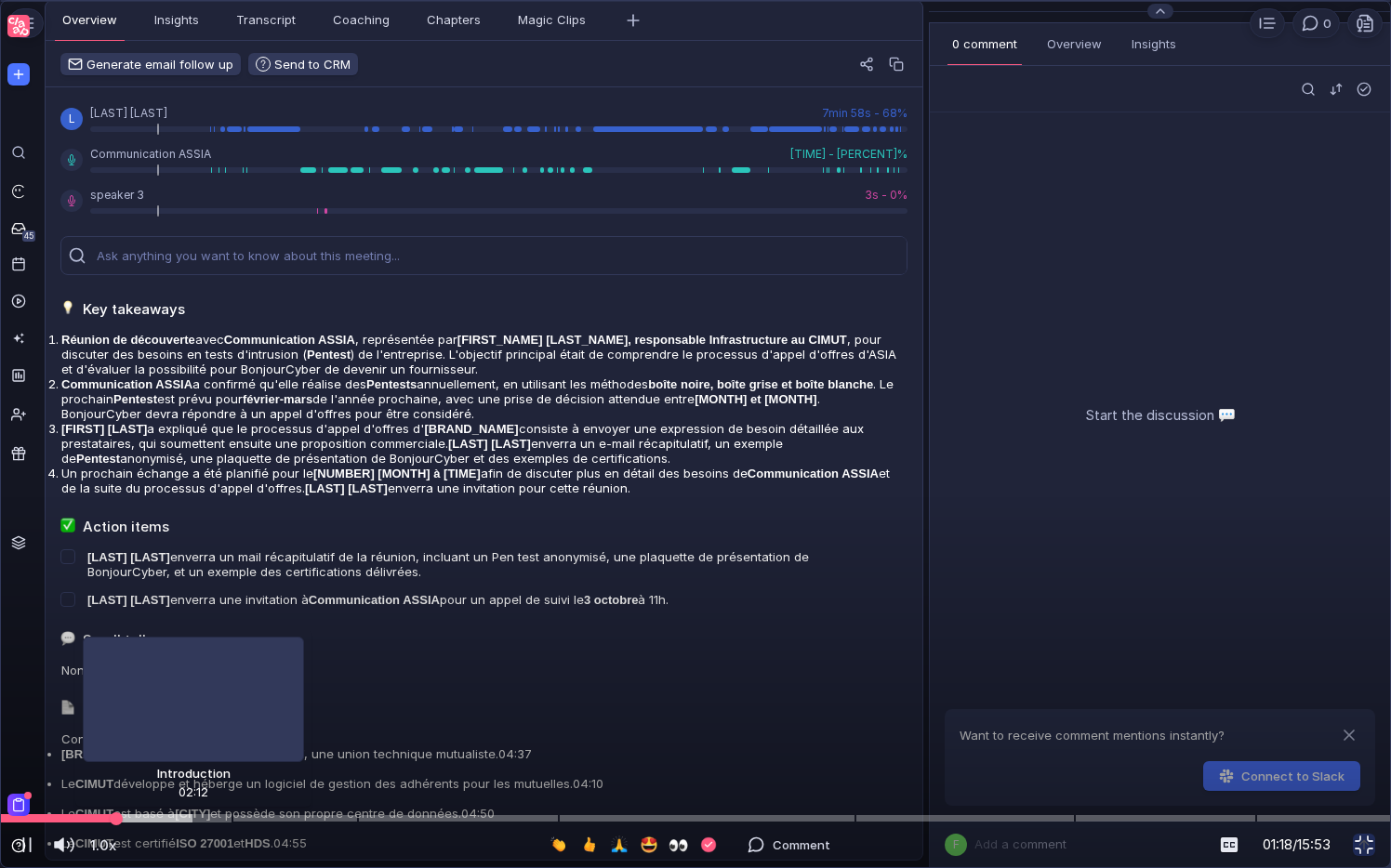 click at bounding box center (696, 818) 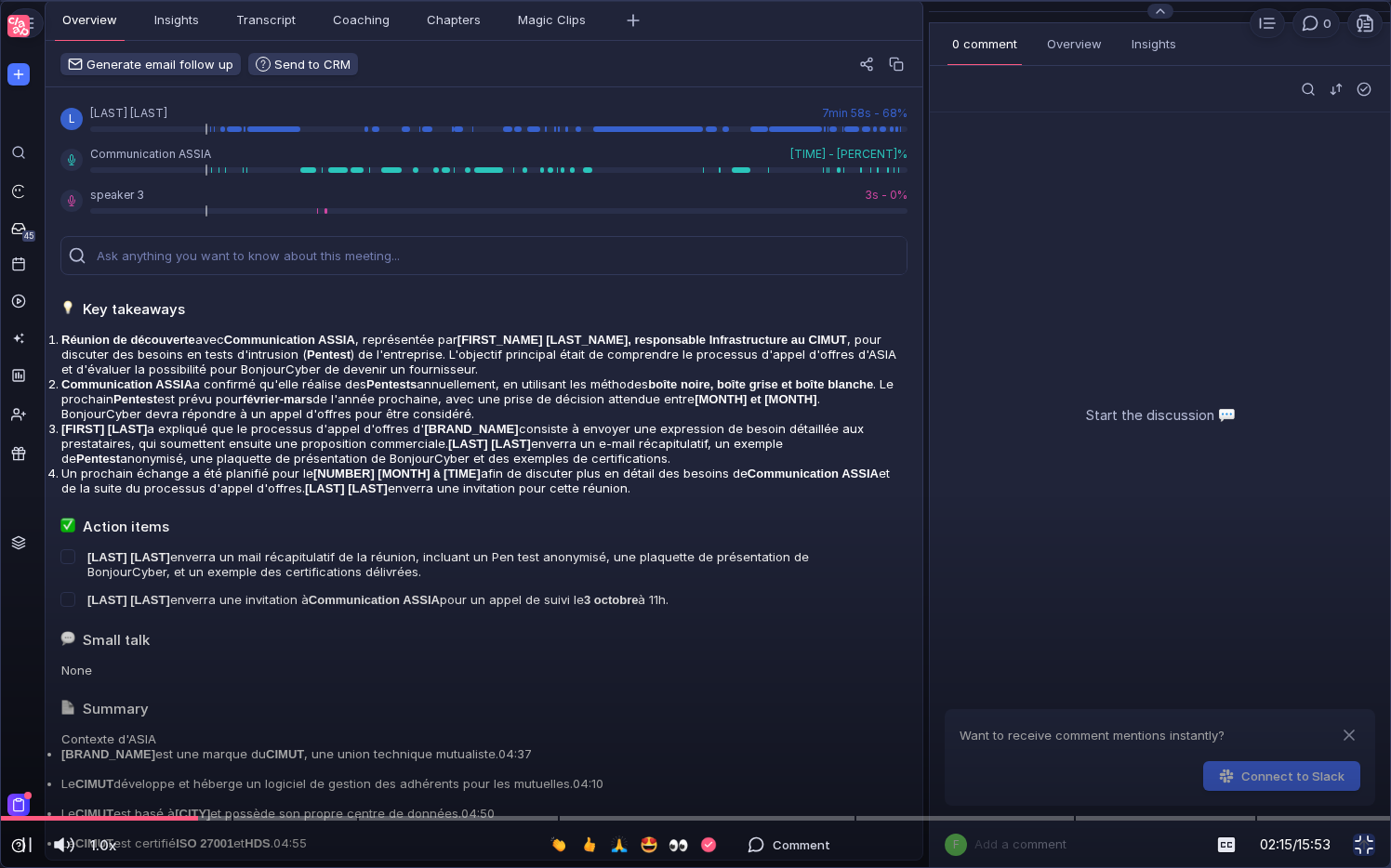 click at bounding box center (696, 44) 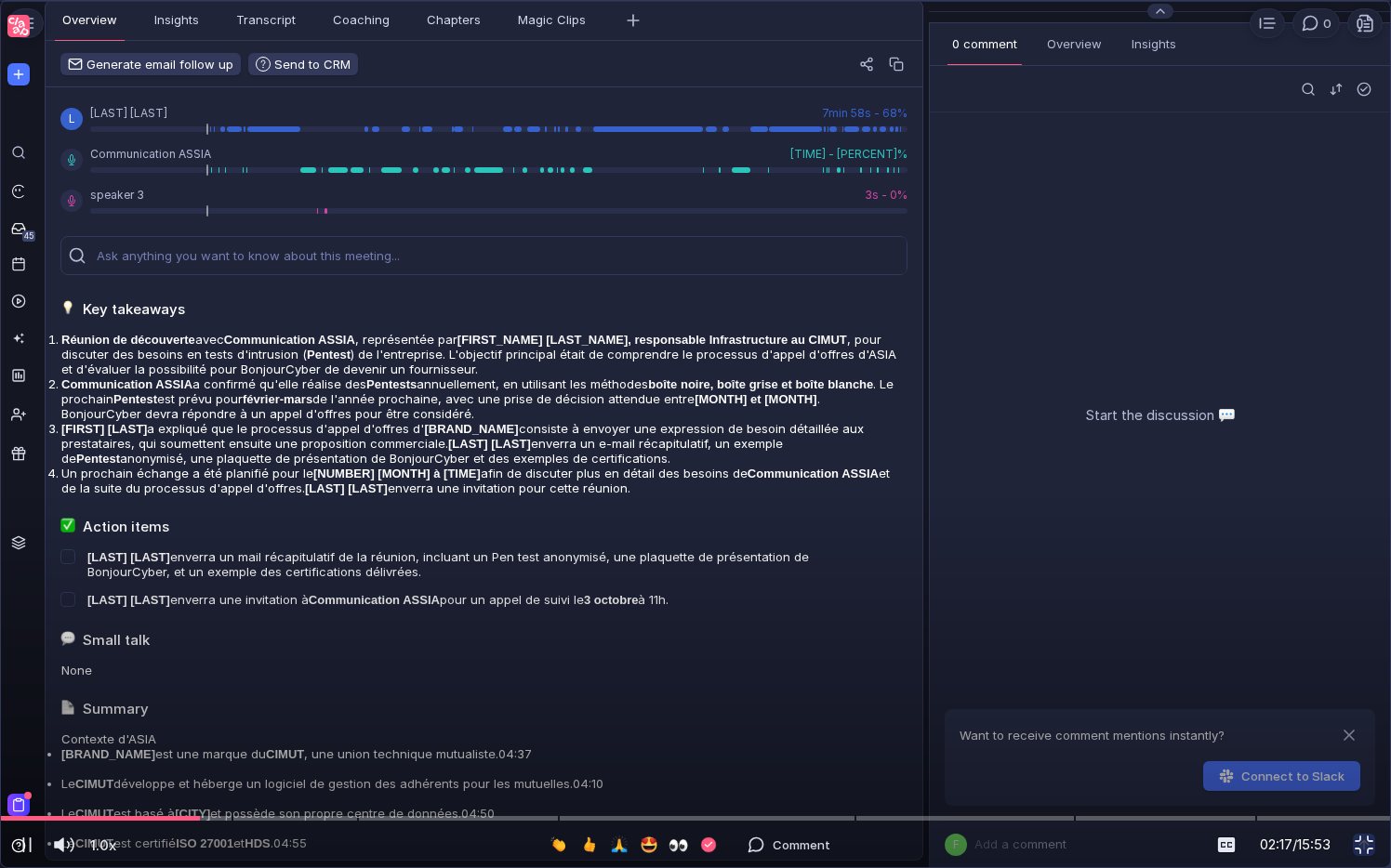 click at bounding box center [696, 44] 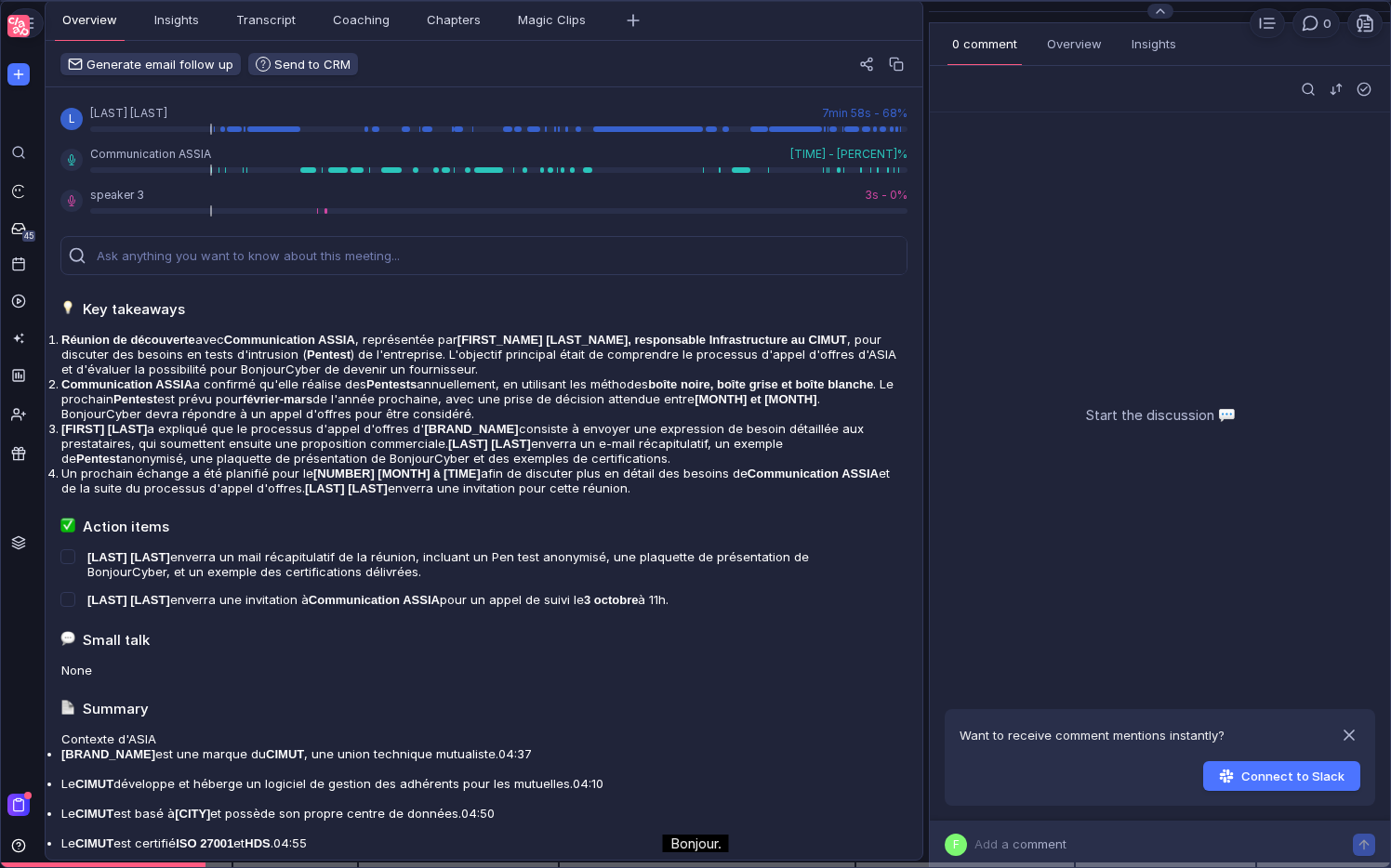 click at bounding box center (696, 44) 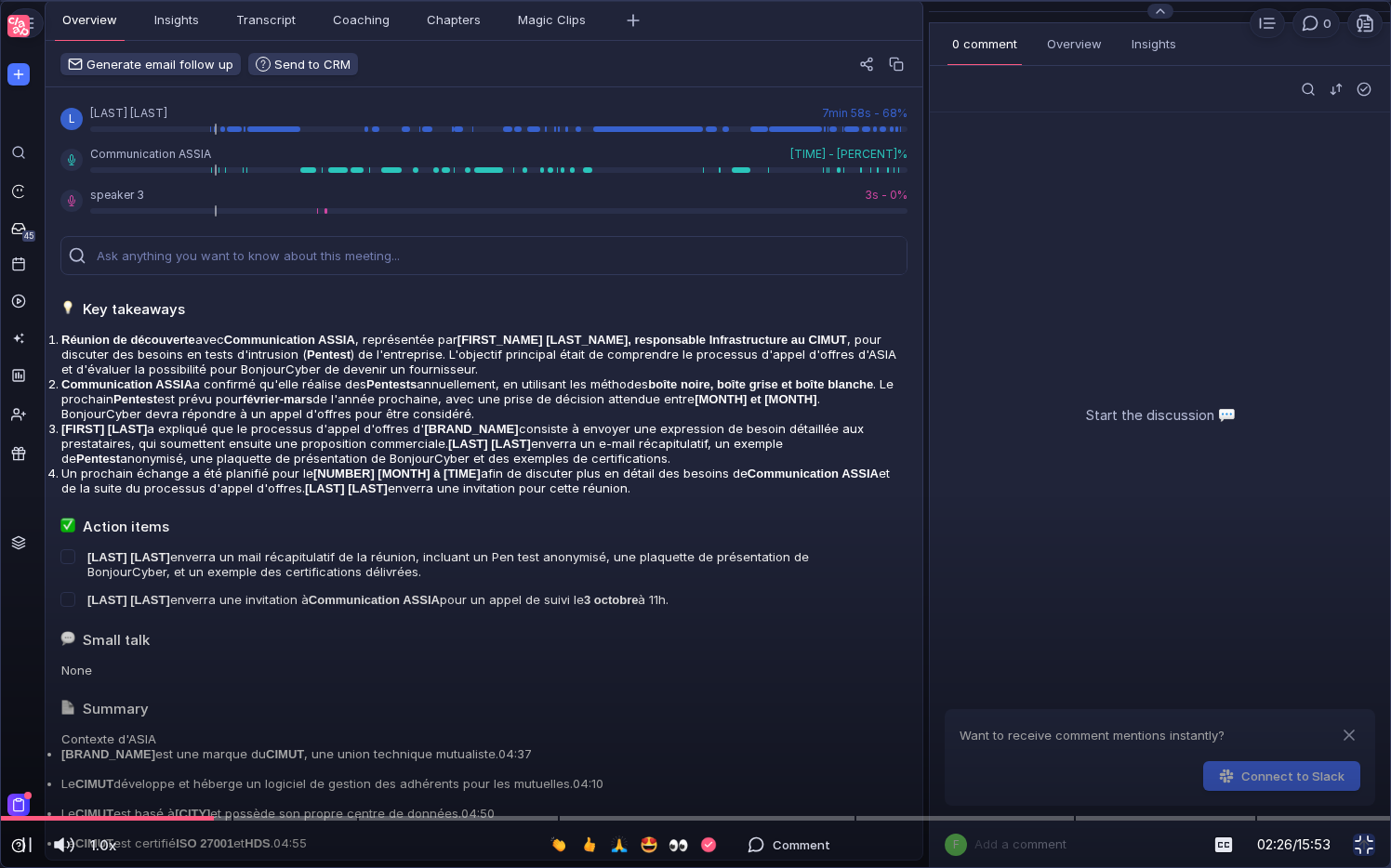click at bounding box center (696, 44) 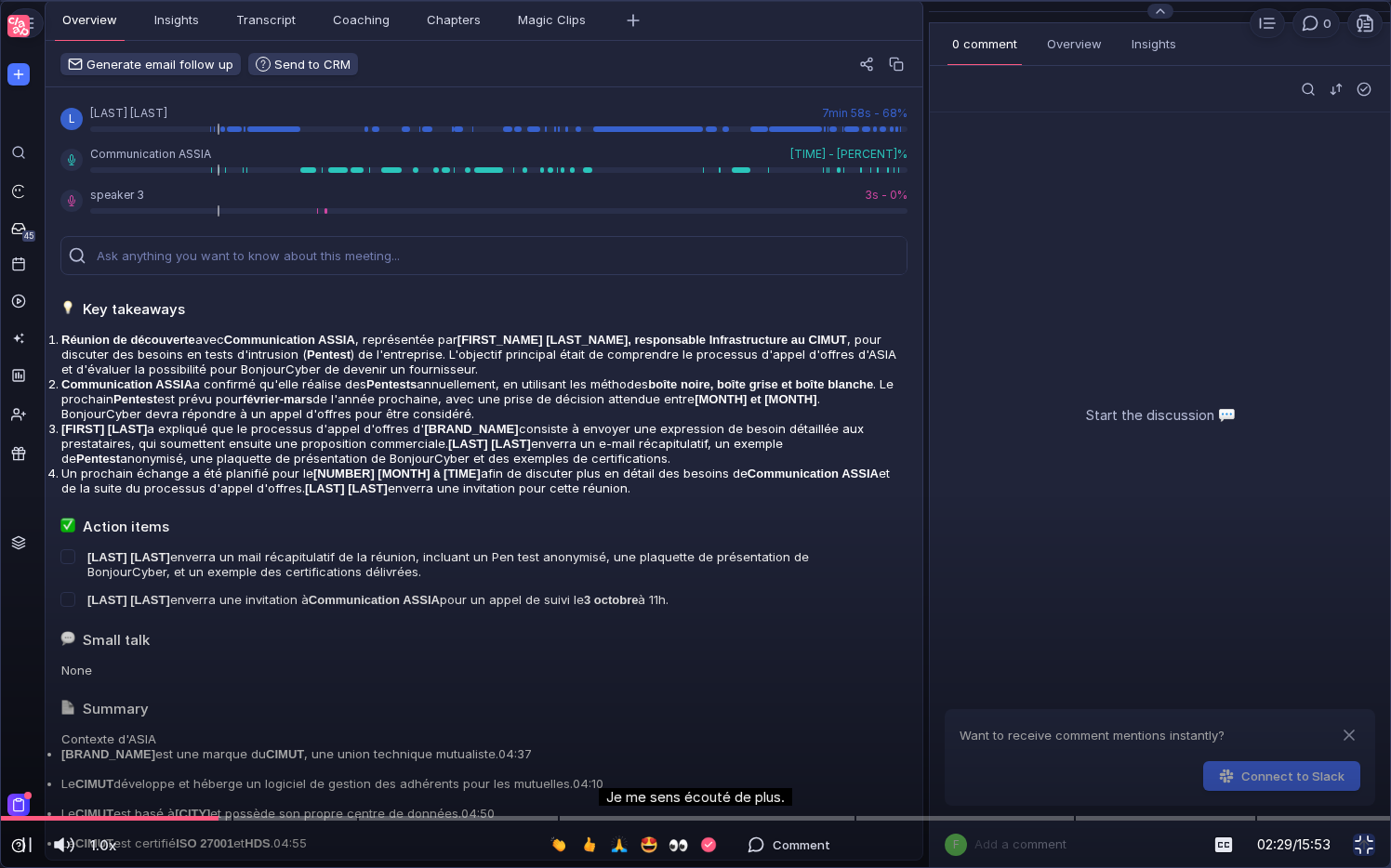 click at bounding box center (696, 44) 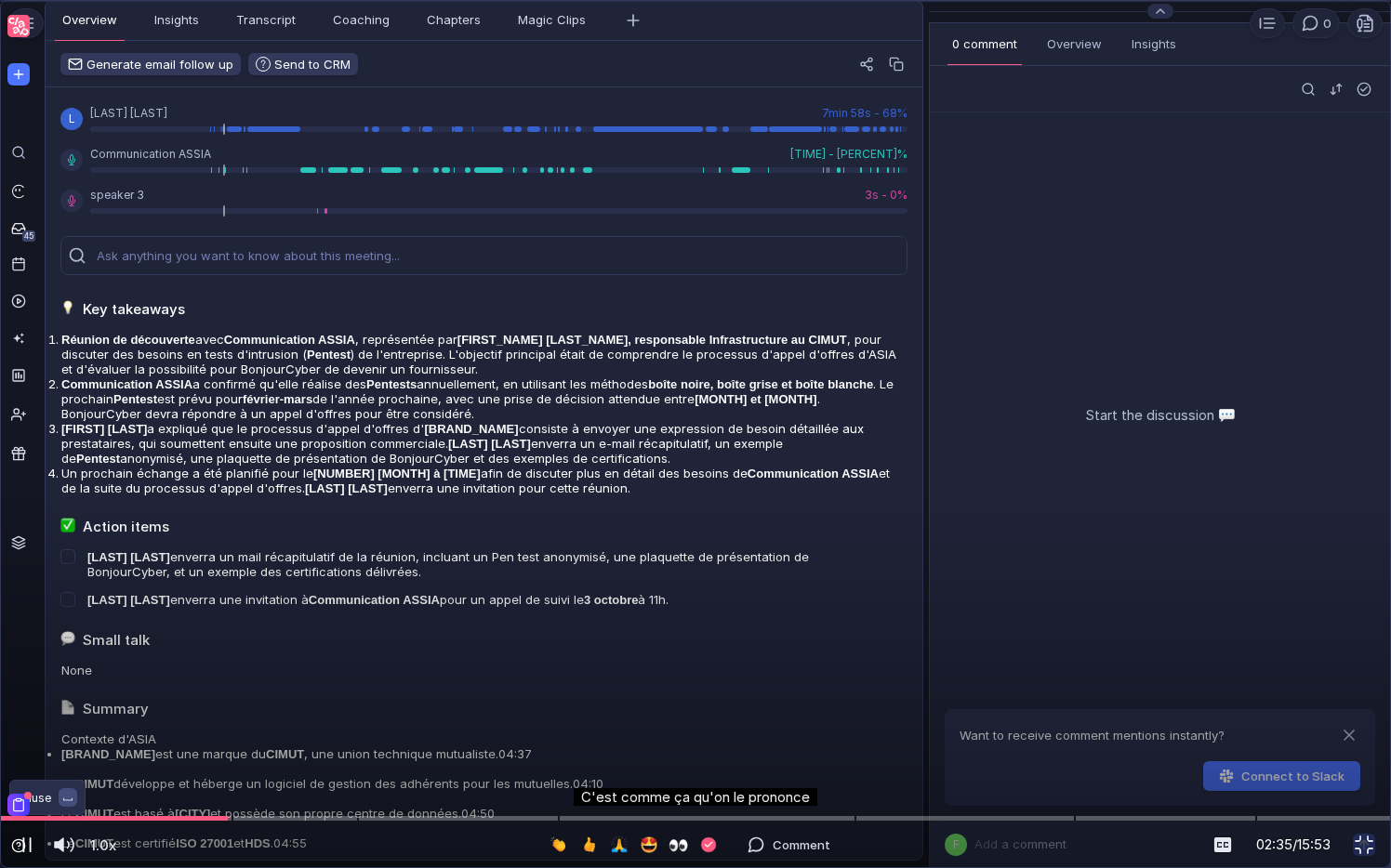 click at bounding box center (31, 845) 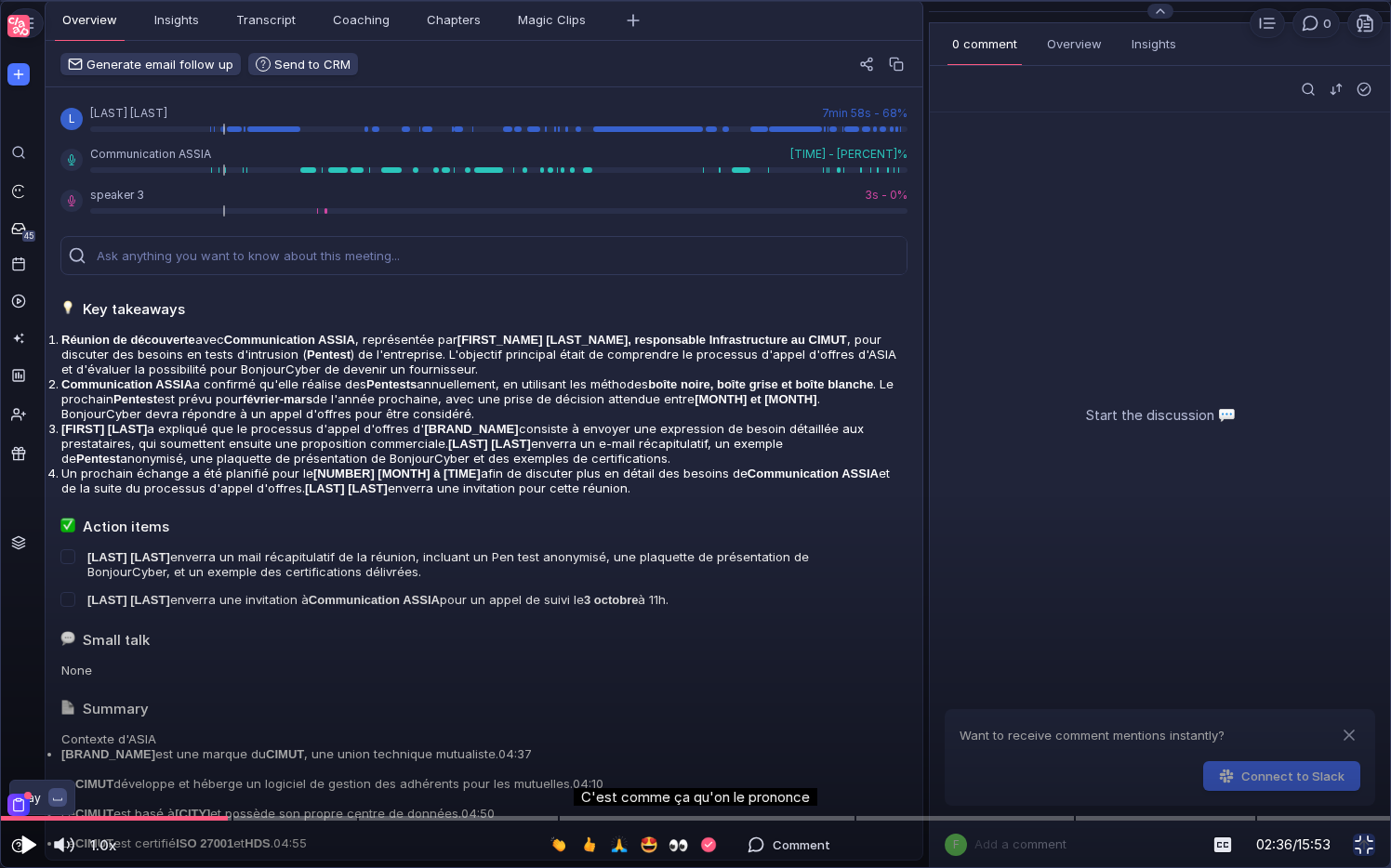 click at bounding box center (29, 845) 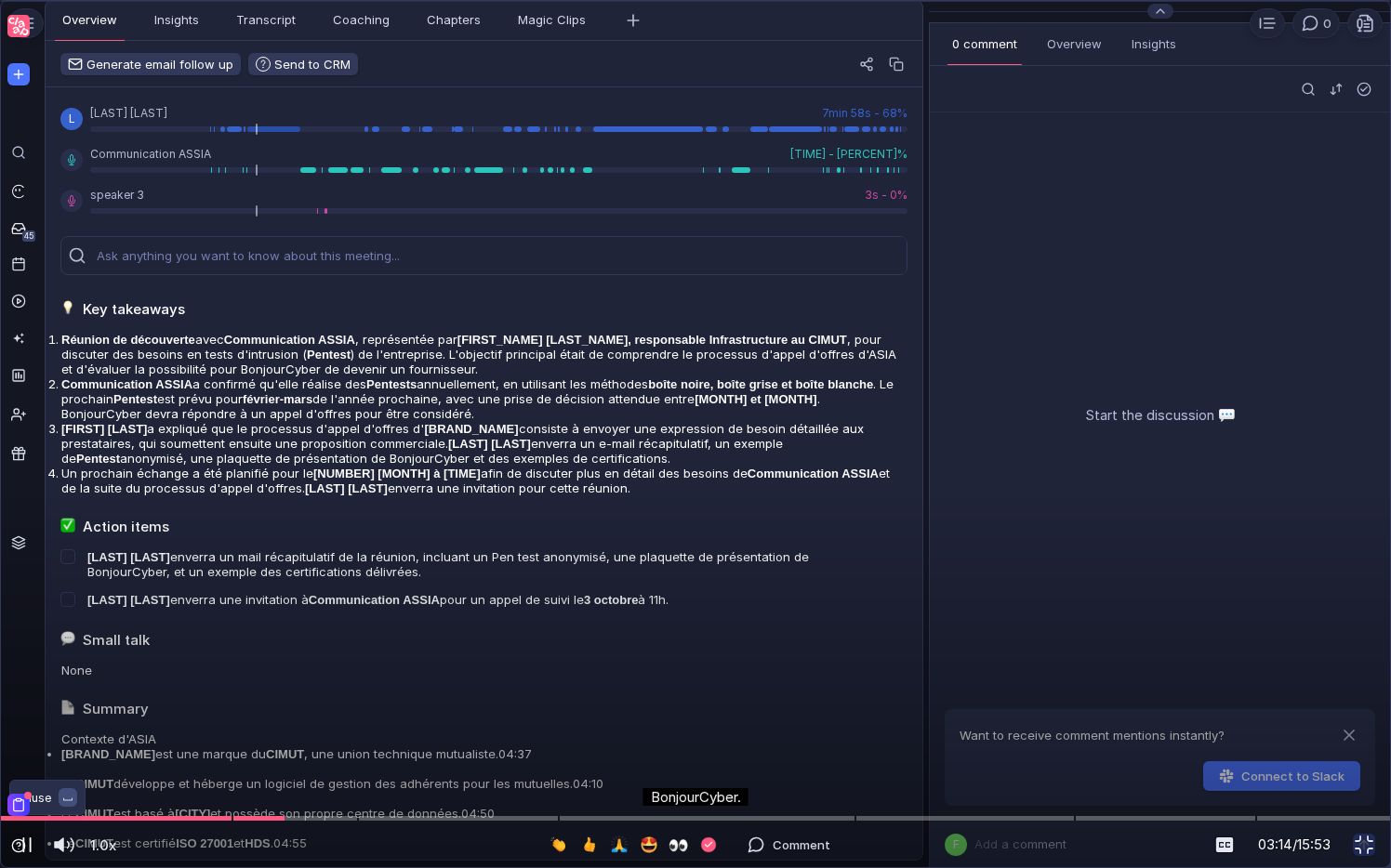 click at bounding box center [27, 845] 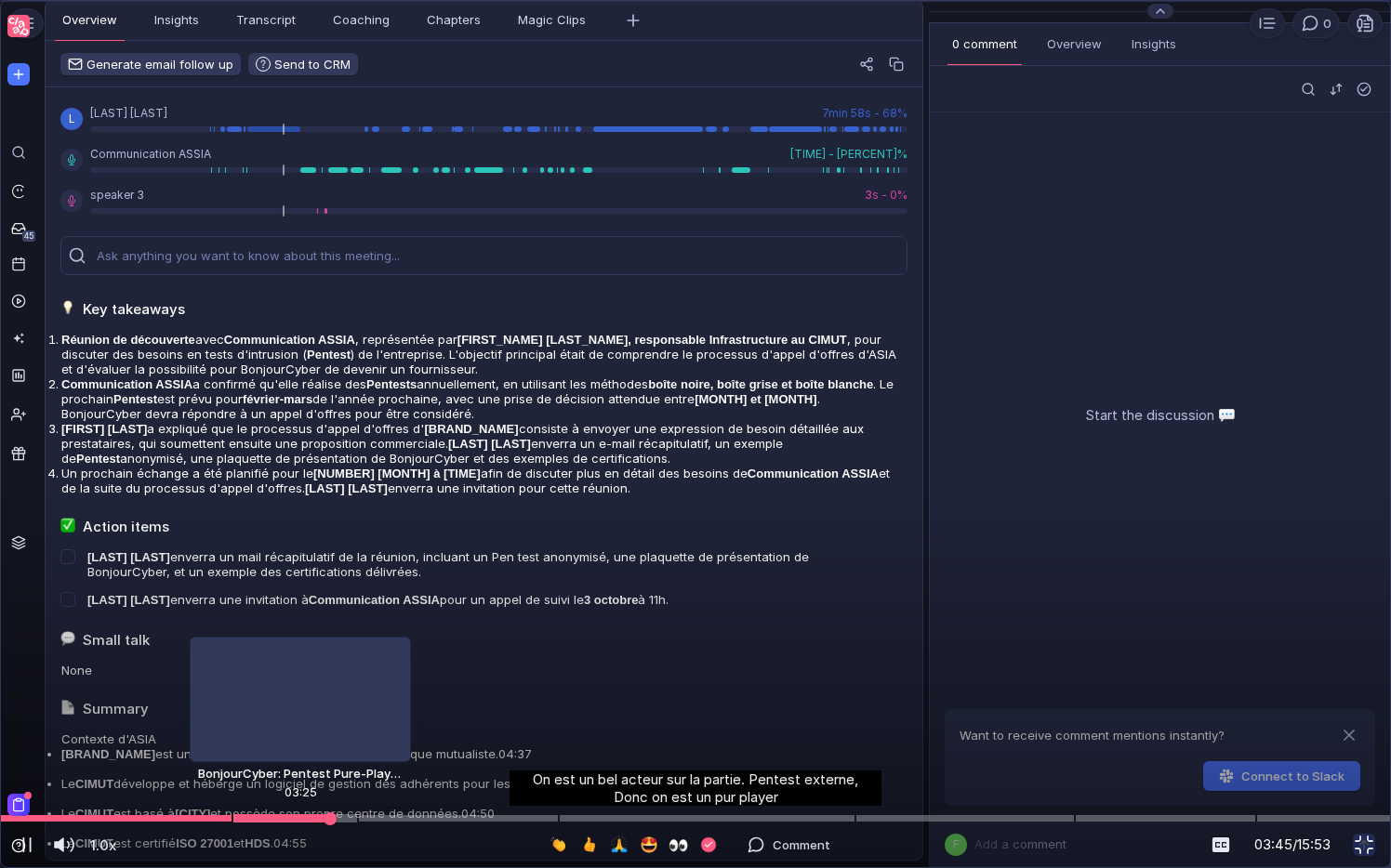click at bounding box center (696, 818) 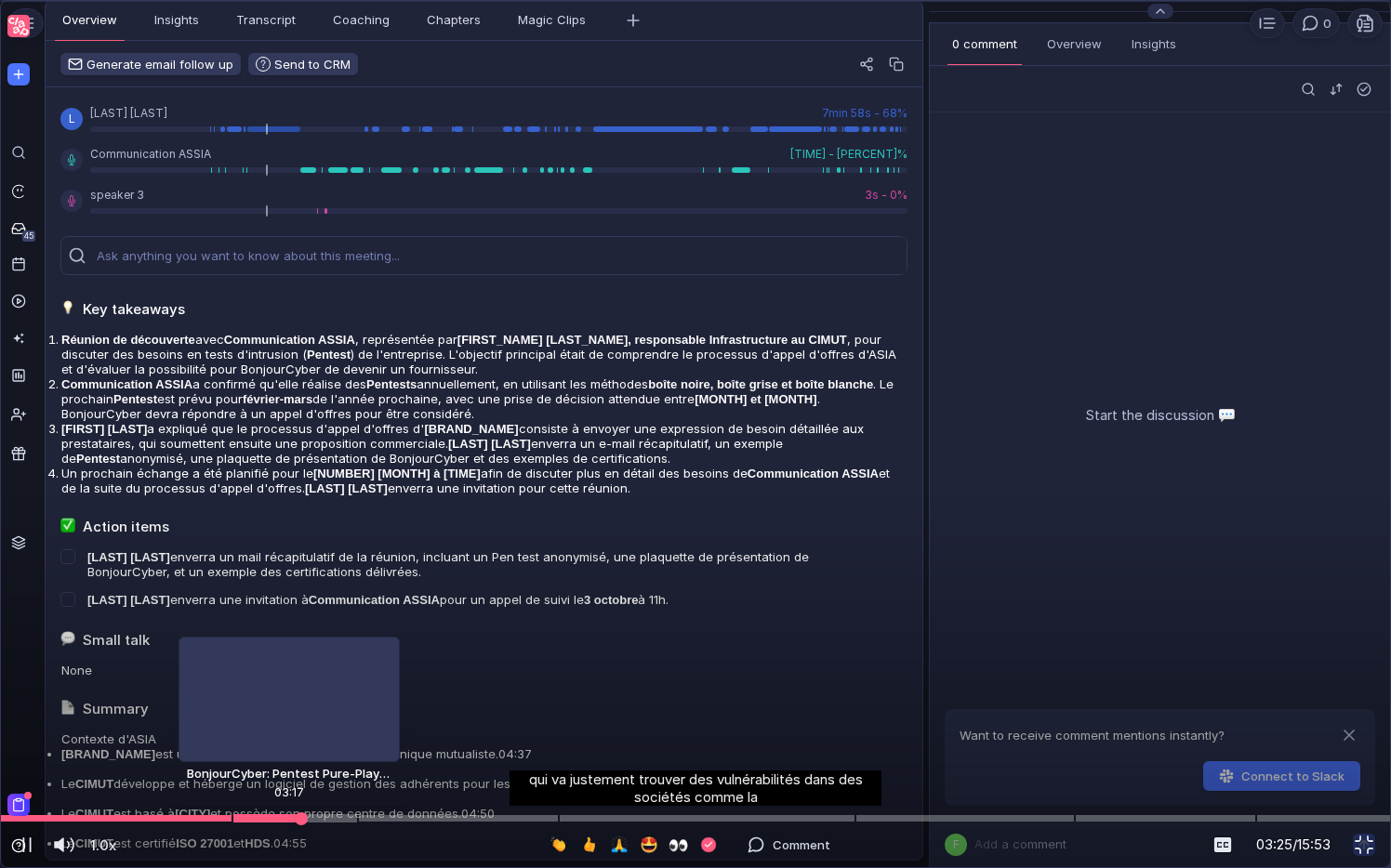 click at bounding box center (696, 818) 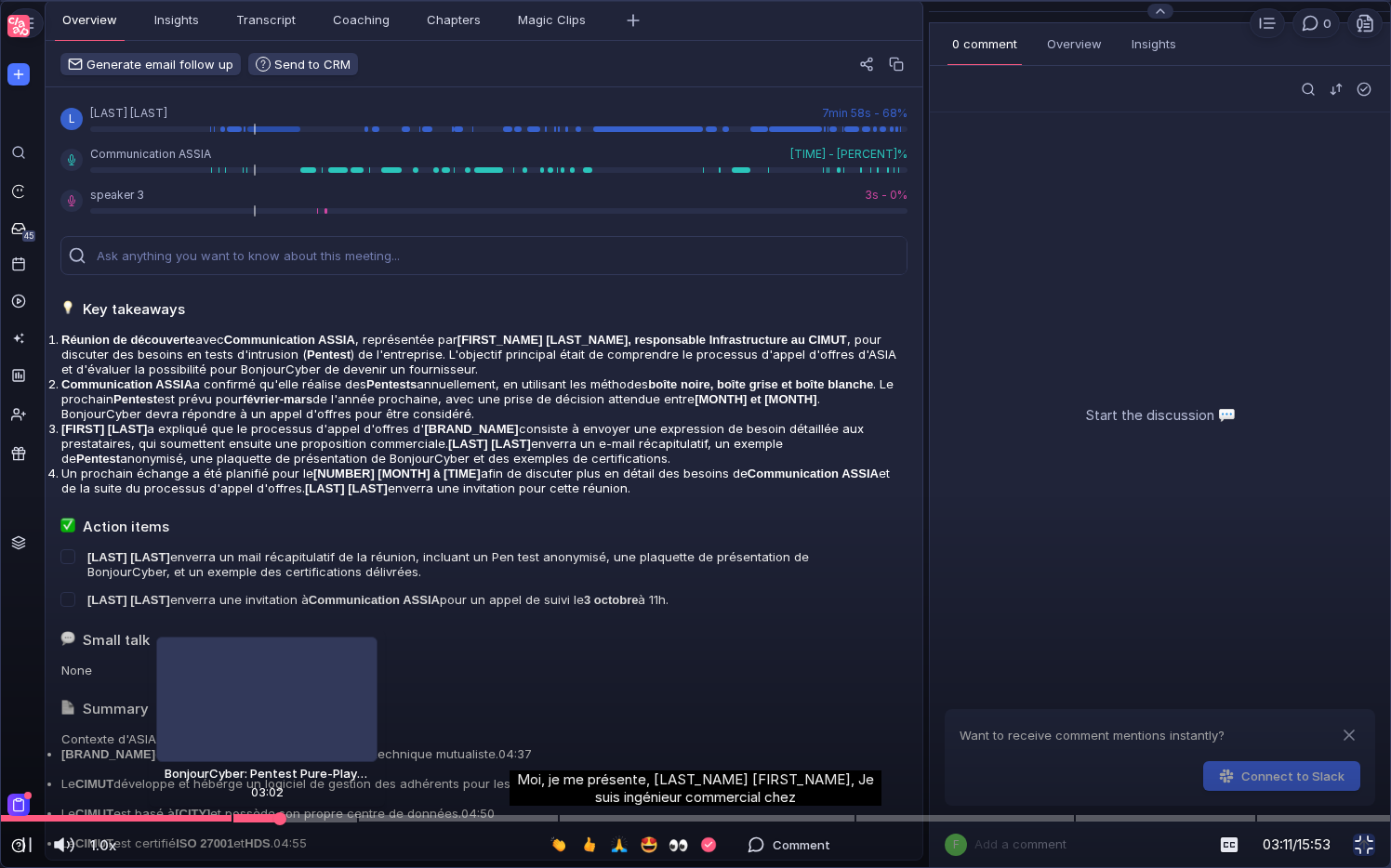 click at bounding box center (696, 818) 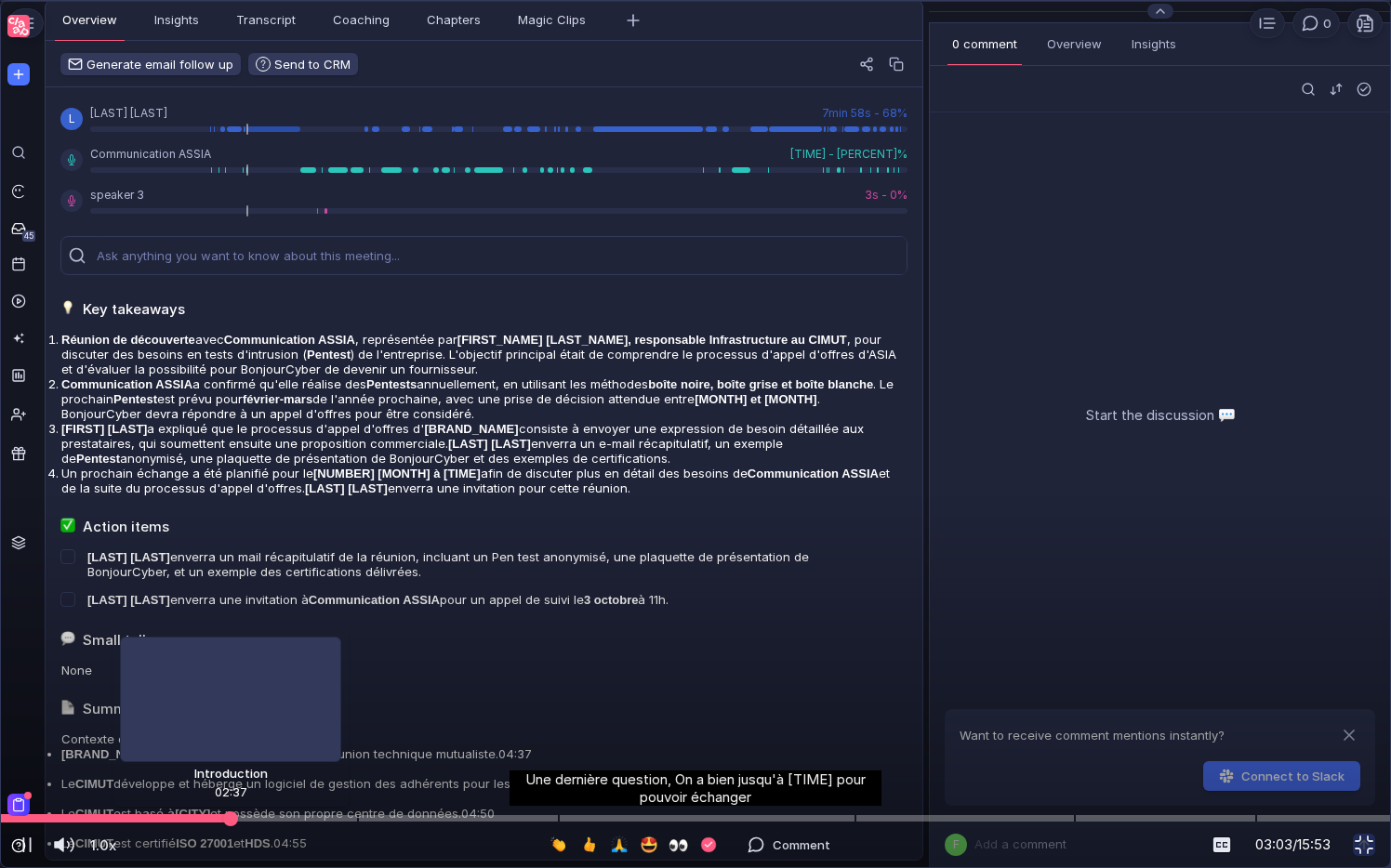 click at bounding box center (696, 818) 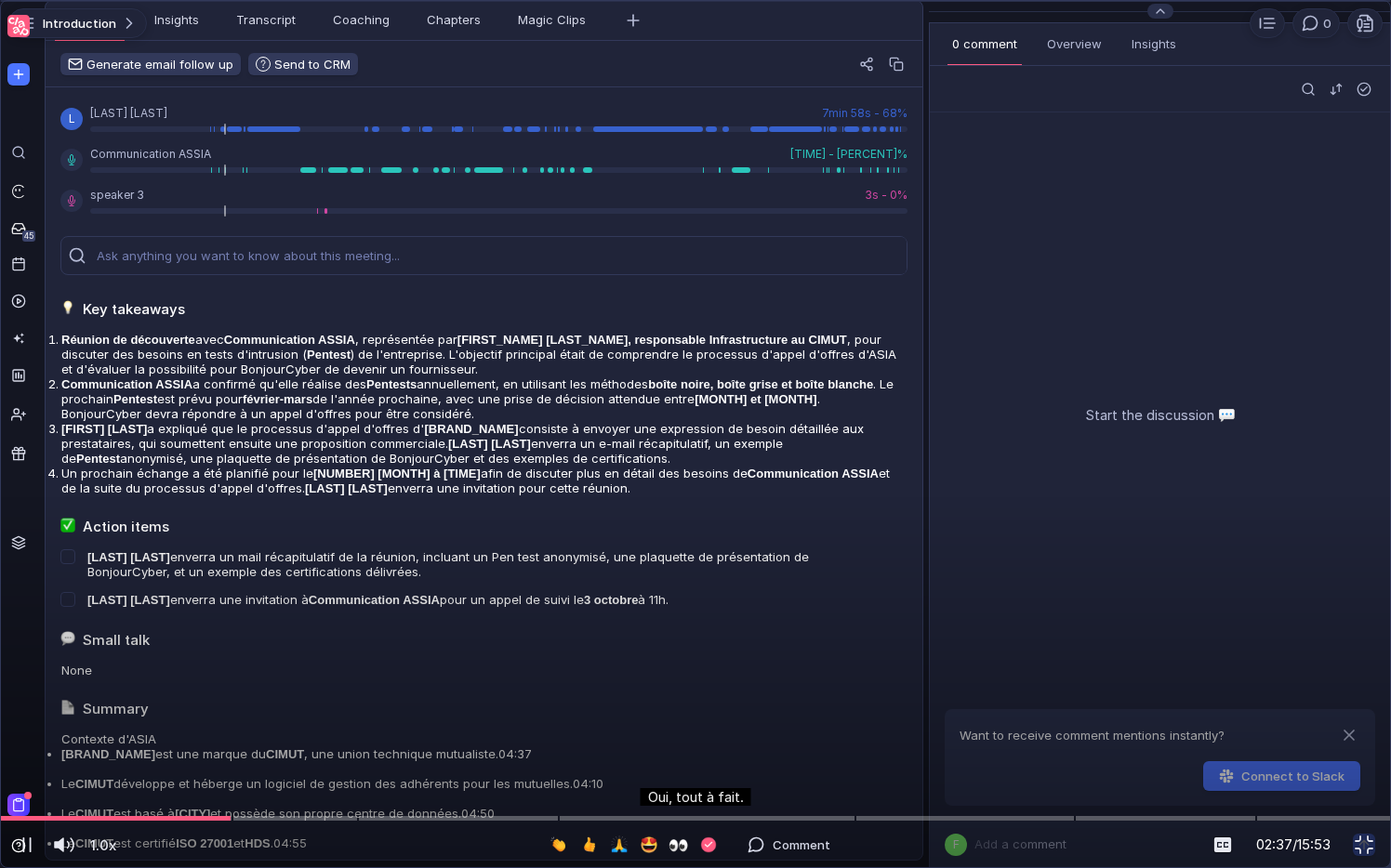 click at bounding box center (696, 44) 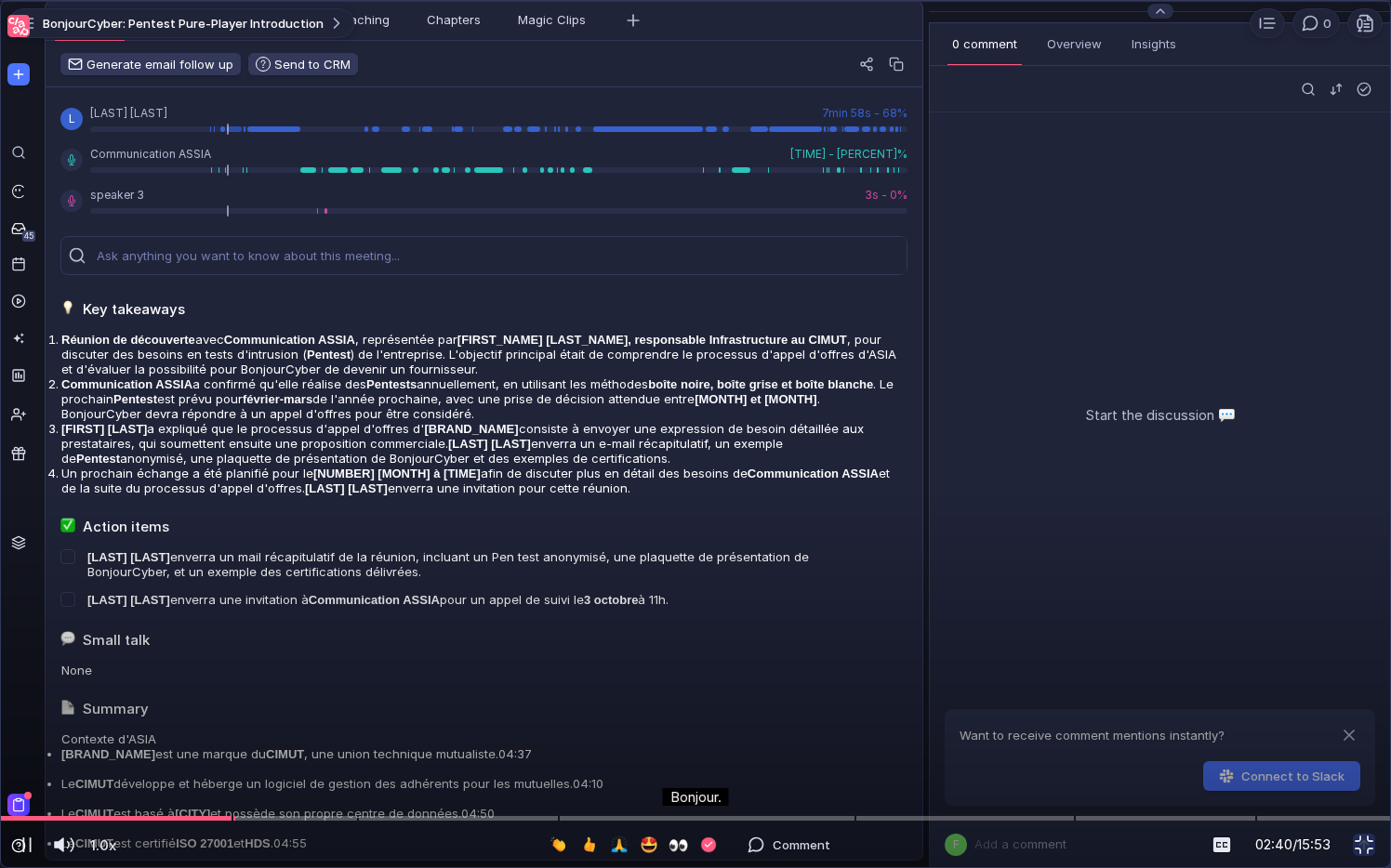 click at bounding box center (696, 44) 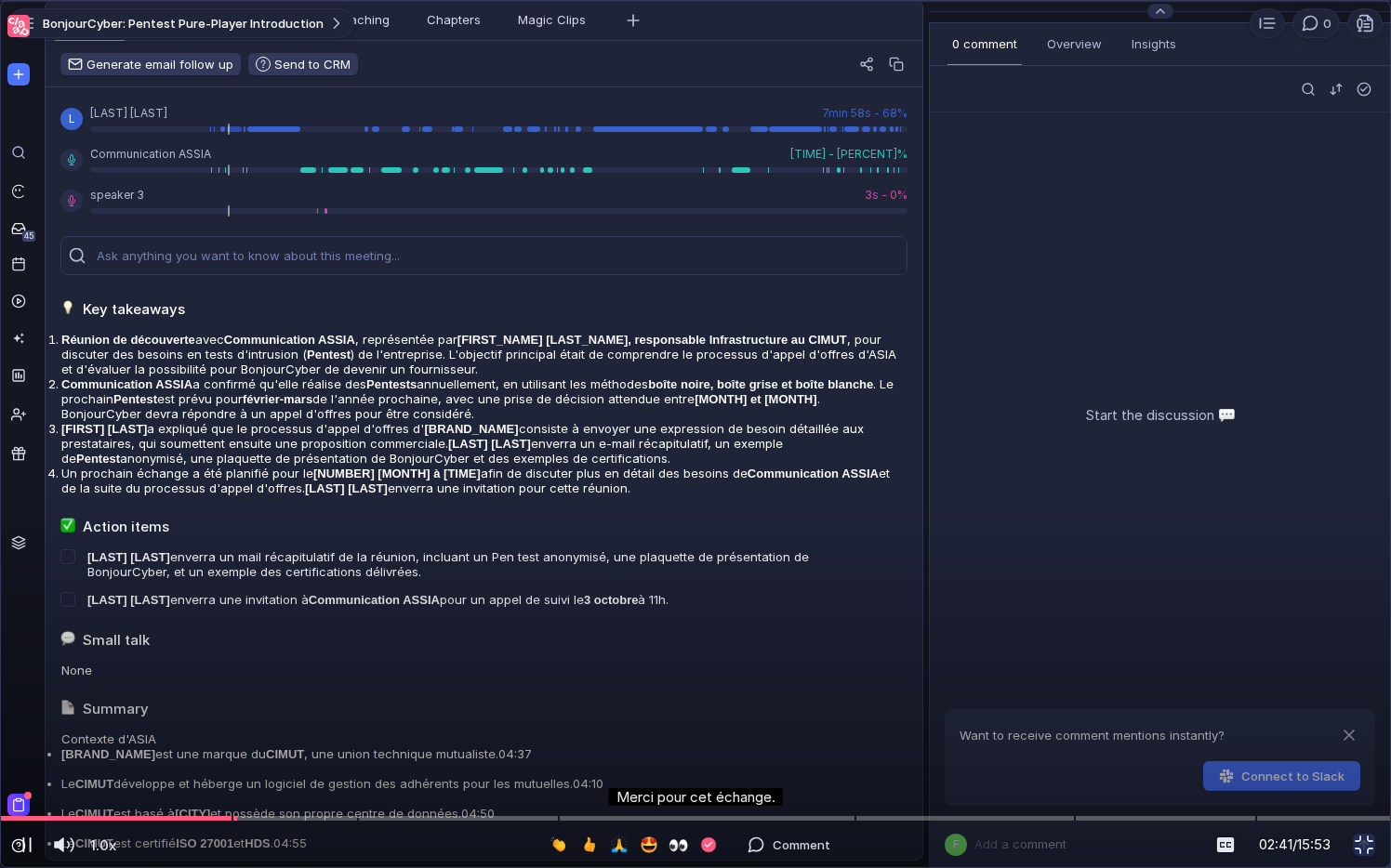 click at bounding box center [31, 845] 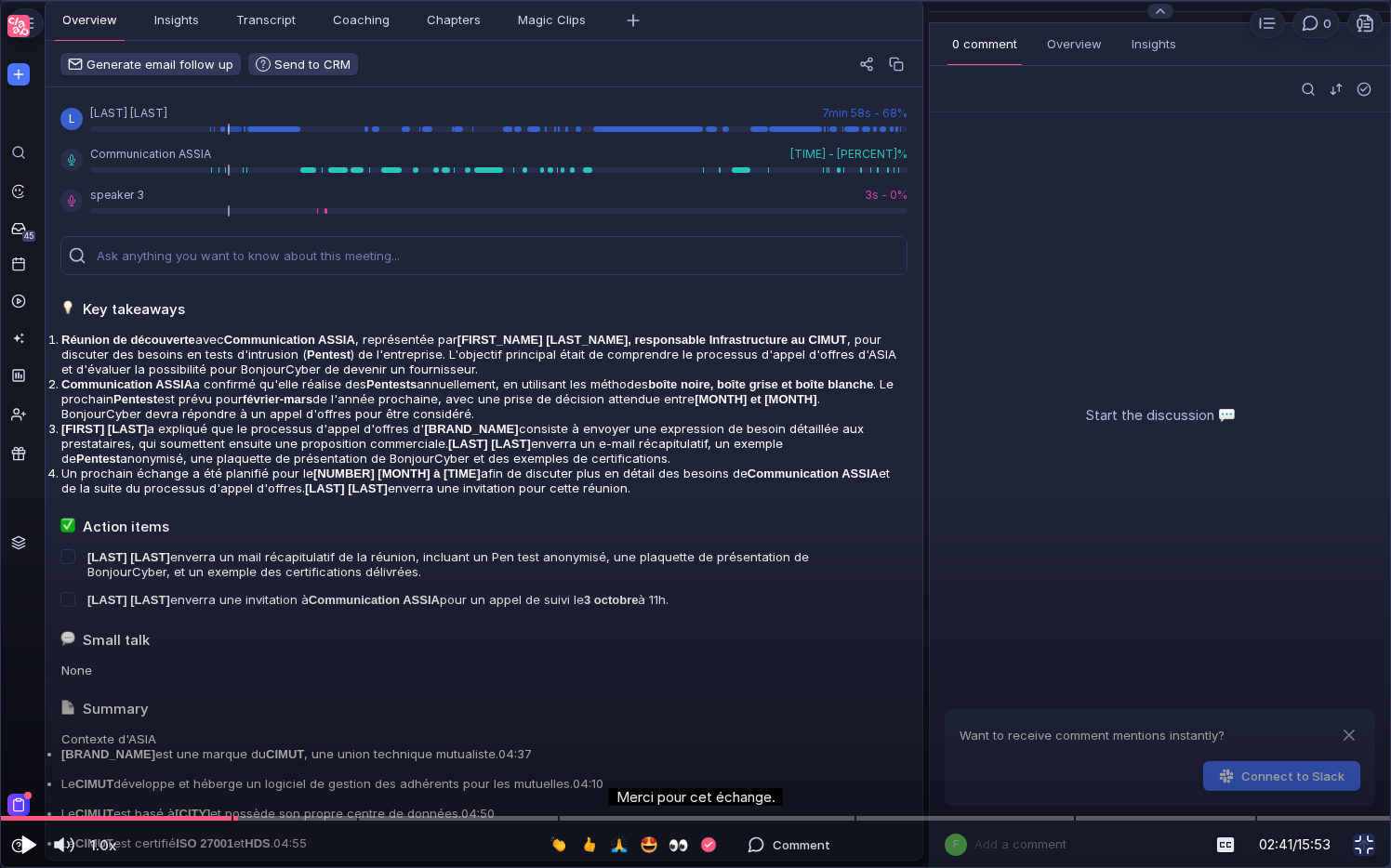 click at bounding box center [29, 845] 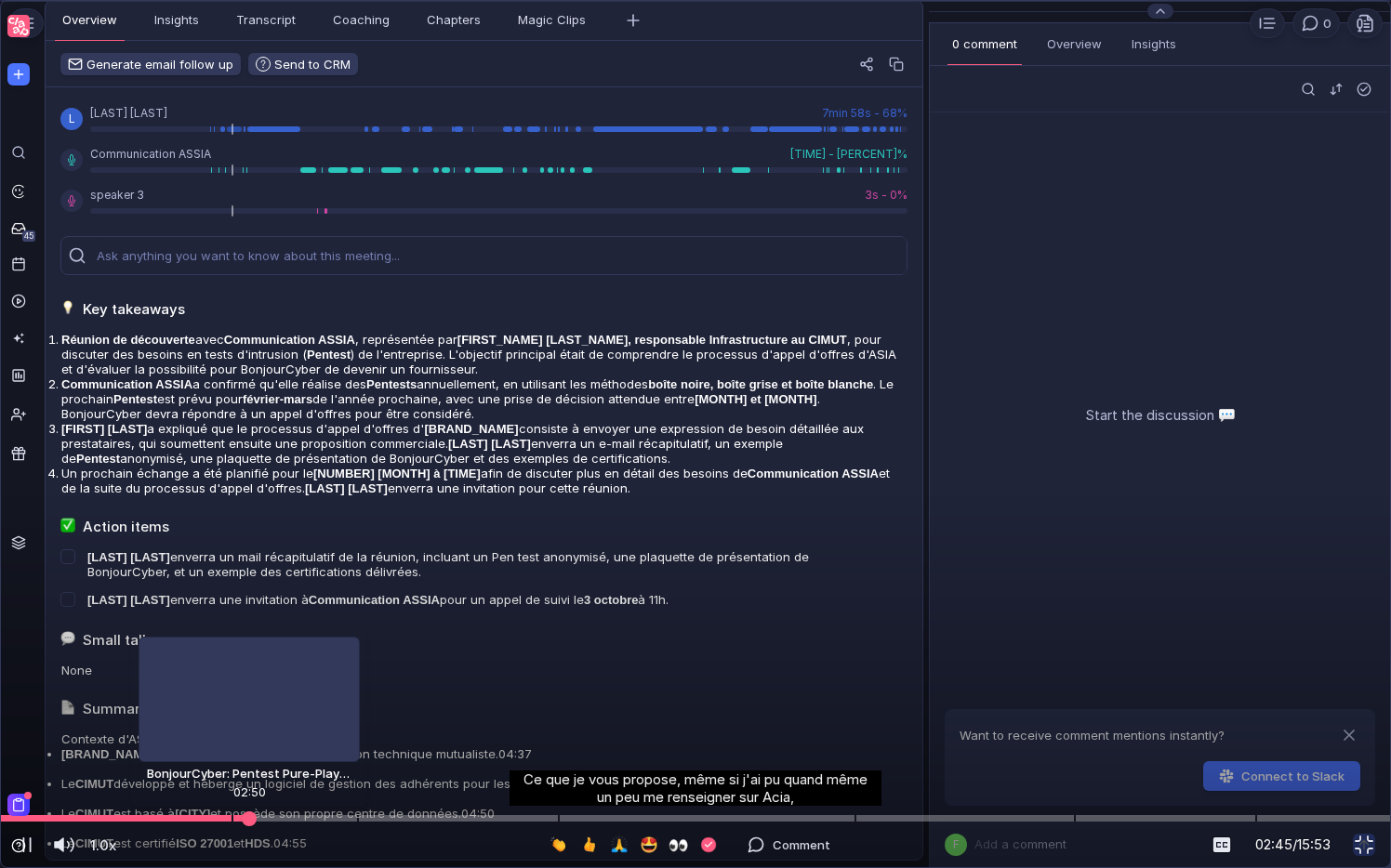 click at bounding box center (696, 818) 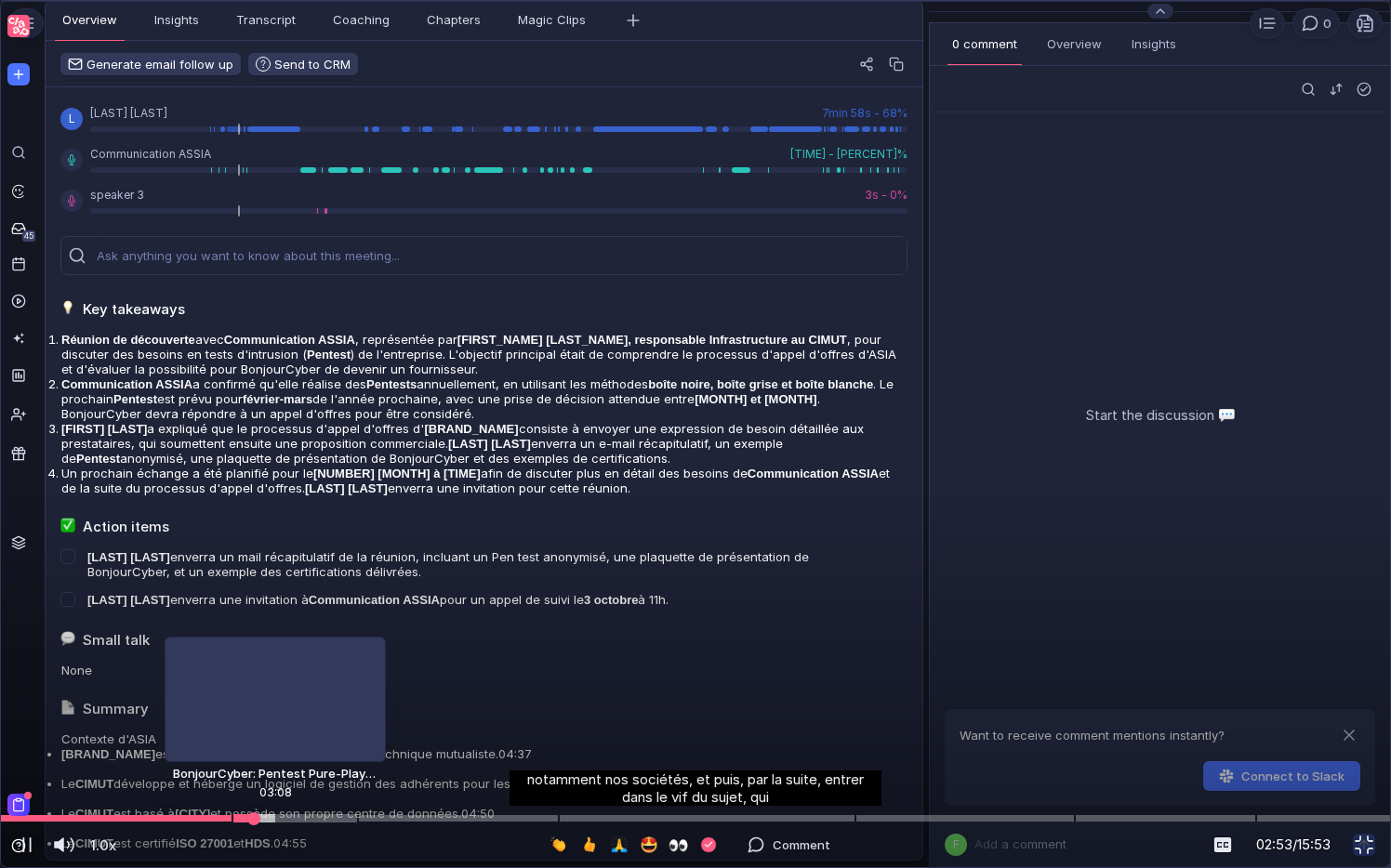 click at bounding box center [696, 818] 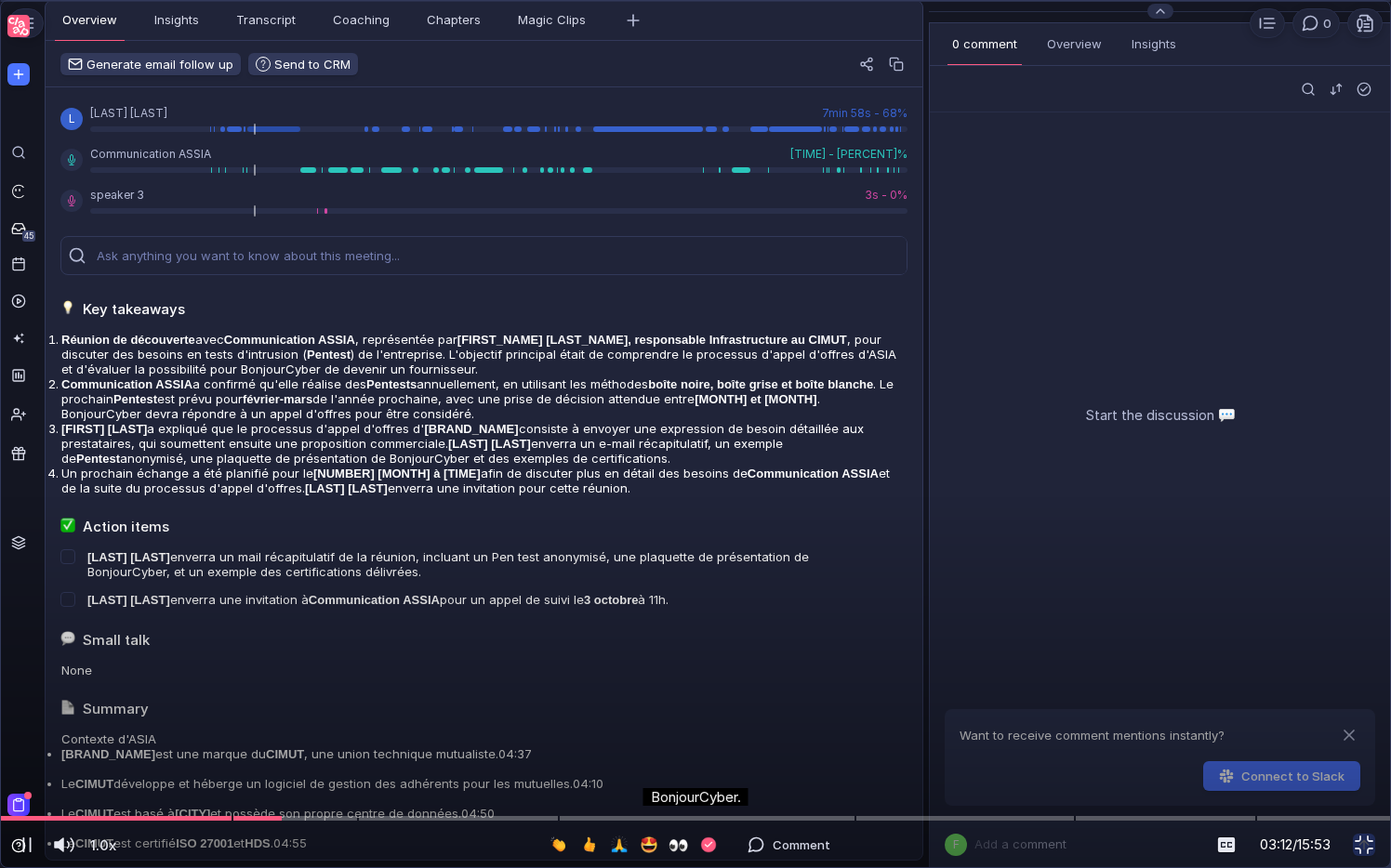 click at bounding box center (696, 44) 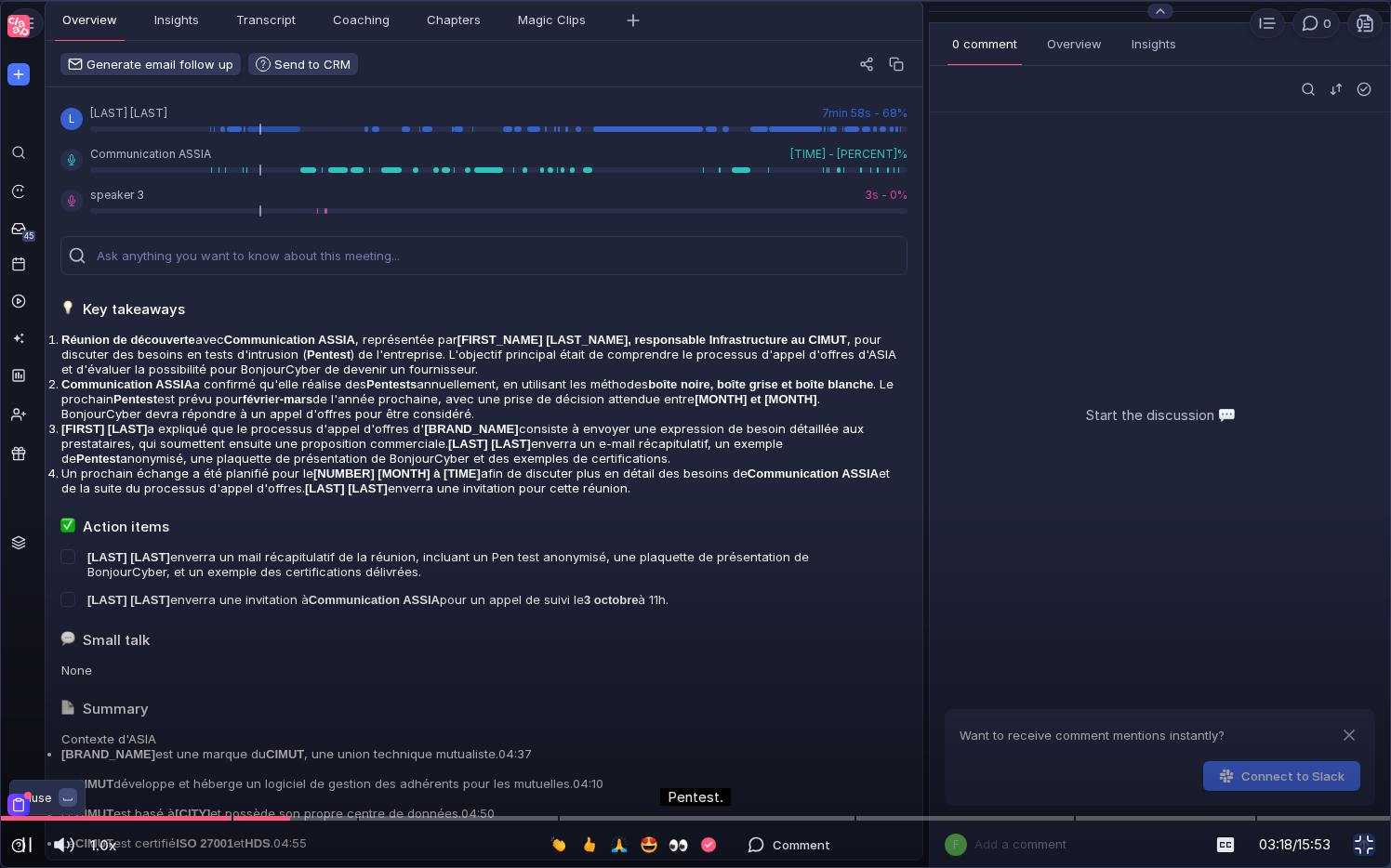 click at bounding box center (27, 845) 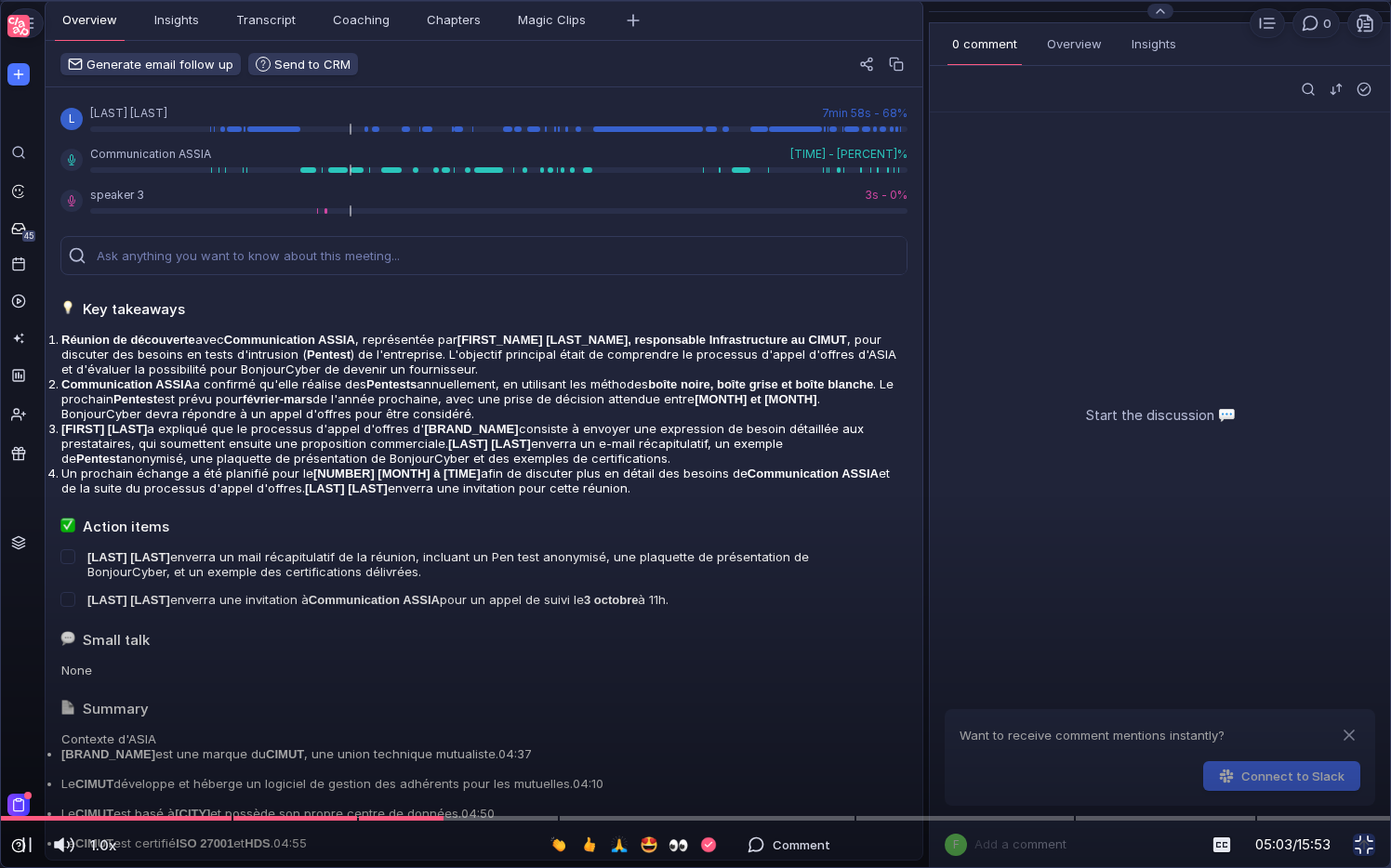 click at bounding box center (696, 44) 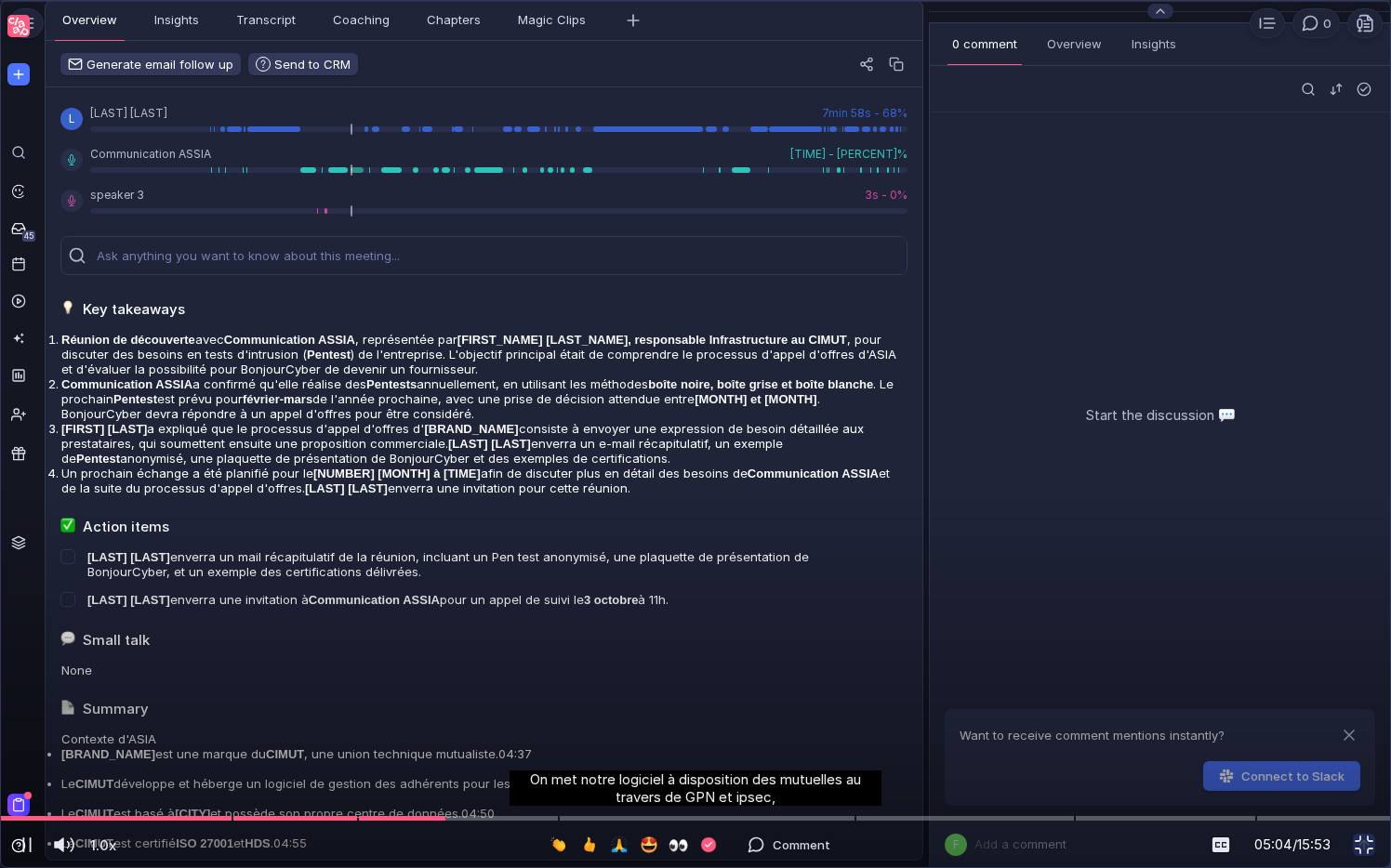 click at bounding box center [696, 44] 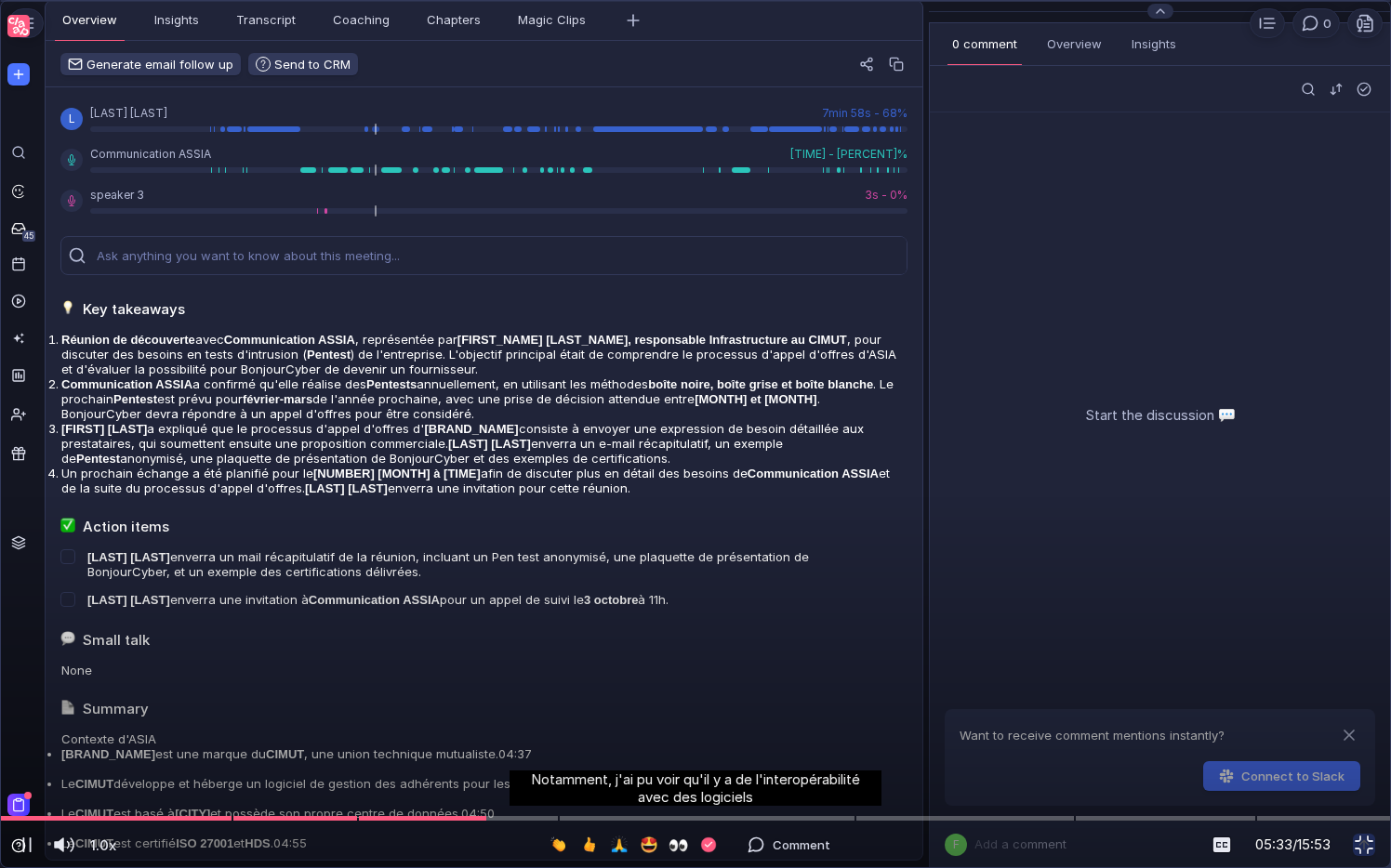drag, startPoint x: 683, startPoint y: 400, endPoint x: 655, endPoint y: 396, distance: 28.284 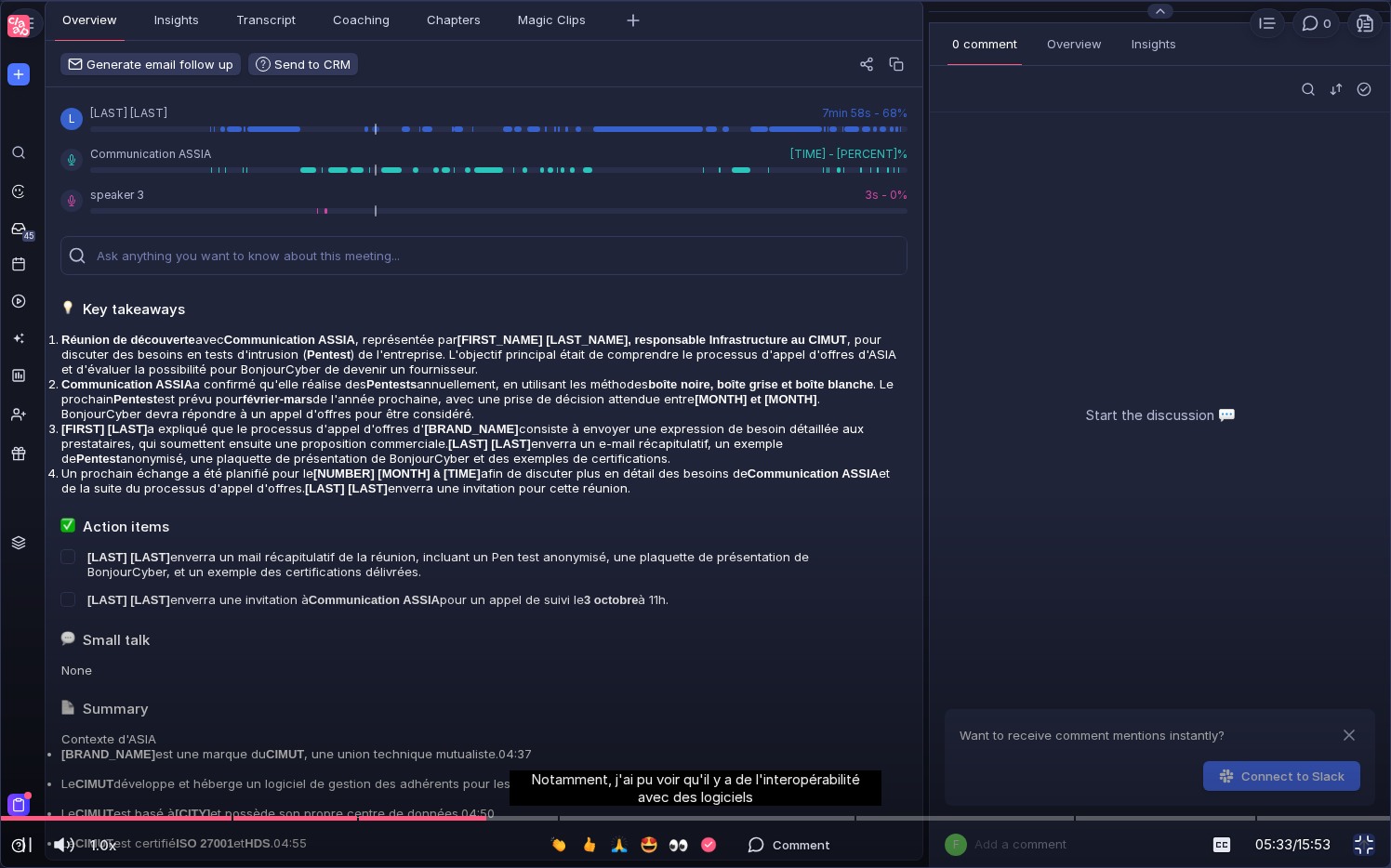 click at bounding box center (696, 44) 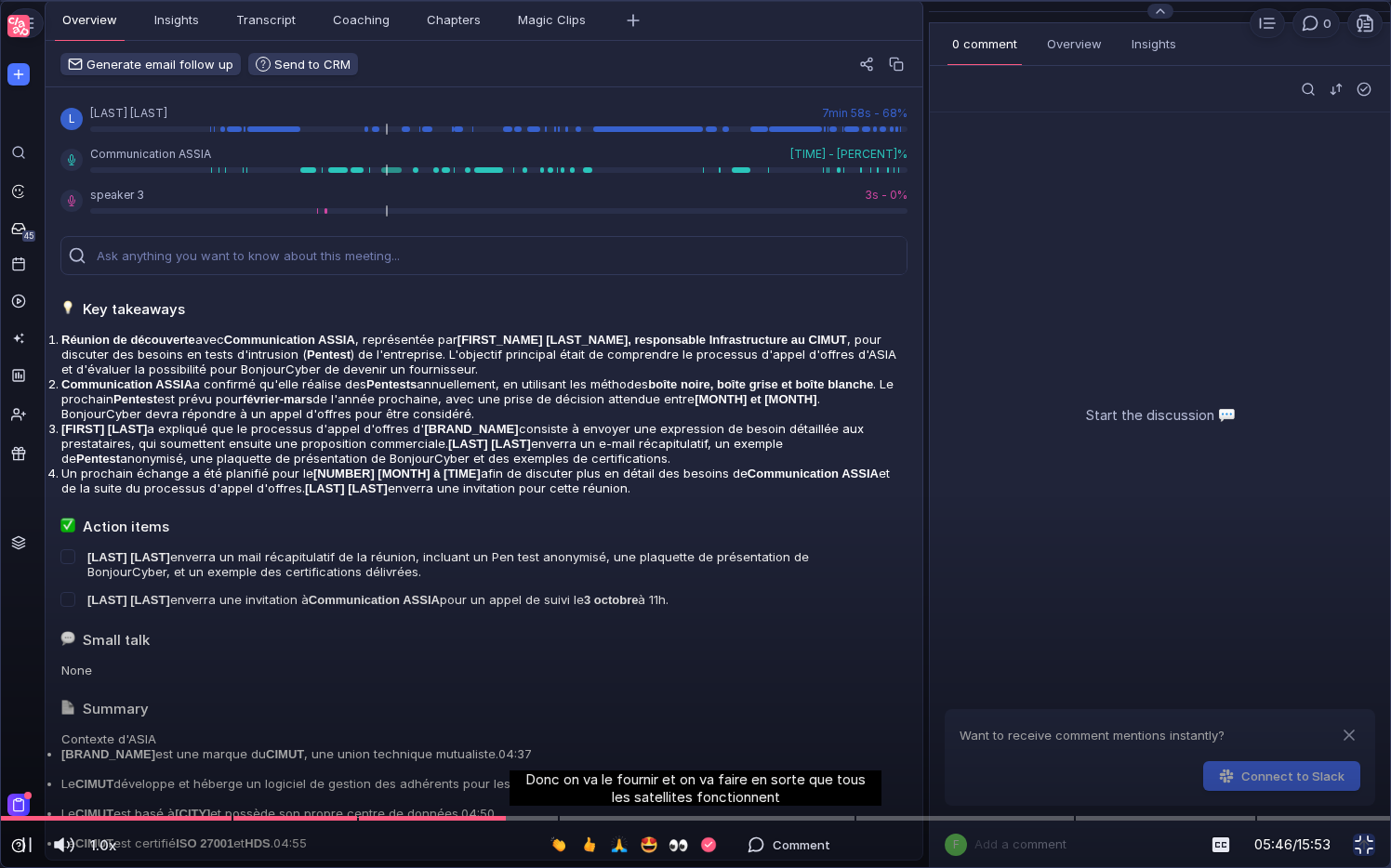 click at bounding box center [696, 44] 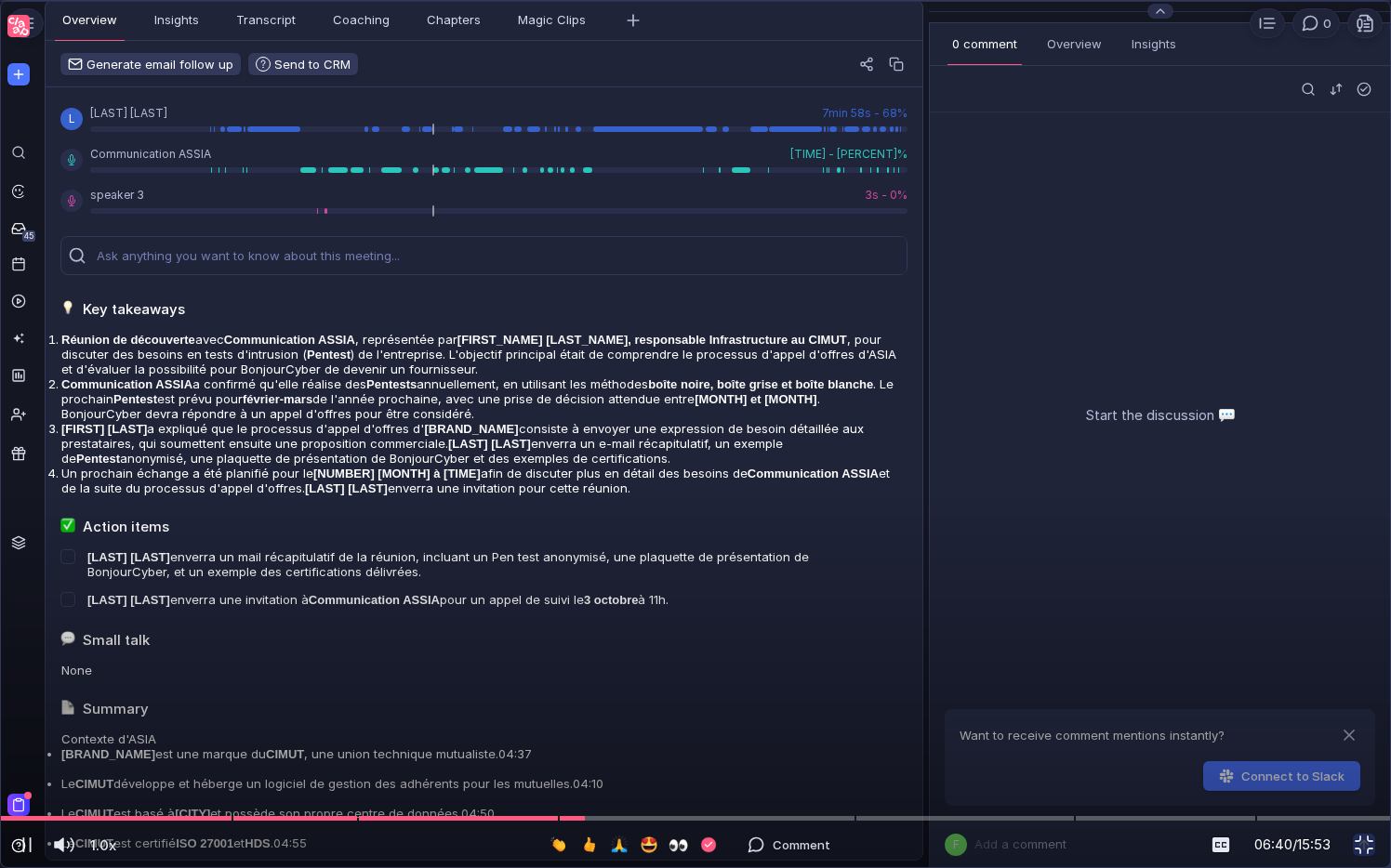 click at bounding box center [696, 44] 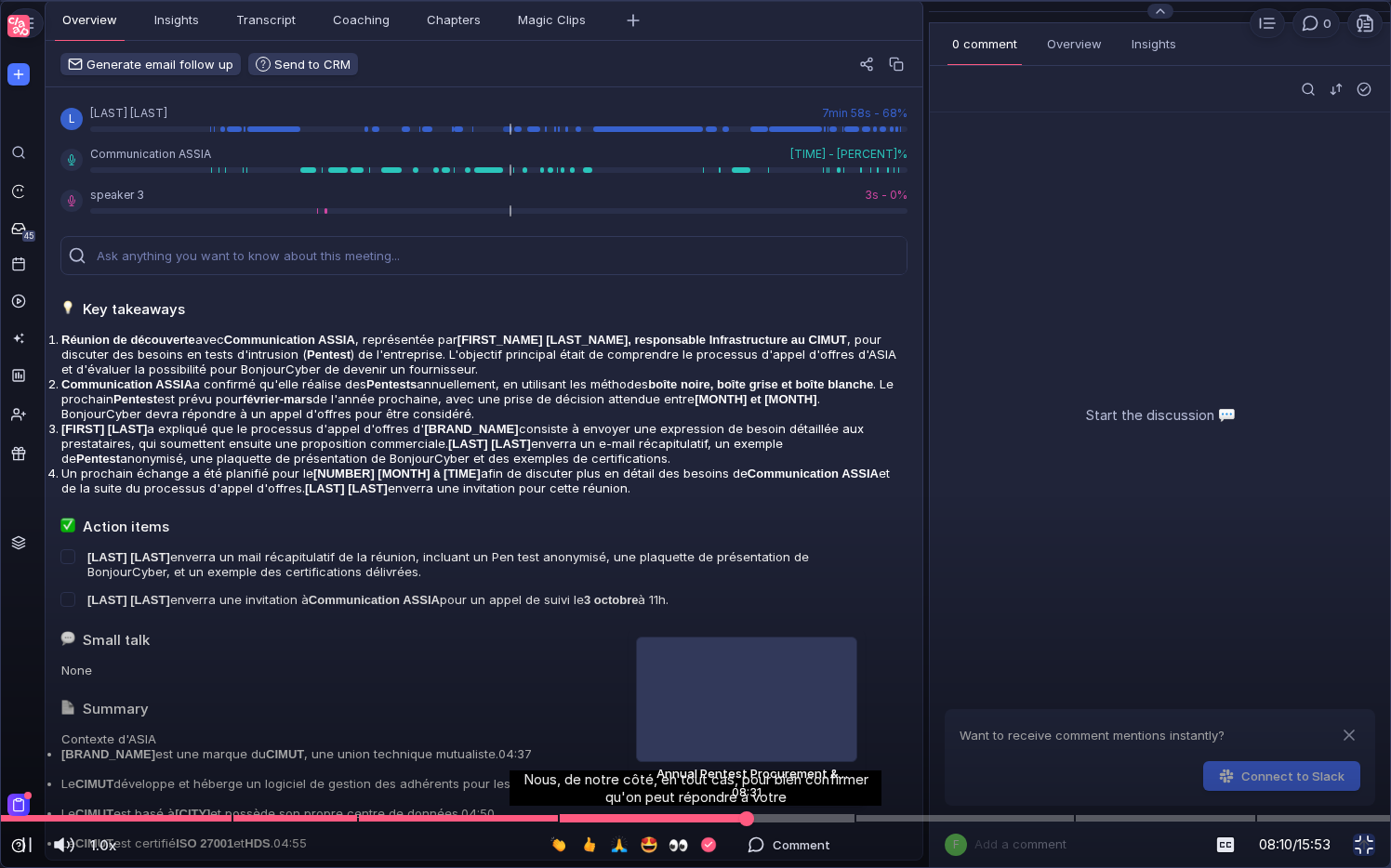 click at bounding box center (696, 818) 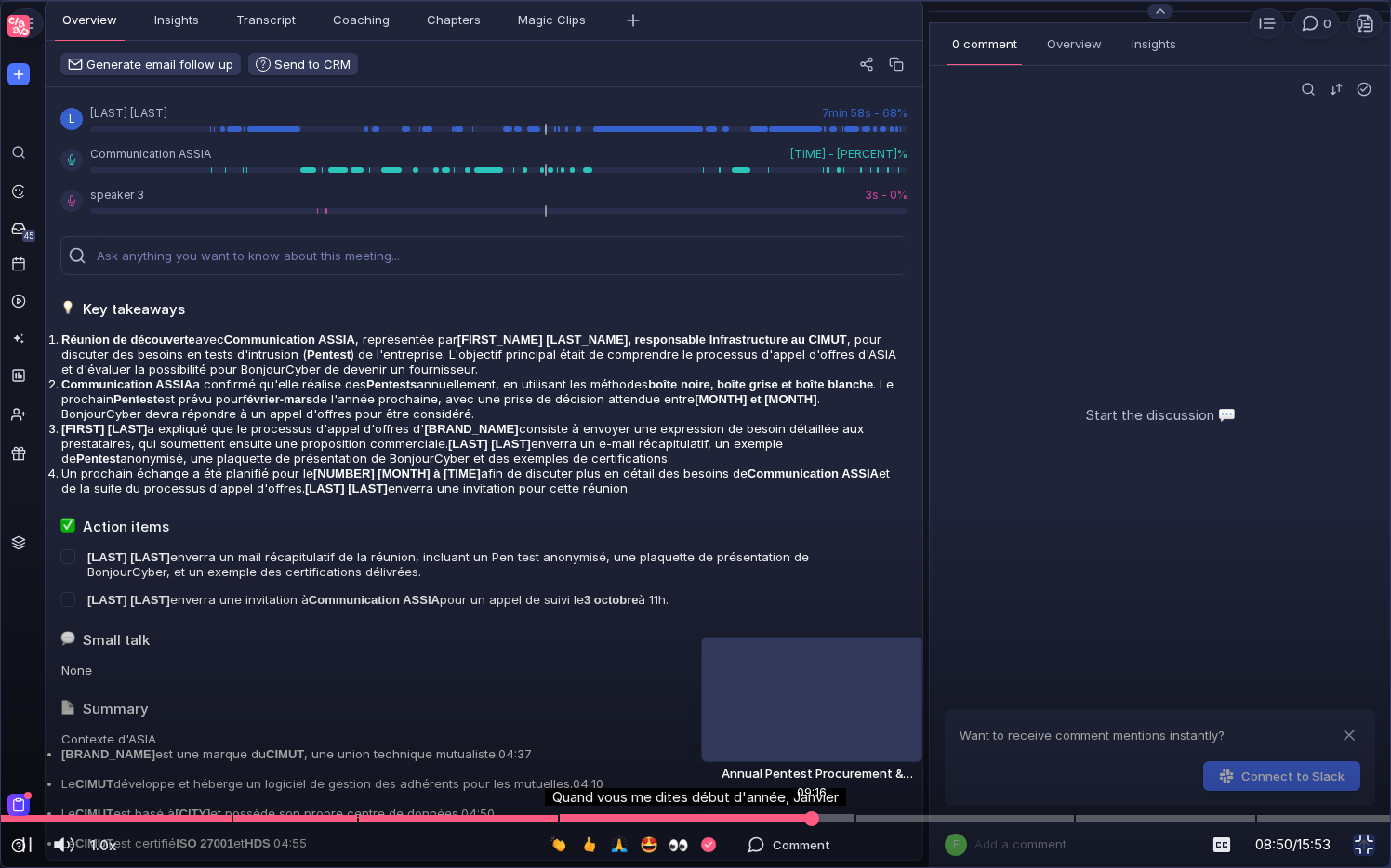 click at bounding box center (696, 818) 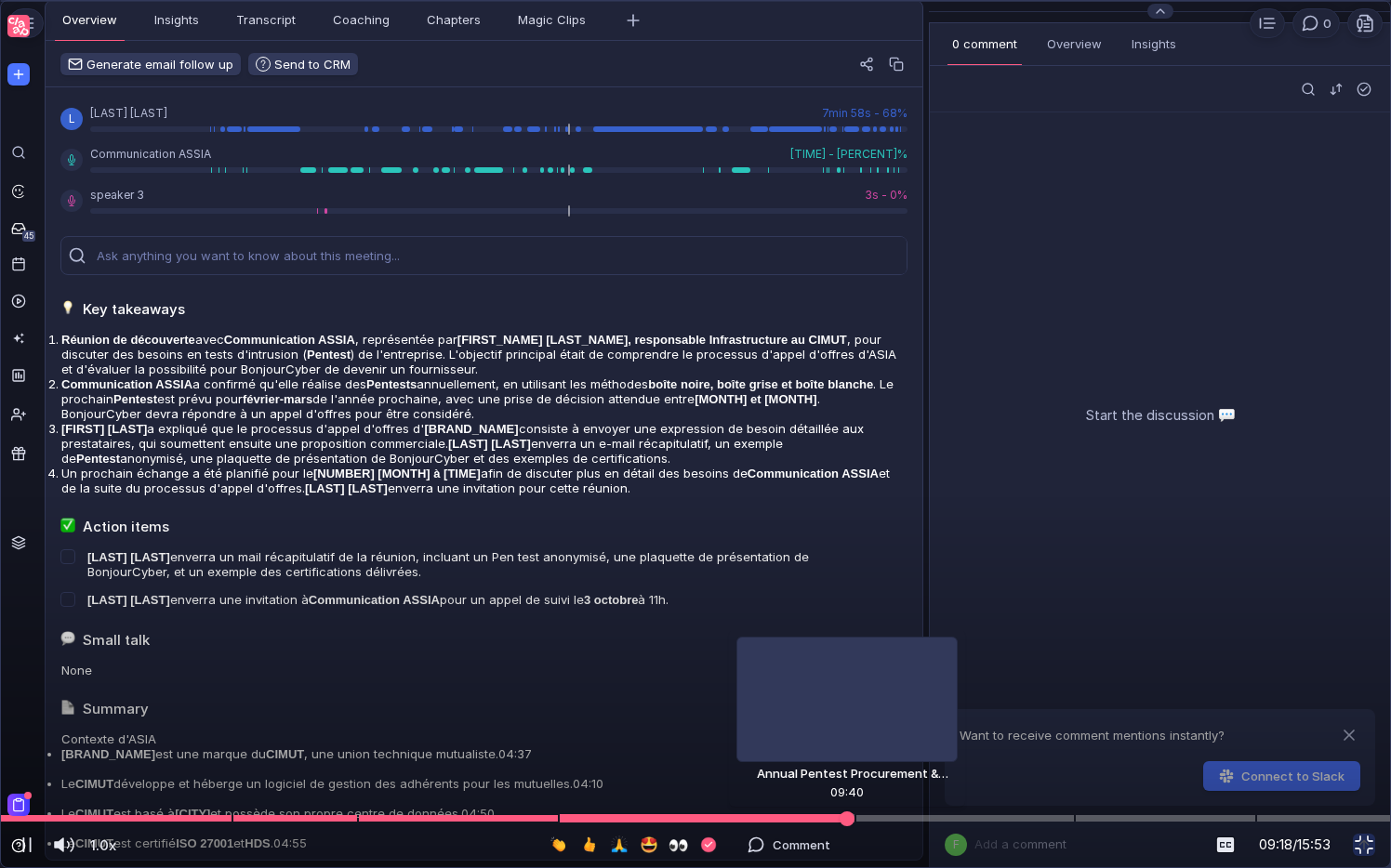click at bounding box center [696, 818] 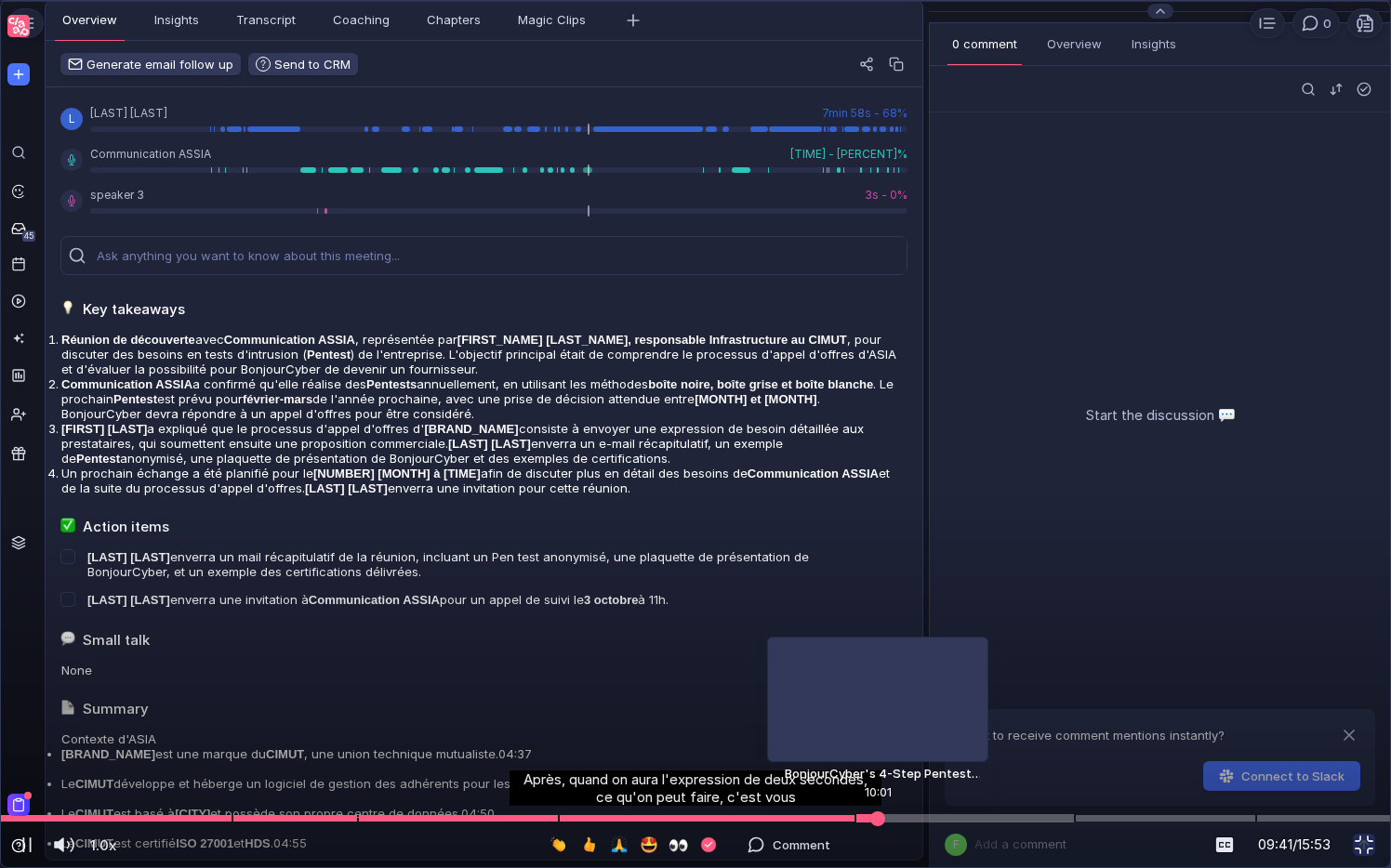 click at bounding box center [696, 818] 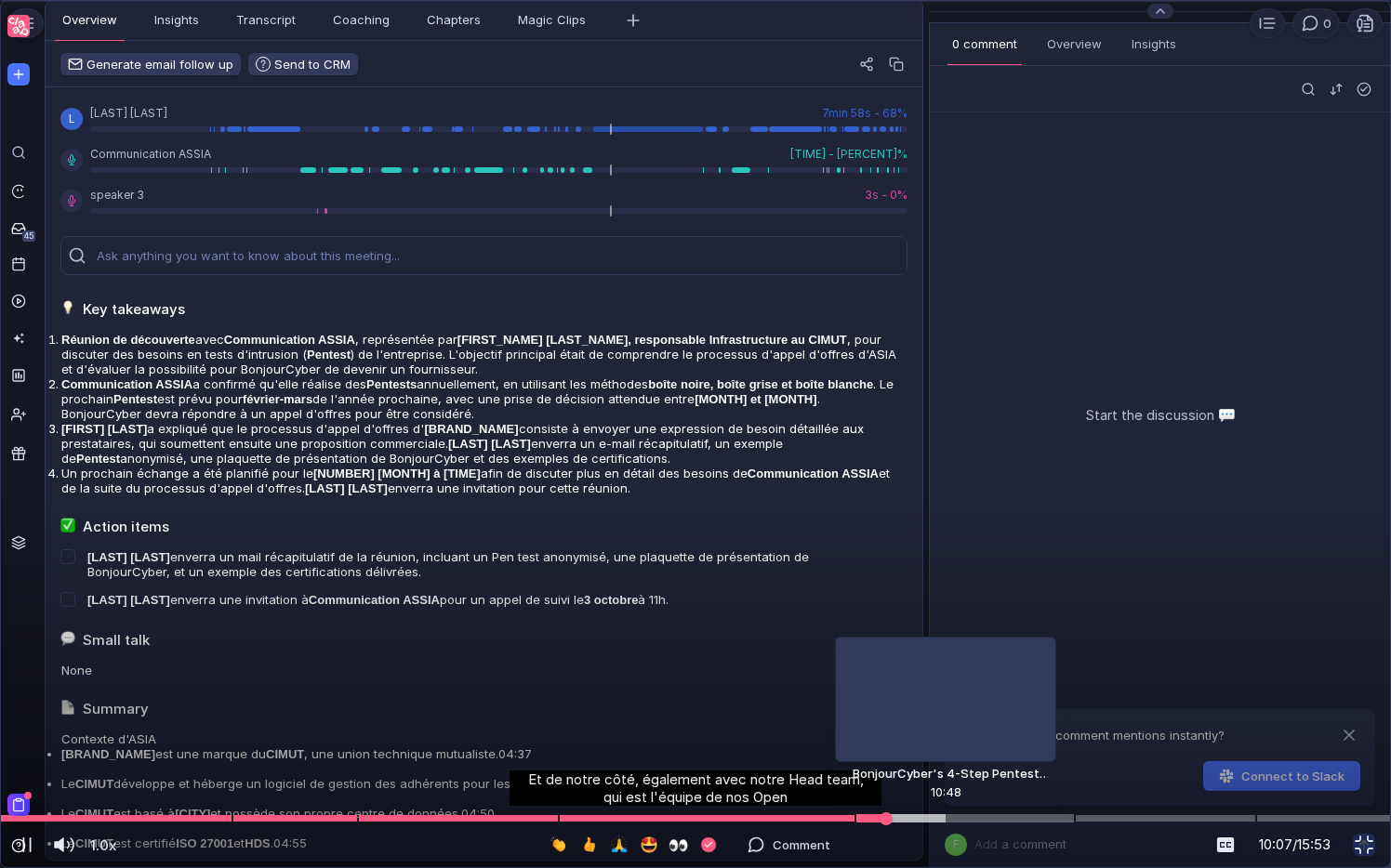 click at bounding box center [696, 818] 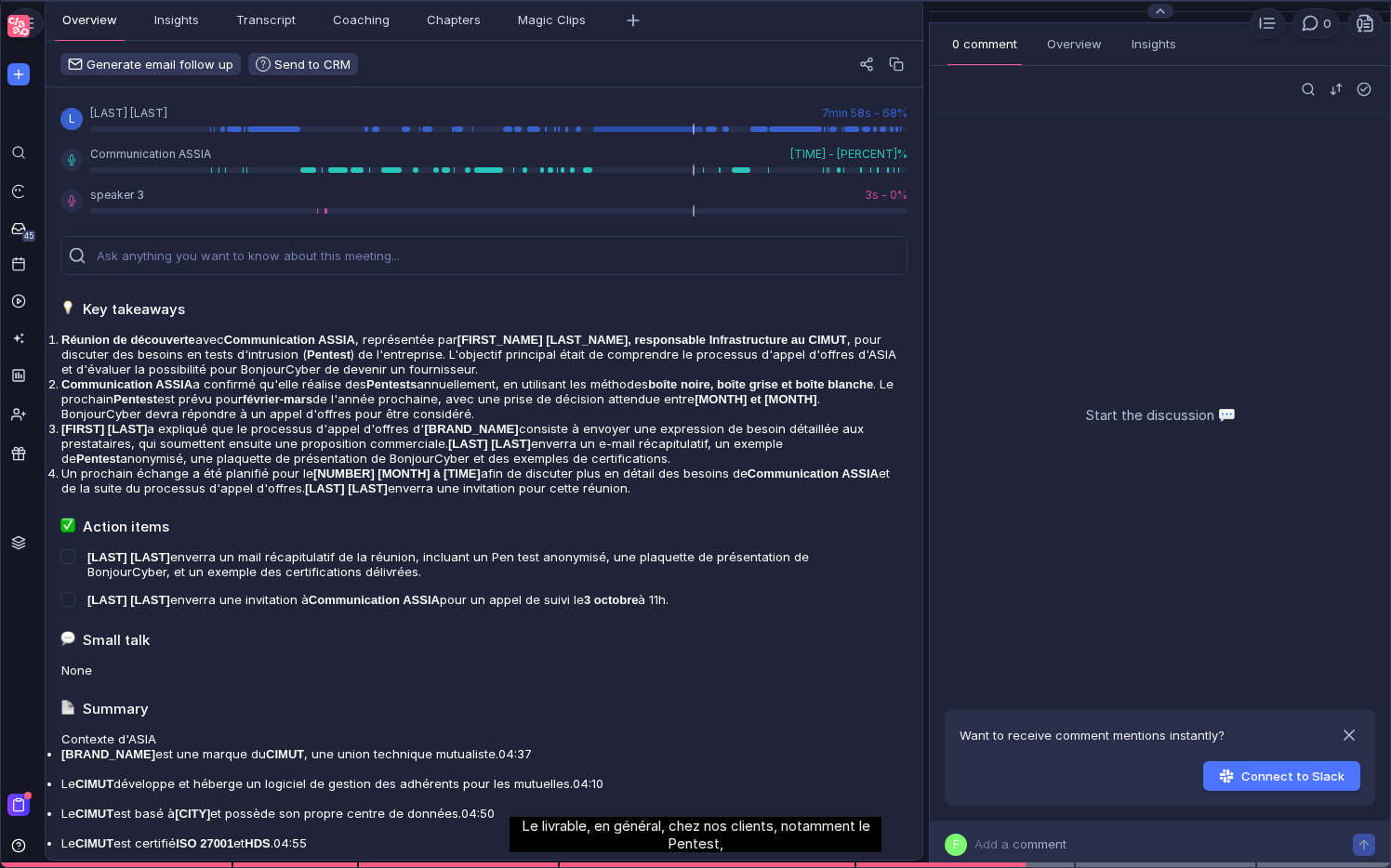 click at bounding box center [696, 44] 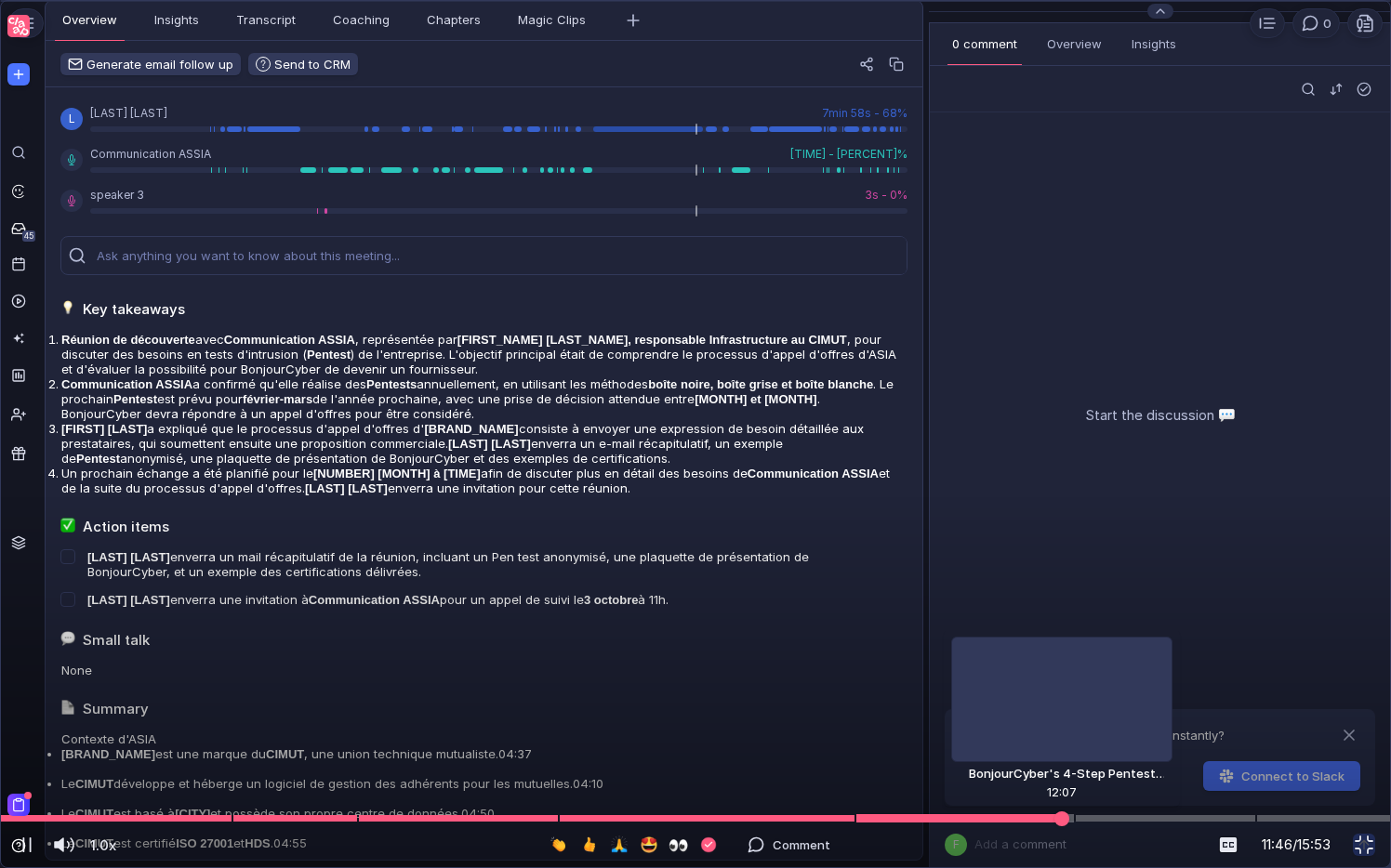click at bounding box center [696, 818] 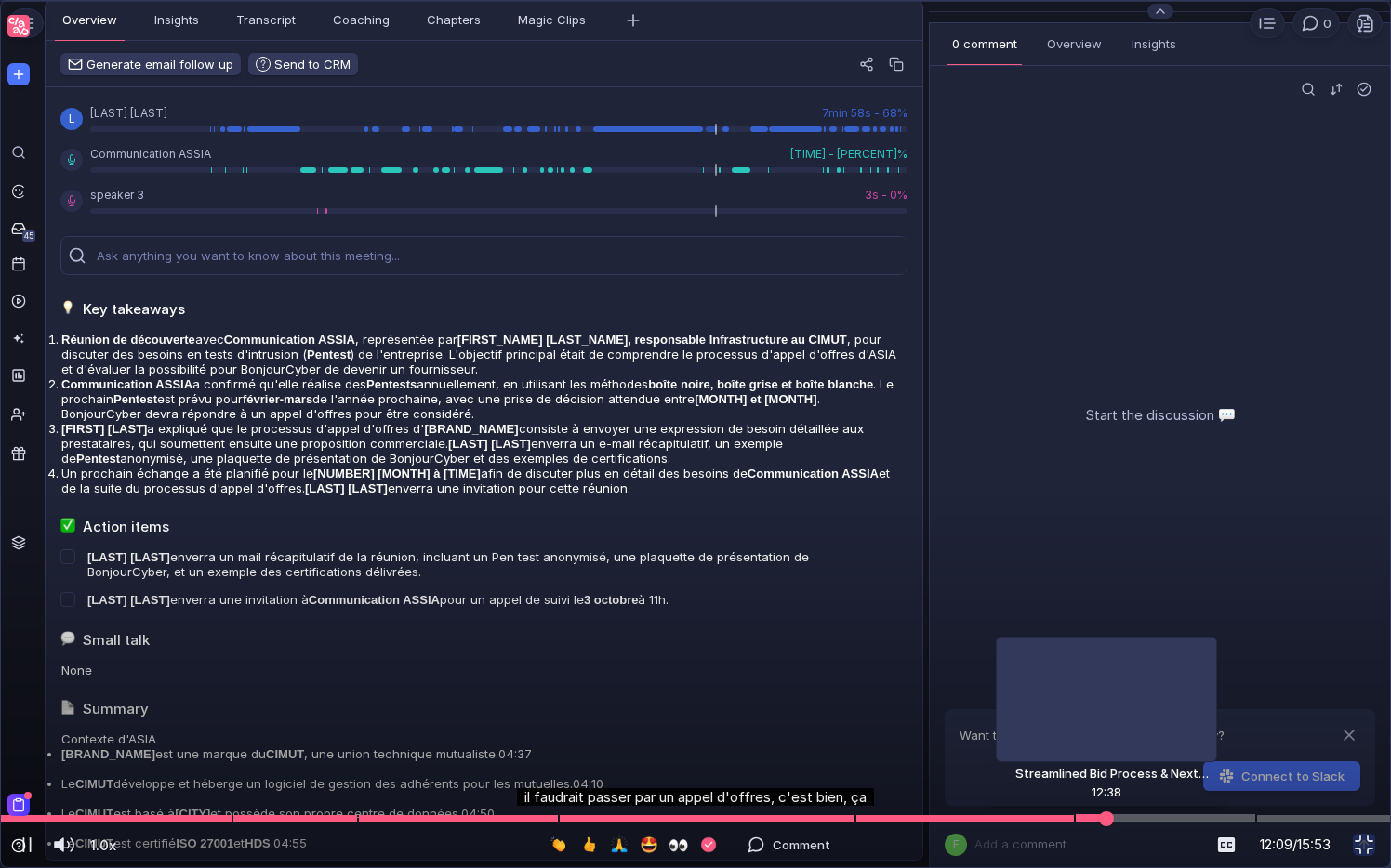 click at bounding box center [696, 818] 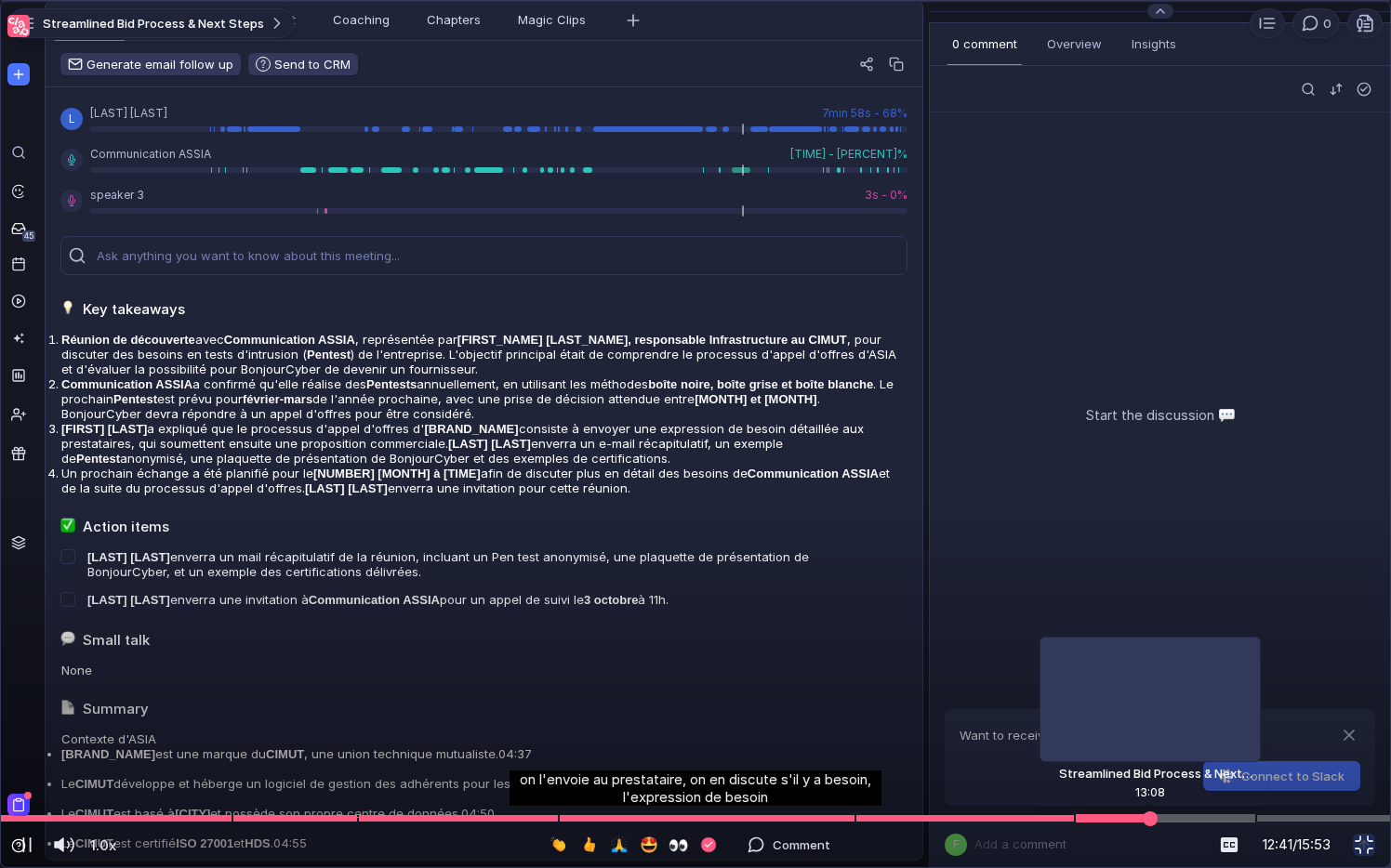 click at bounding box center [696, 818] 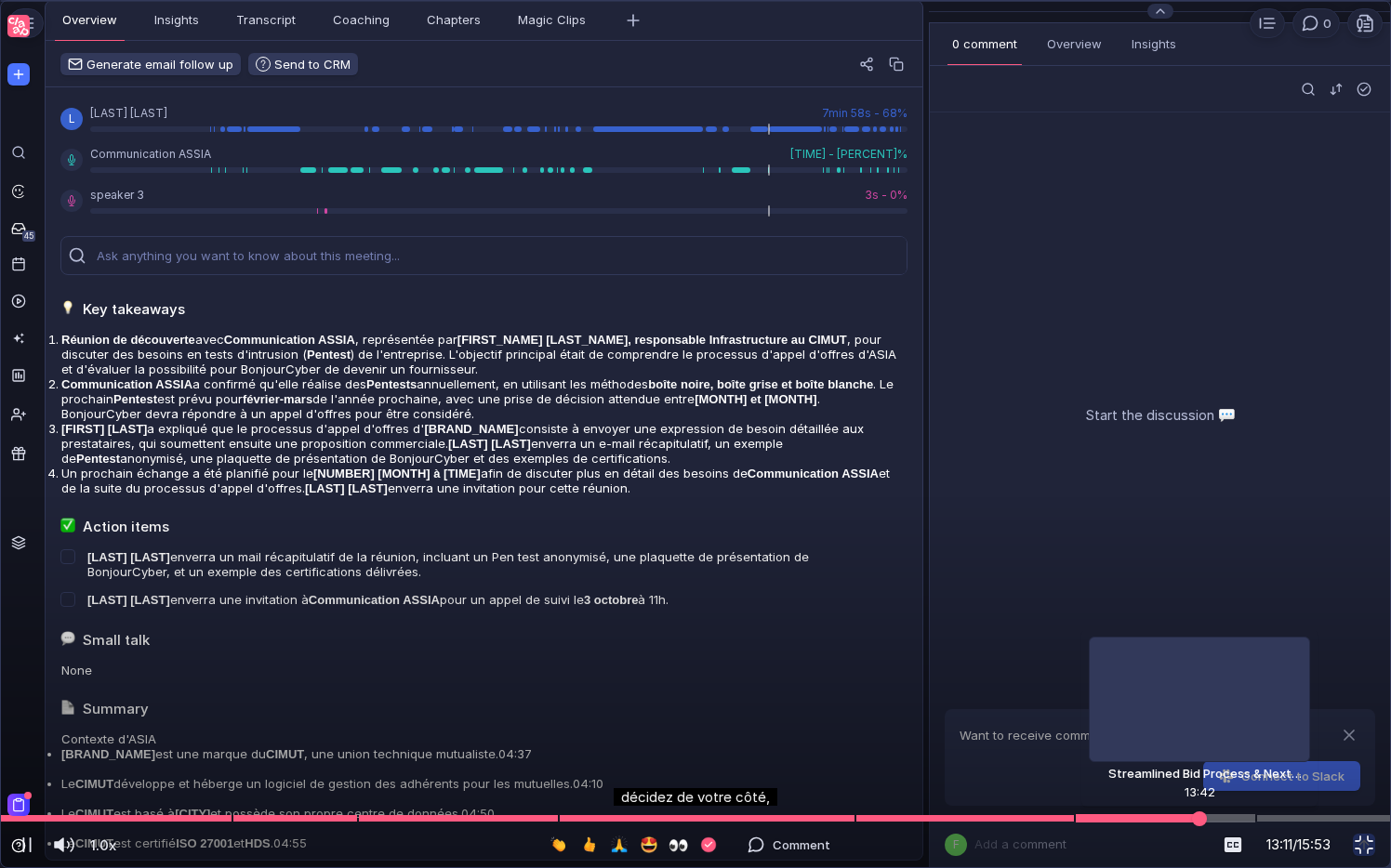 click at bounding box center [696, 818] 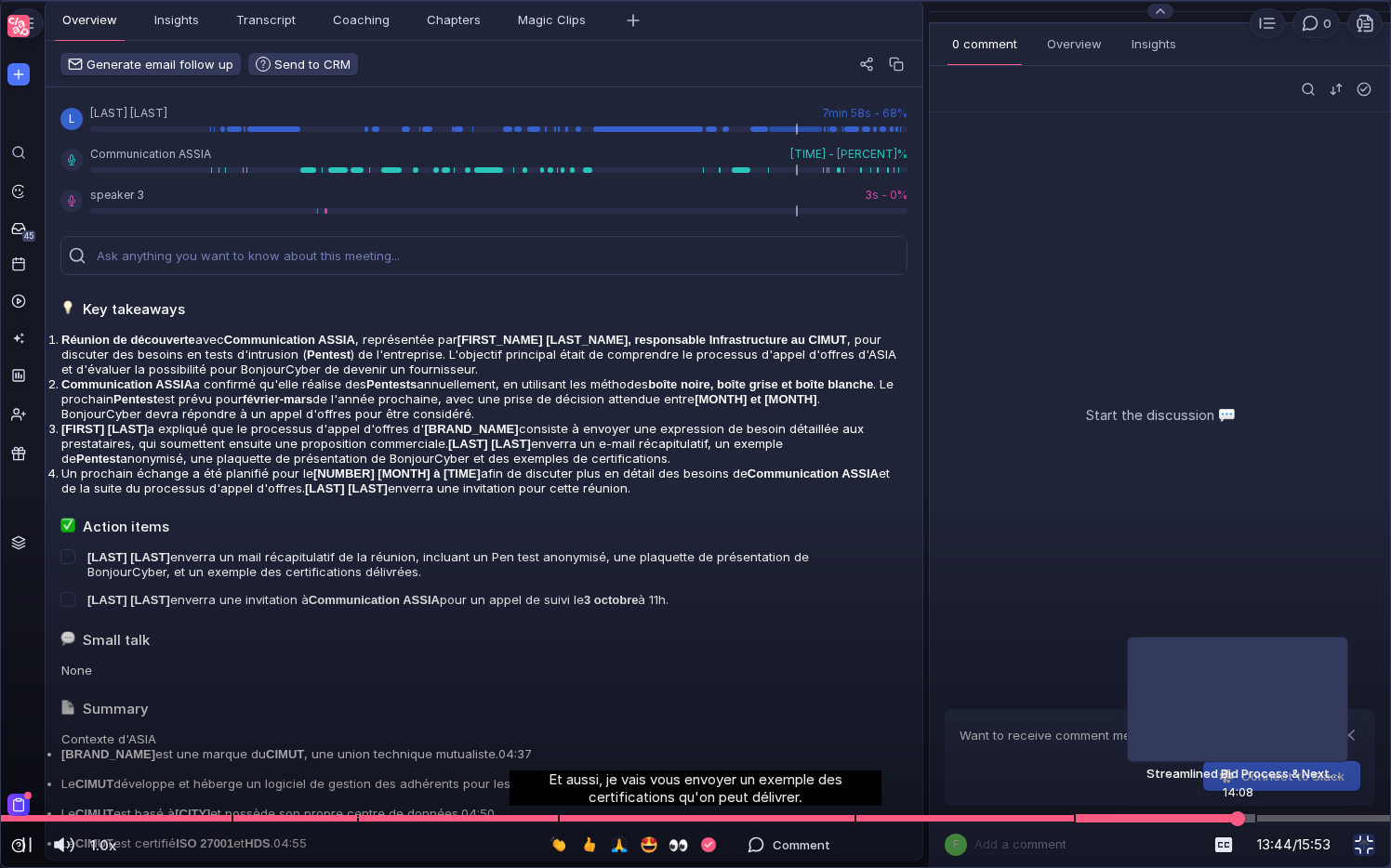 click at bounding box center [696, 818] 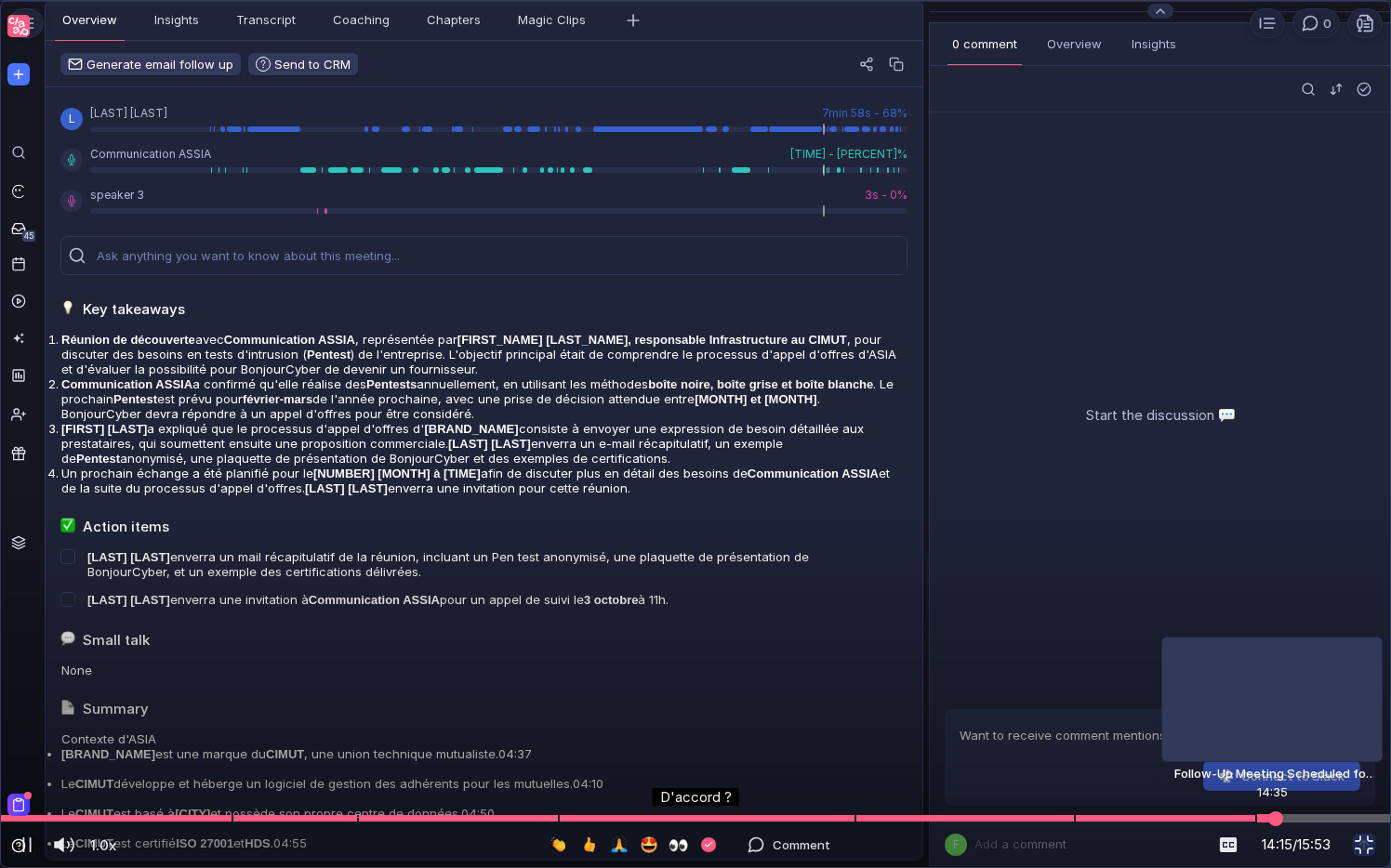 click at bounding box center [696, 818] 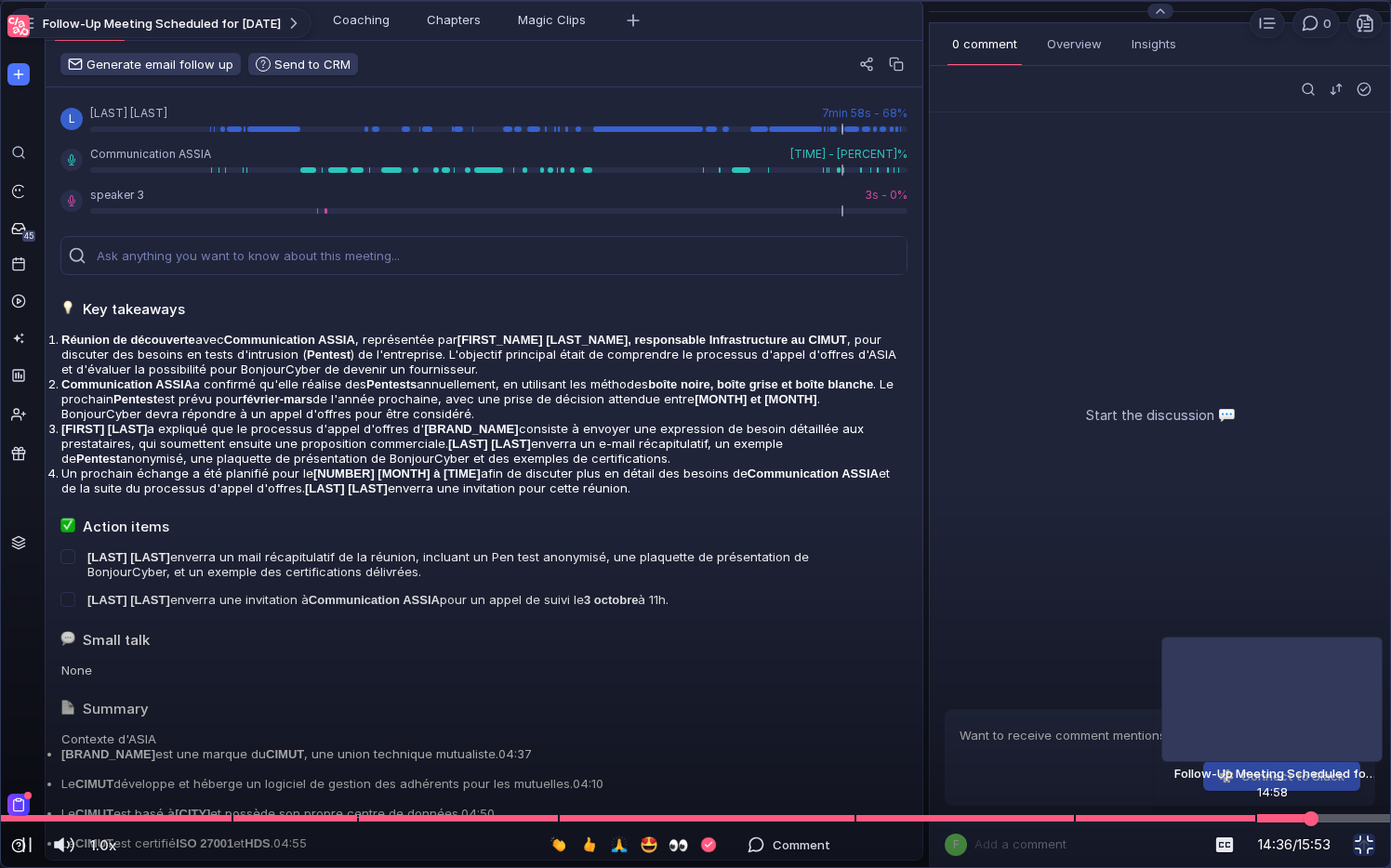 click at bounding box center (696, 818) 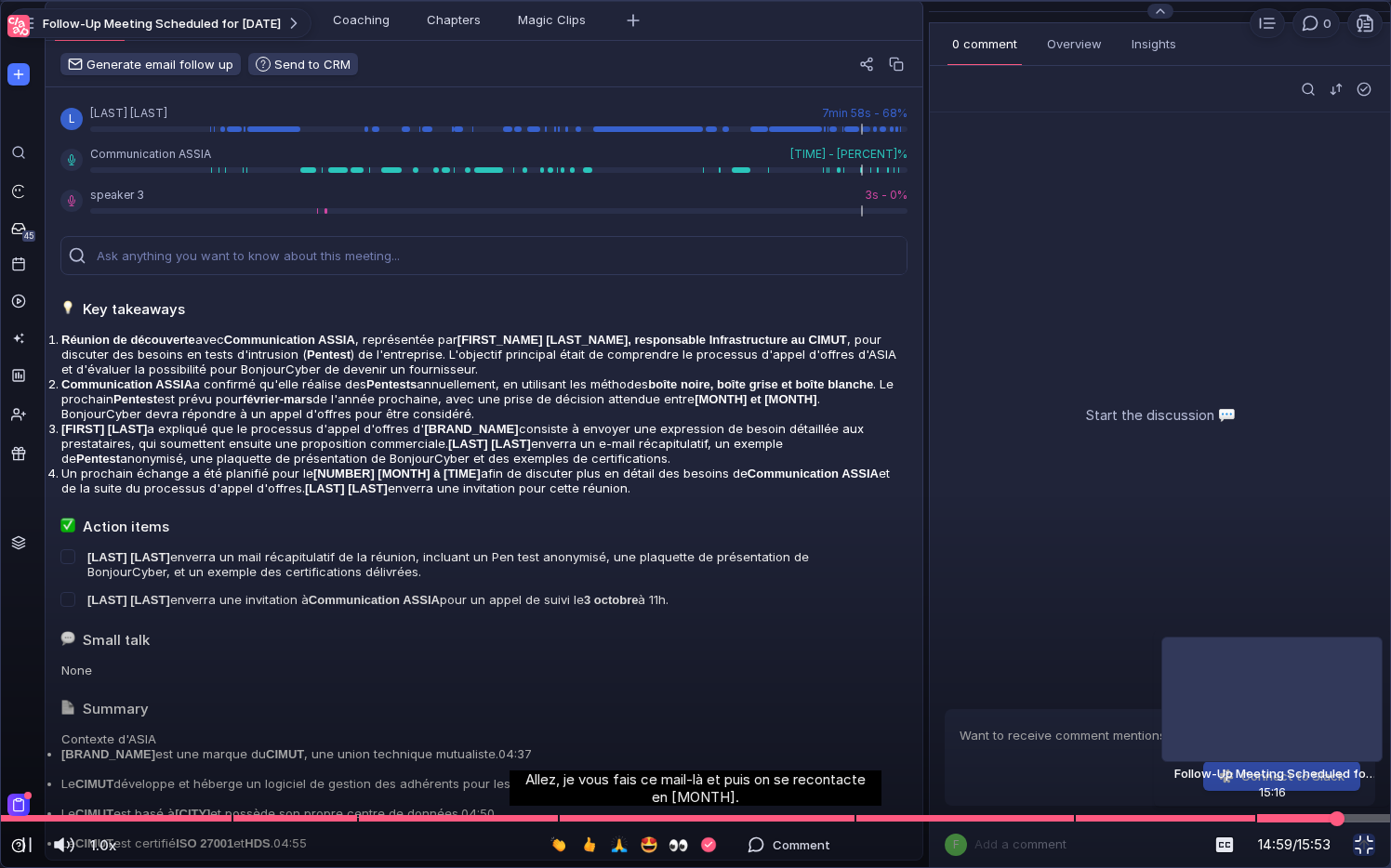 click at bounding box center [696, 818] 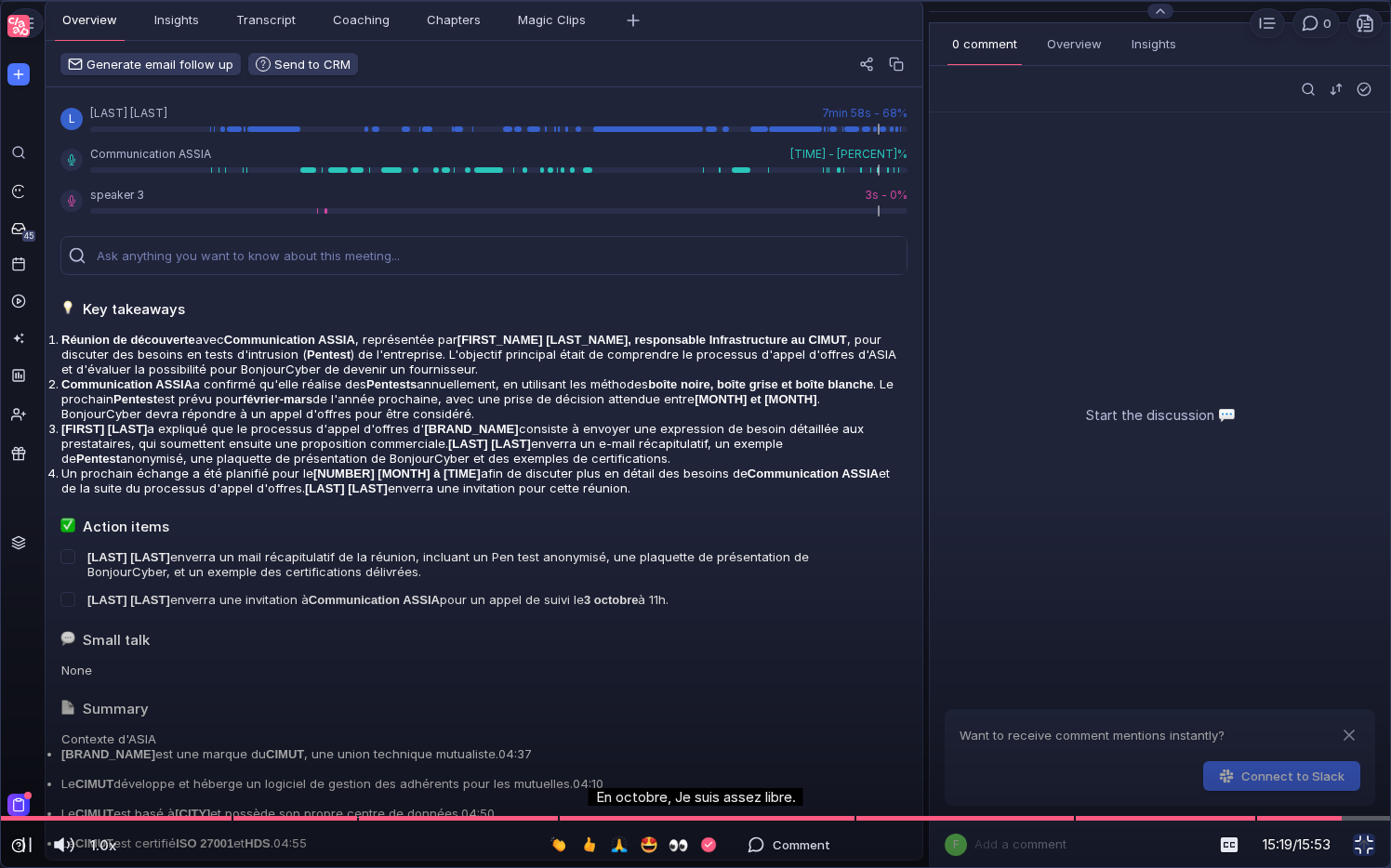 click at bounding box center (696, 44) 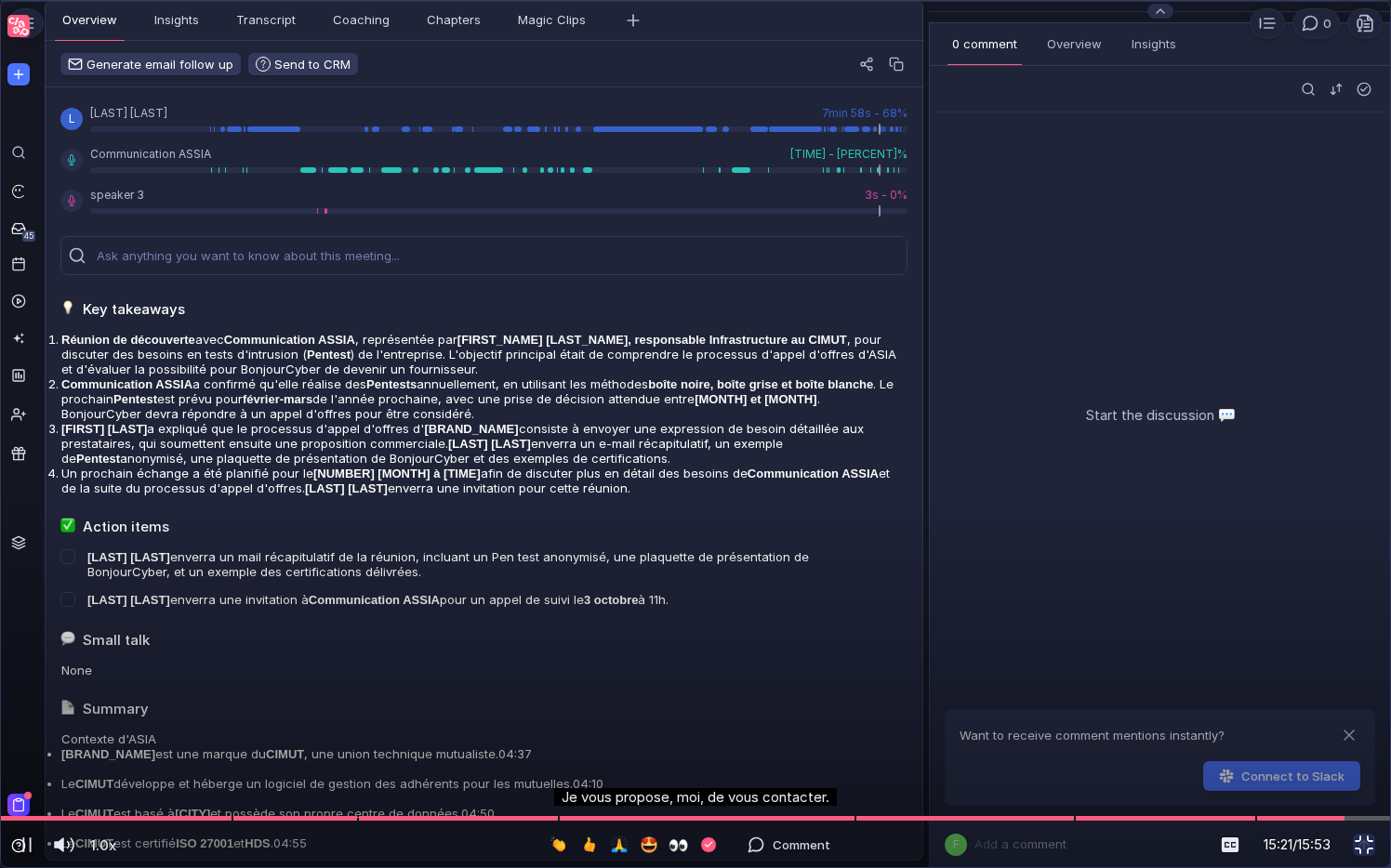 click at bounding box center [1364, 845] 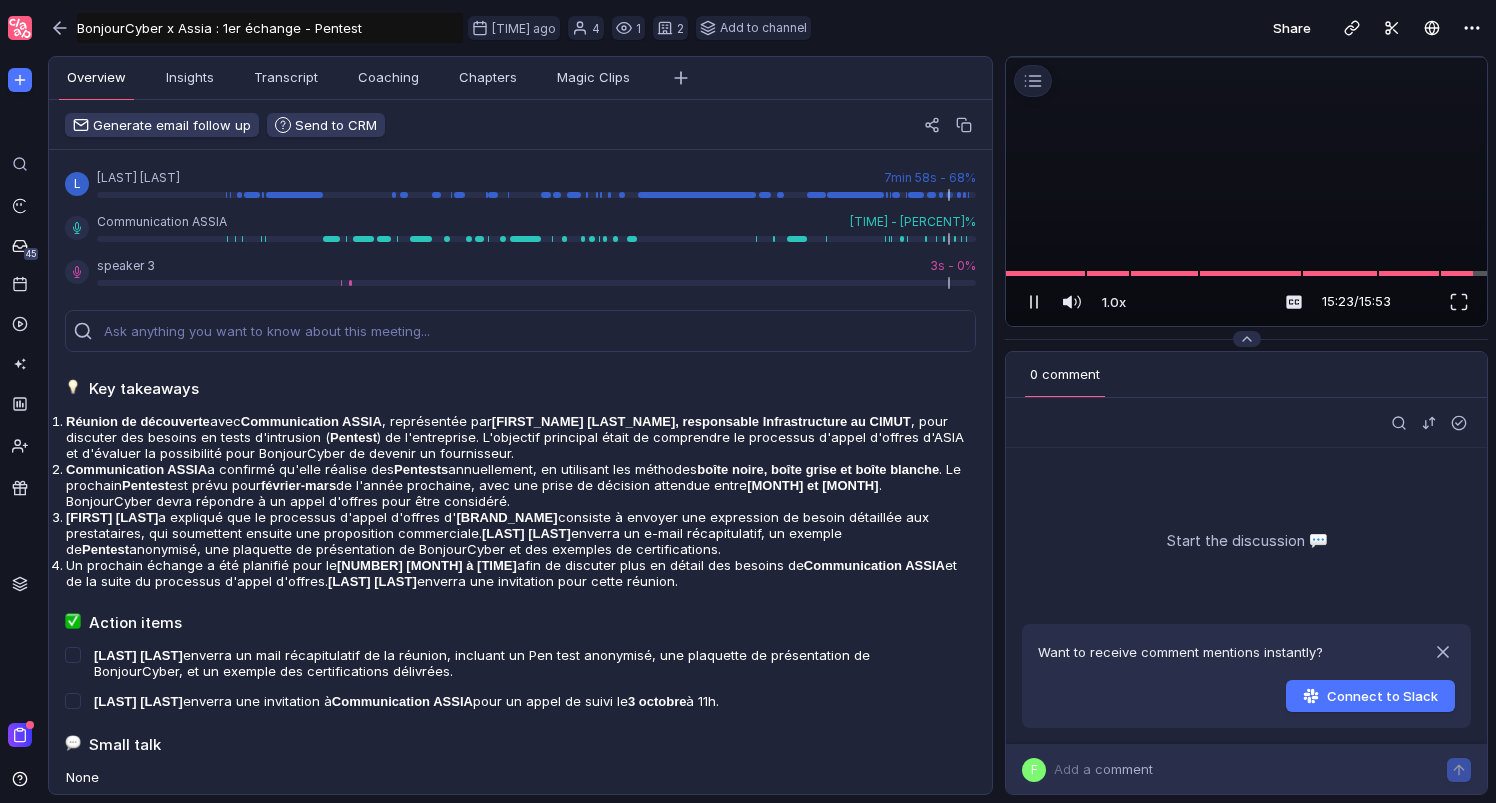 click at bounding box center (1034, 302) 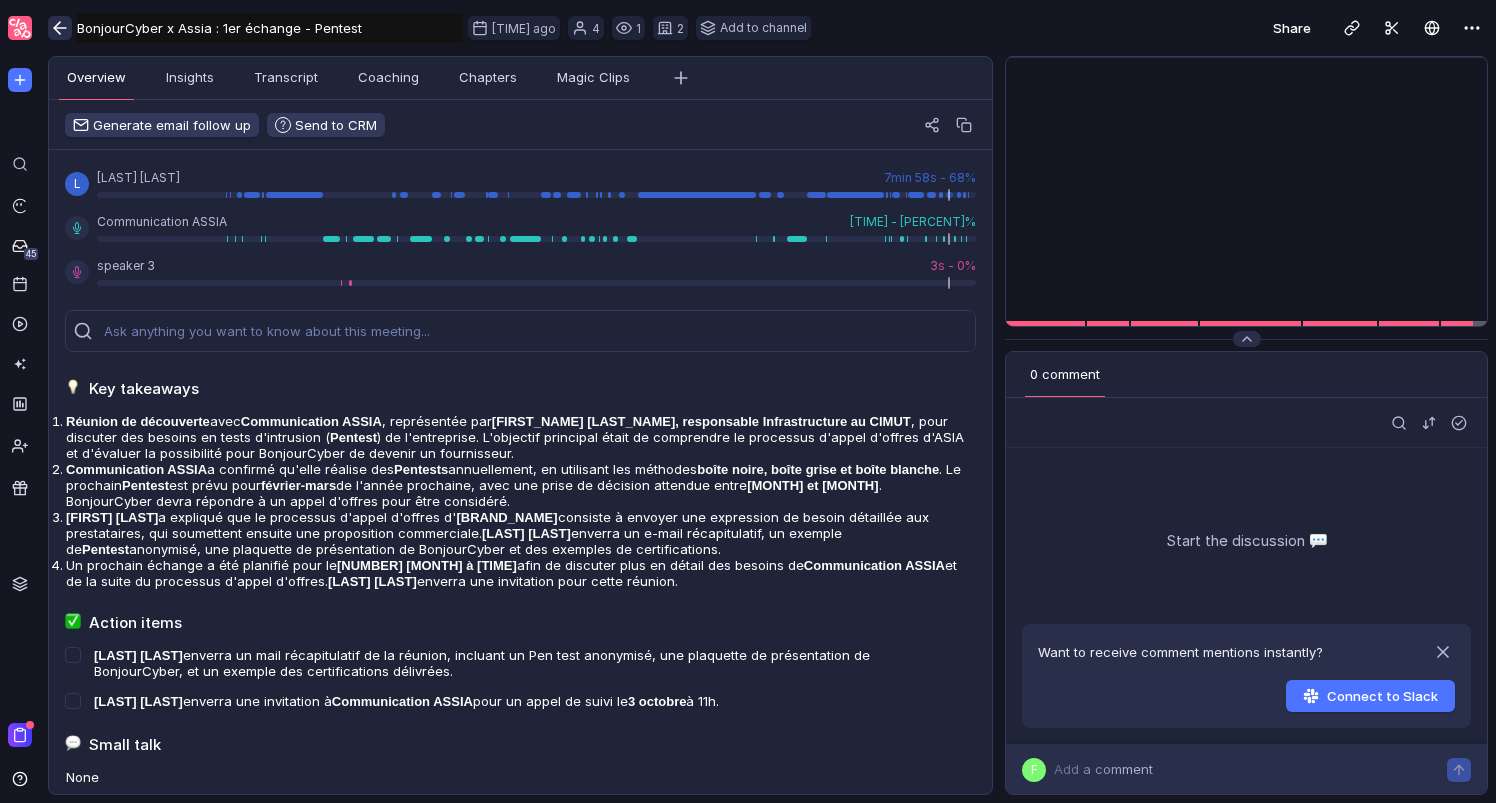 click at bounding box center [60, 28] 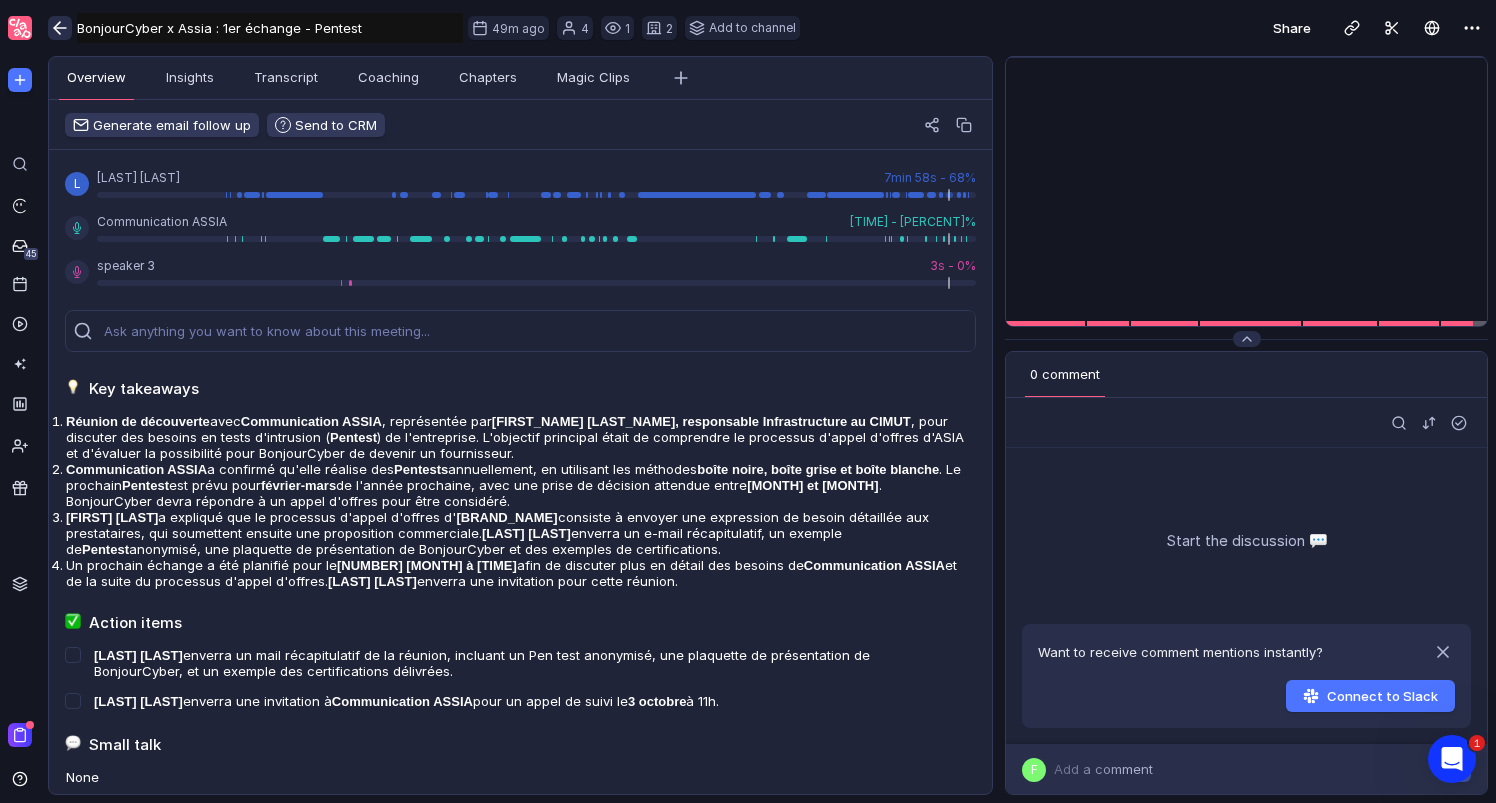 scroll, scrollTop: 0, scrollLeft: 0, axis: both 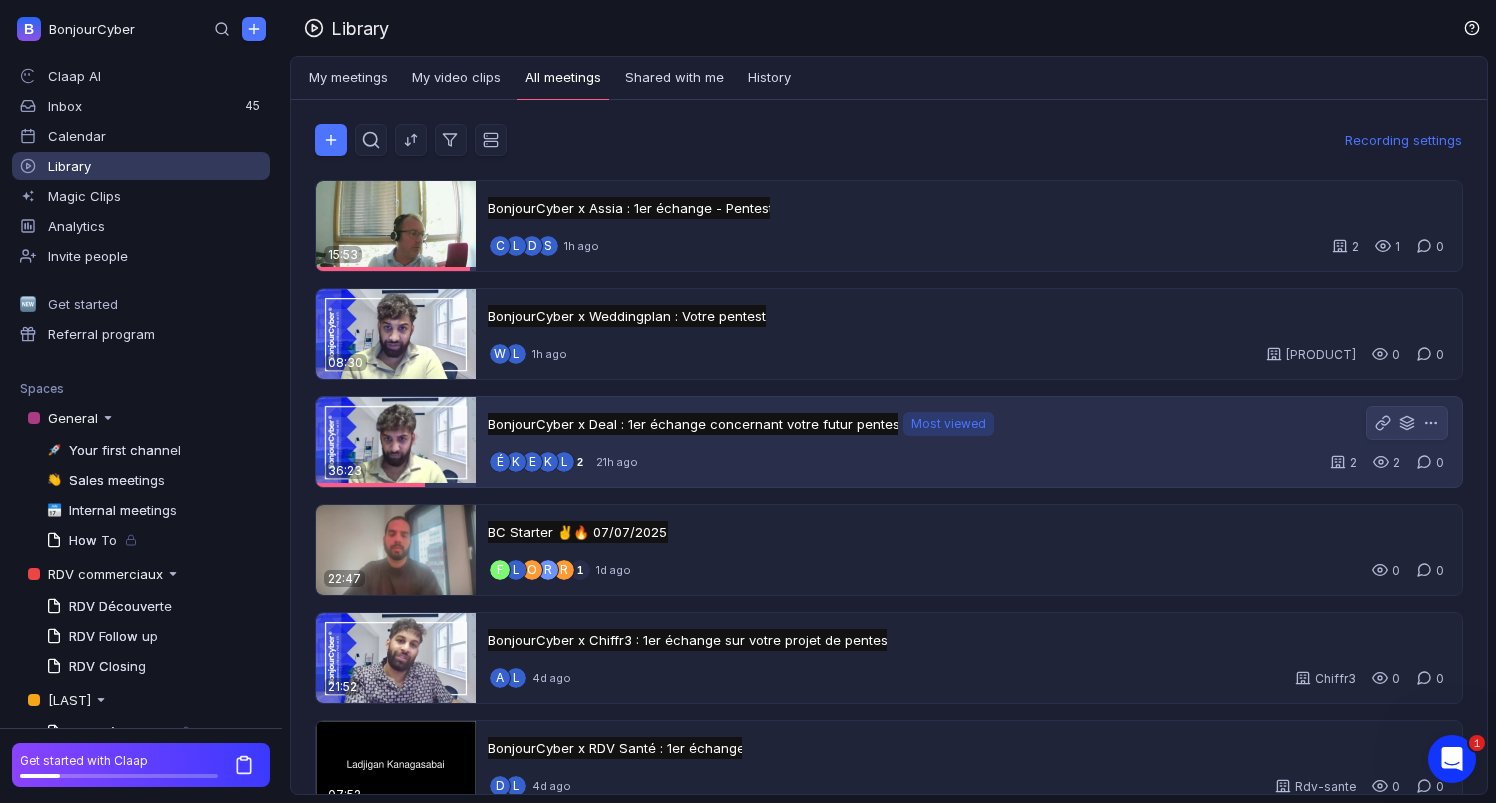 click on "BonjourCyber x Deal : 1er échange concernant votre futur pentest BonjourCyber x Deal : 1er échange concernant votre futur pentest Untitled Most viewed Most viewed" at bounding box center [740, 424] 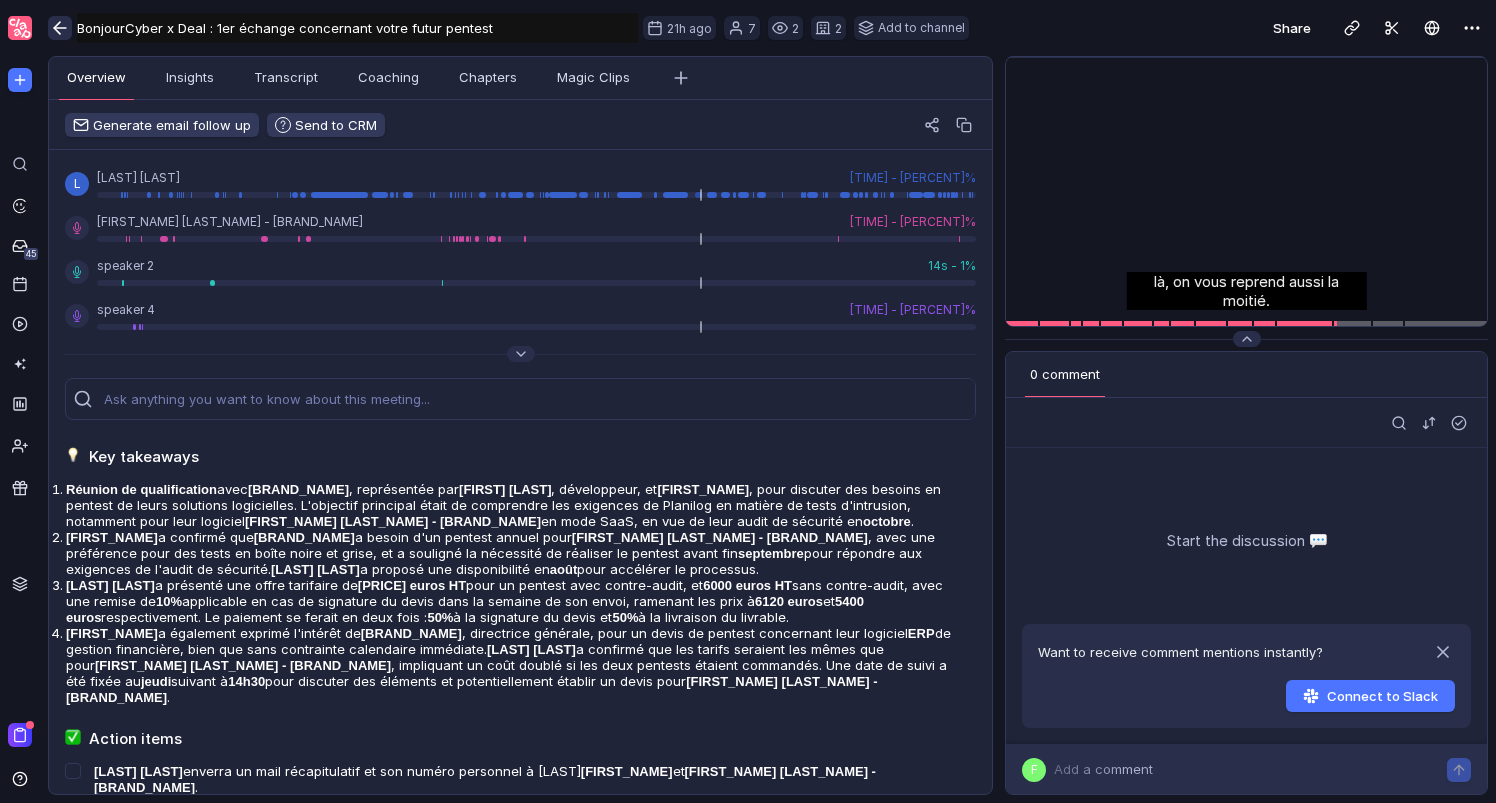 click at bounding box center (60, 28) 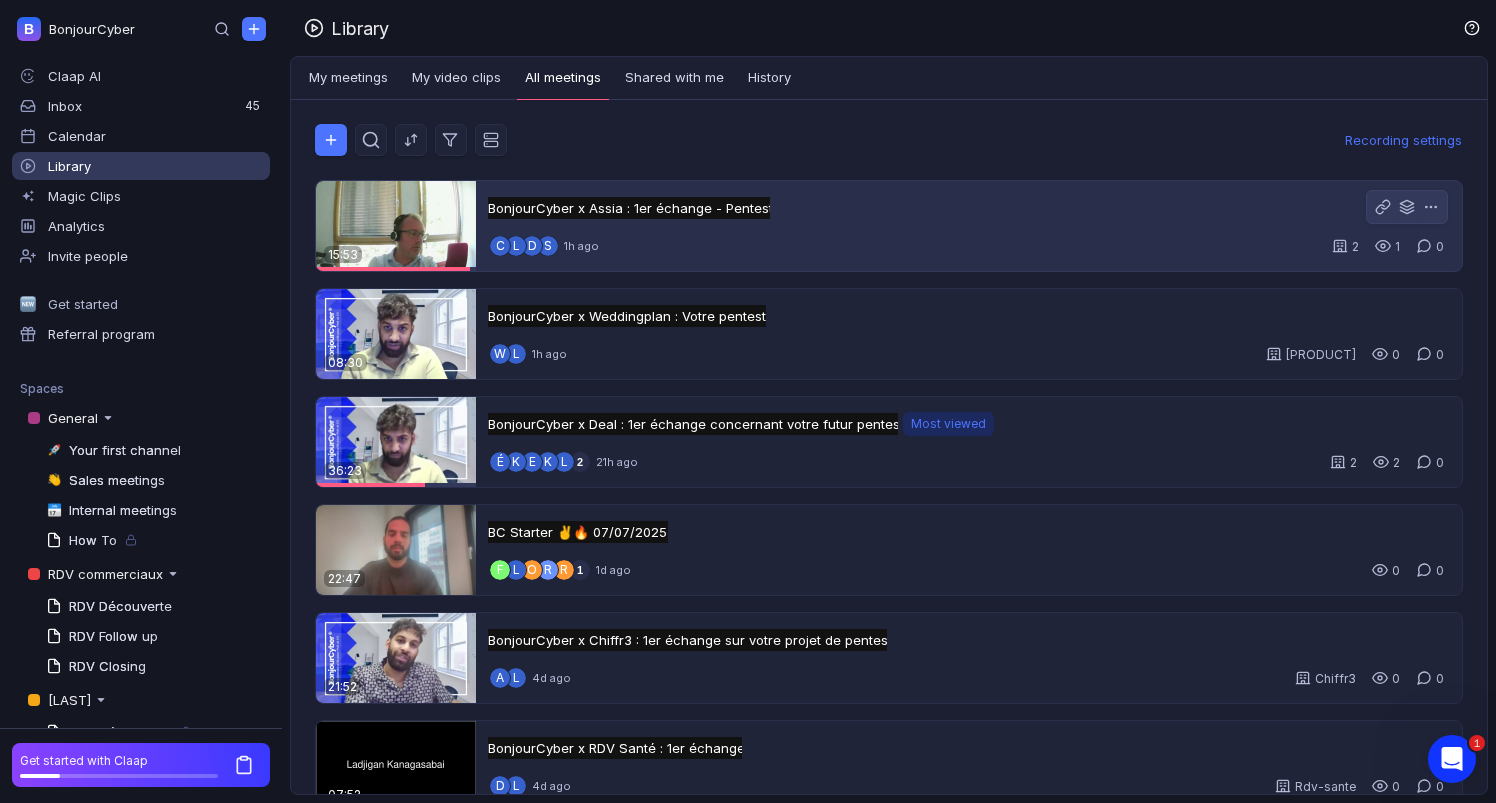 scroll, scrollTop: 0, scrollLeft: 0, axis: both 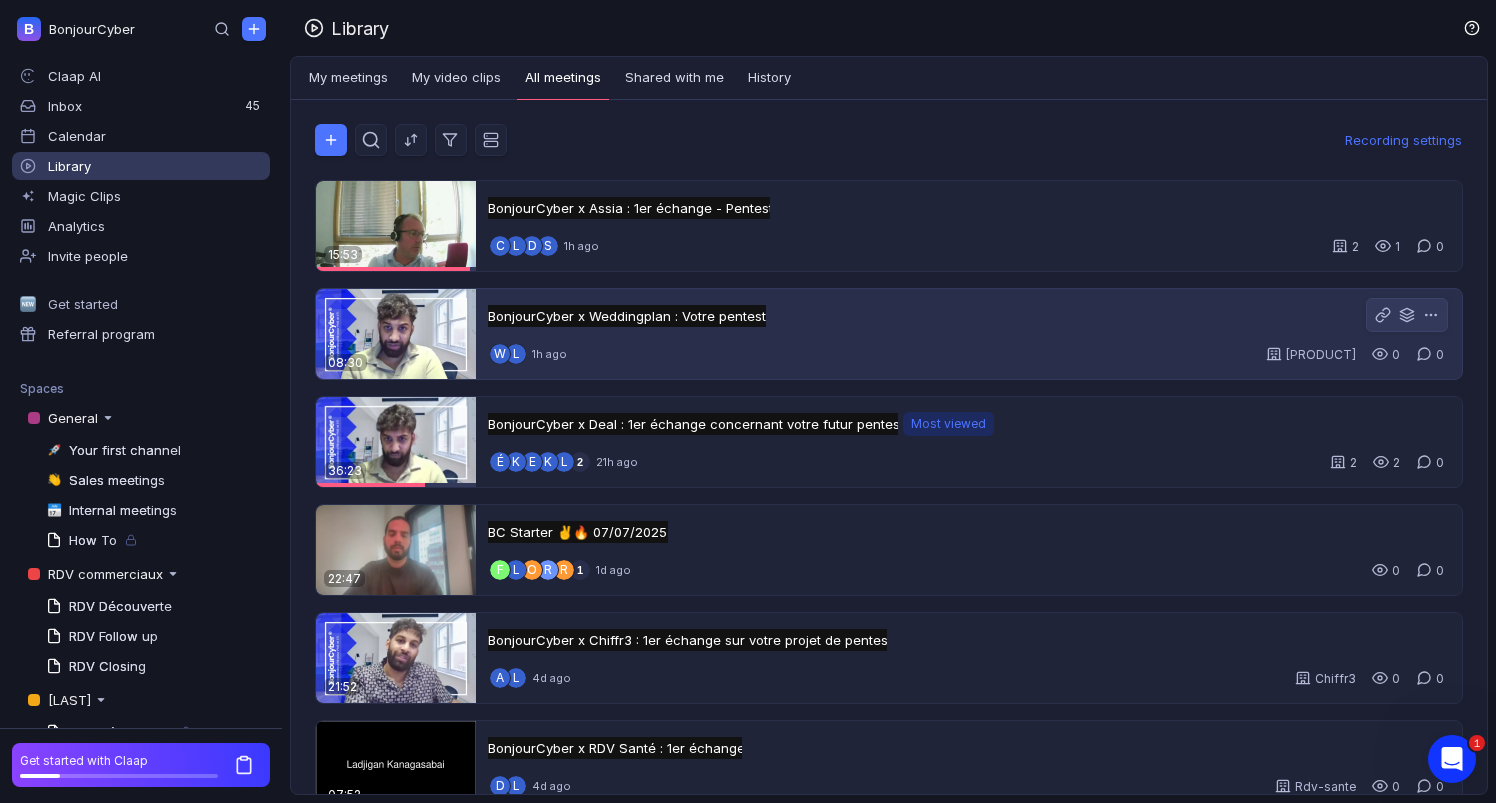 click on "BonjourCyber x Weddingplan : Votre pentest BonjourCyber x Weddingplan : Votre pentest Untitled" at bounding box center (627, 316) 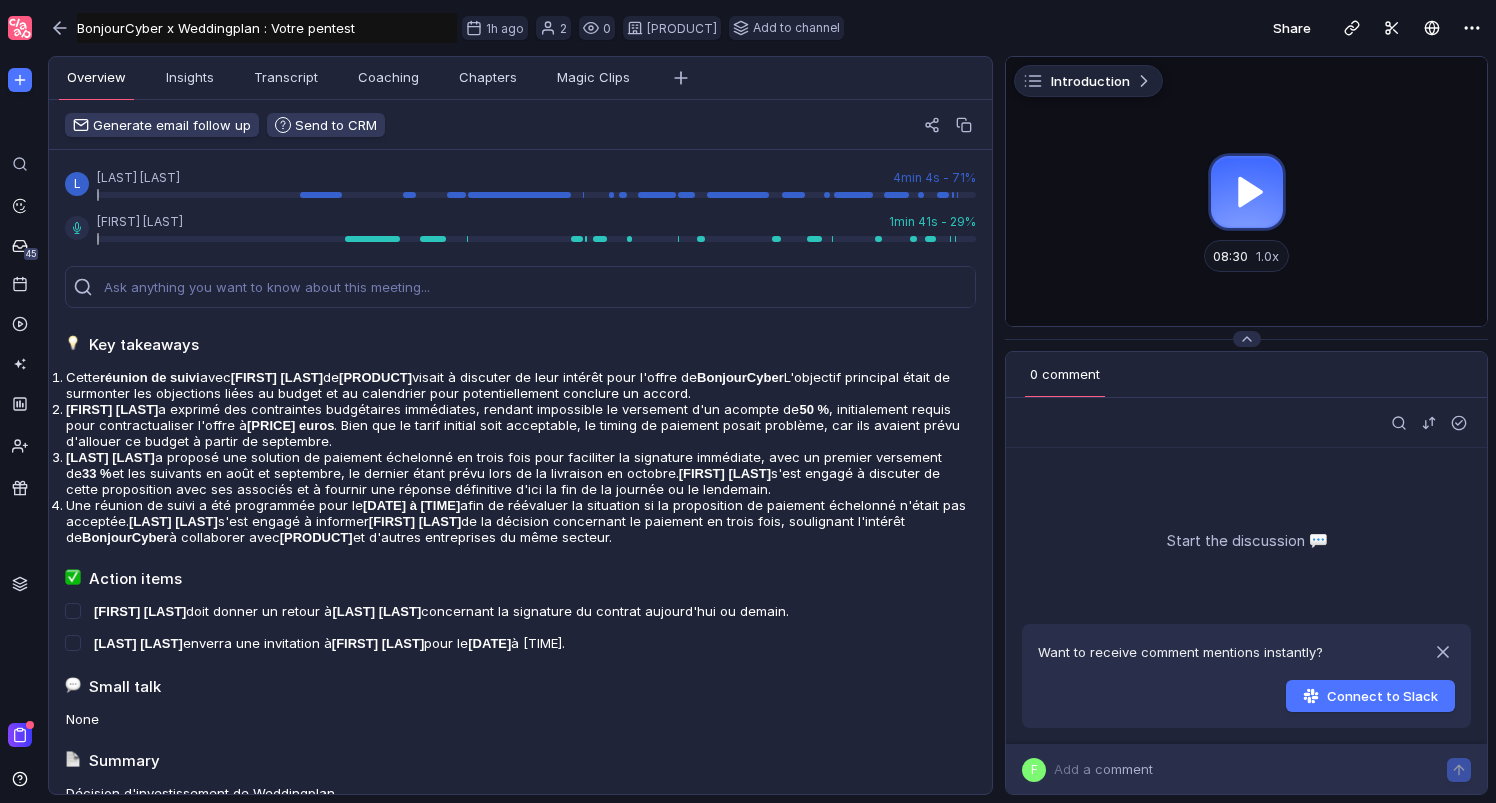 click at bounding box center (1246, 191) 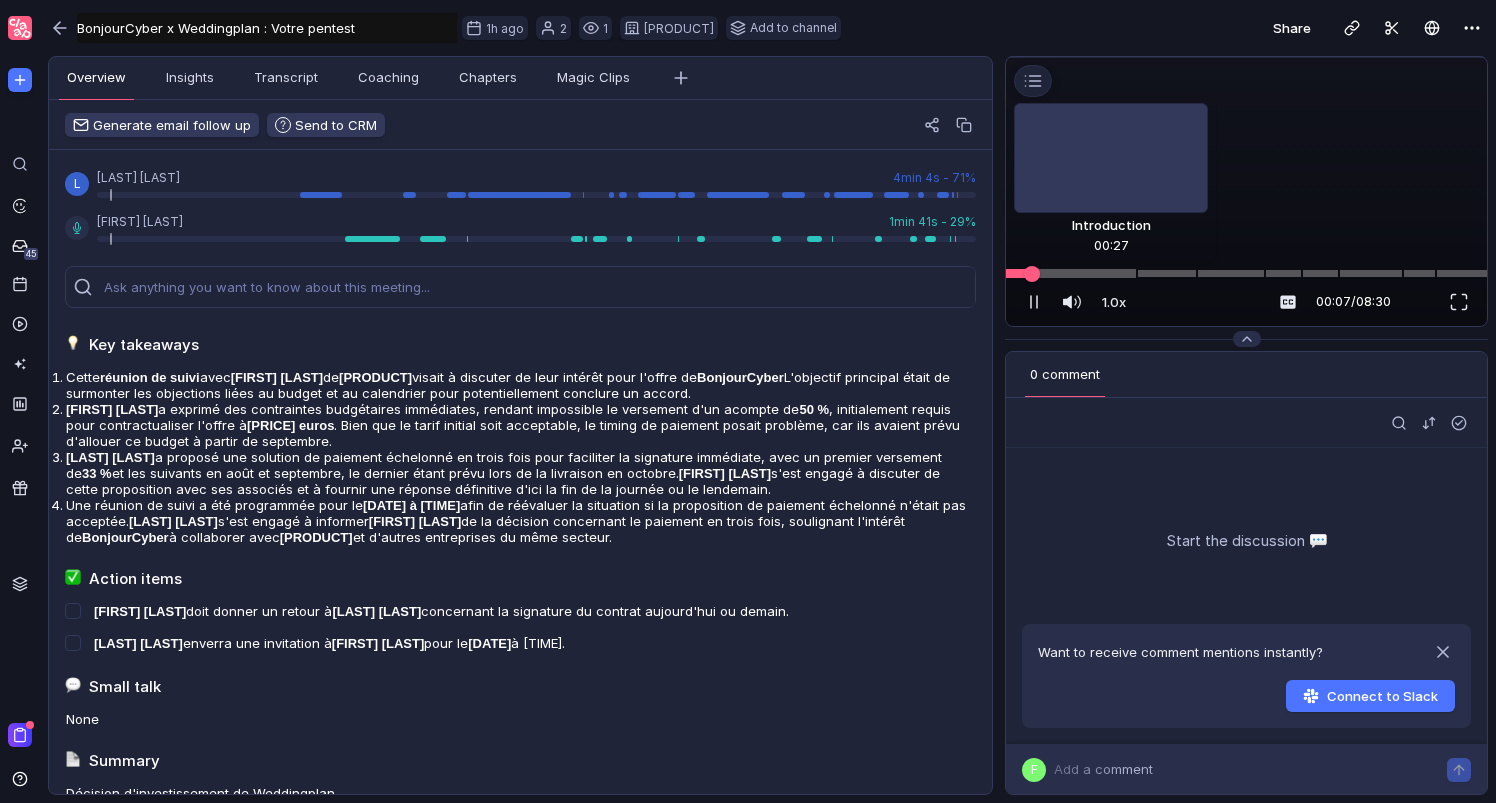 click at bounding box center (1246, 273) 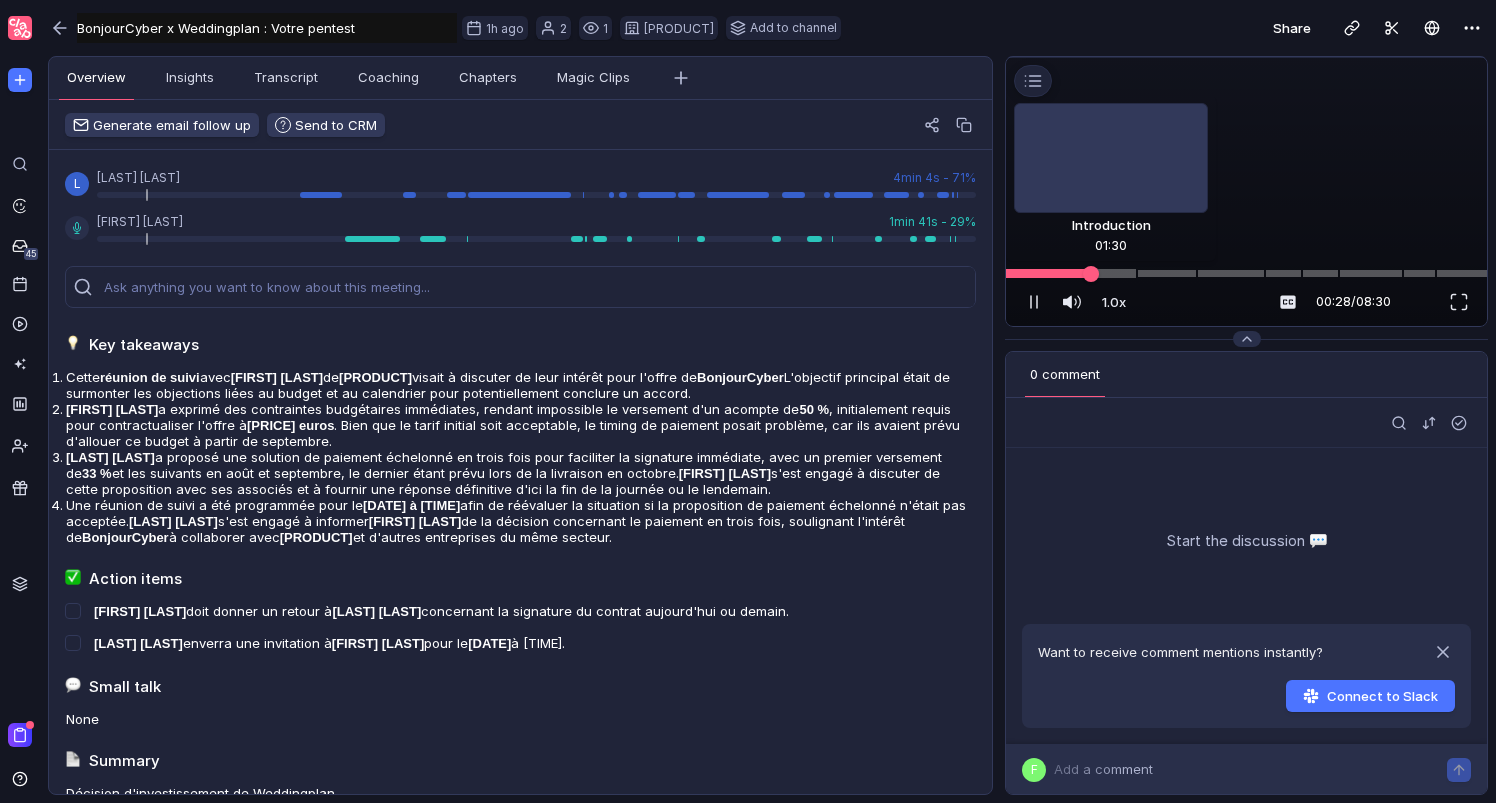 click at bounding box center [1246, 273] 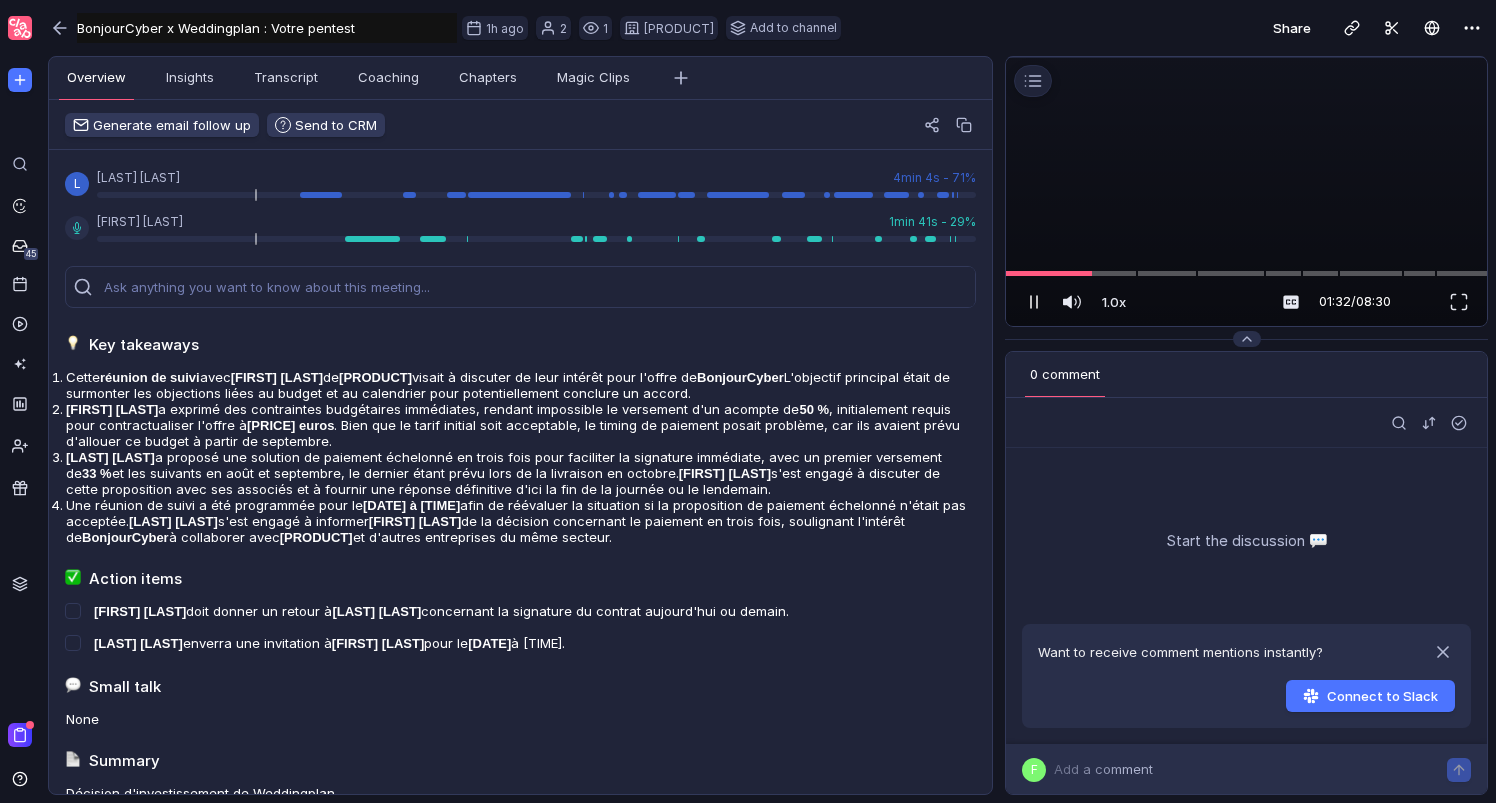 click at bounding box center (1034, 302) 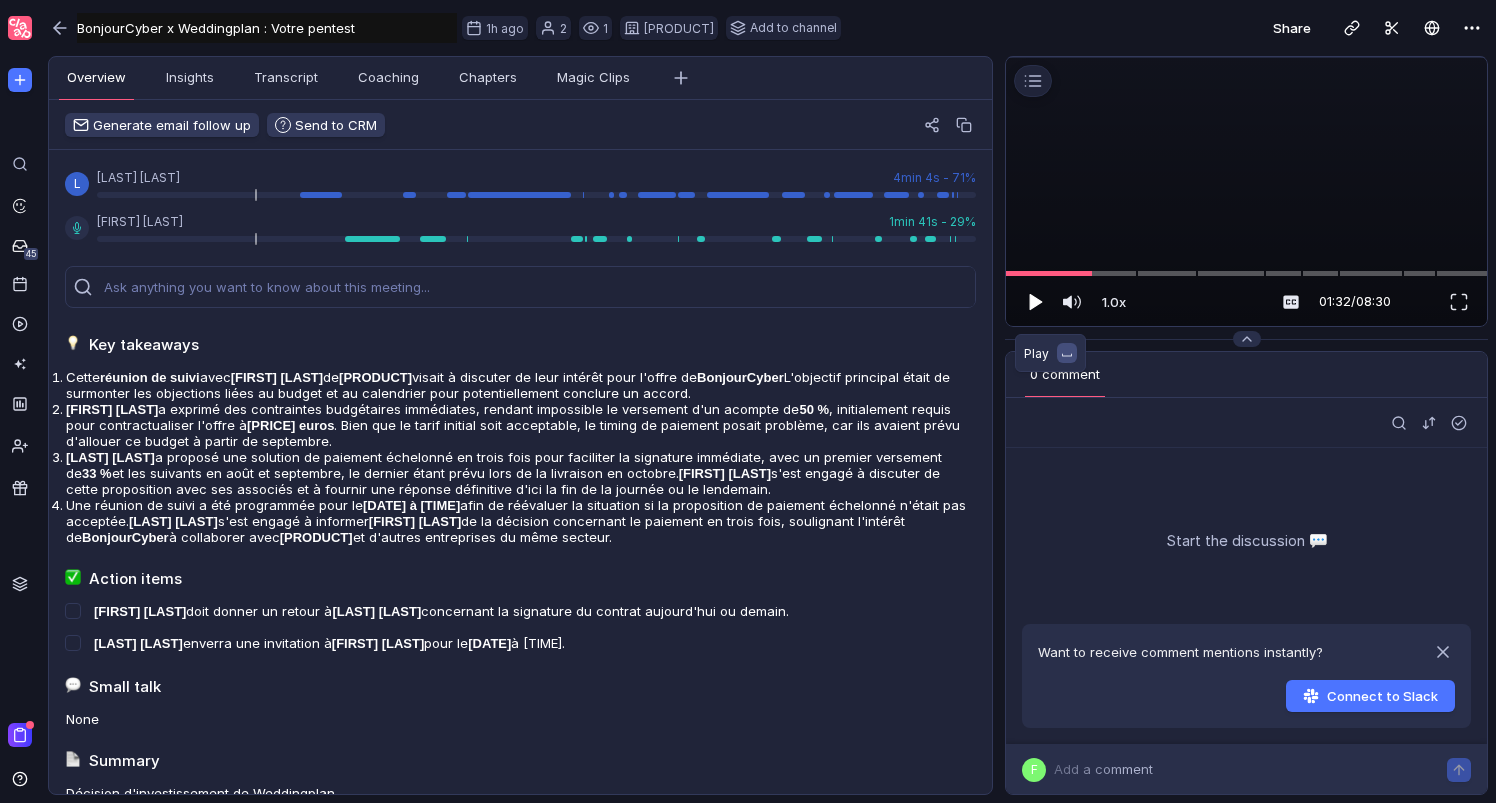 click at bounding box center (1036, 302) 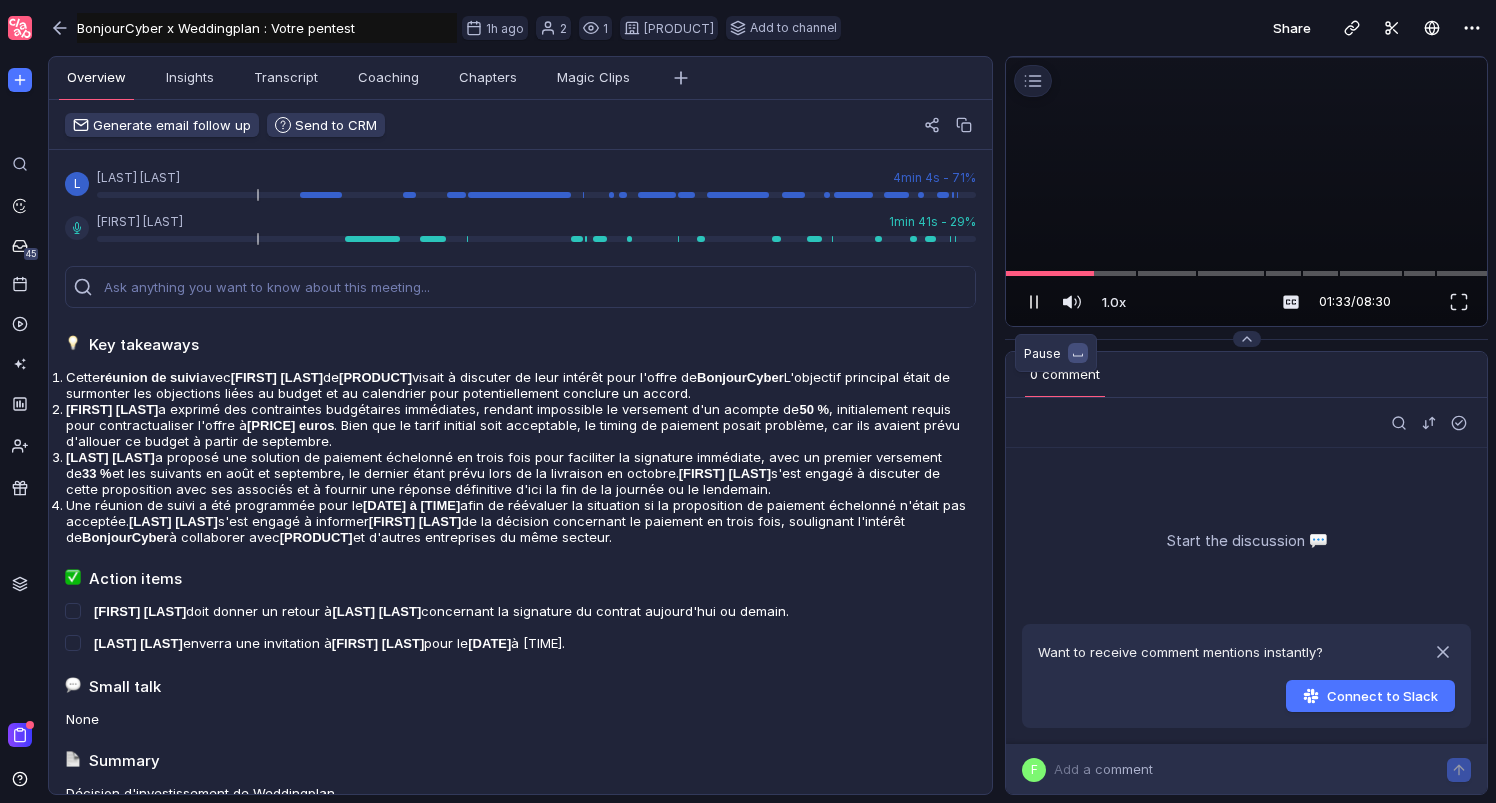 click at bounding box center [1034, 302] 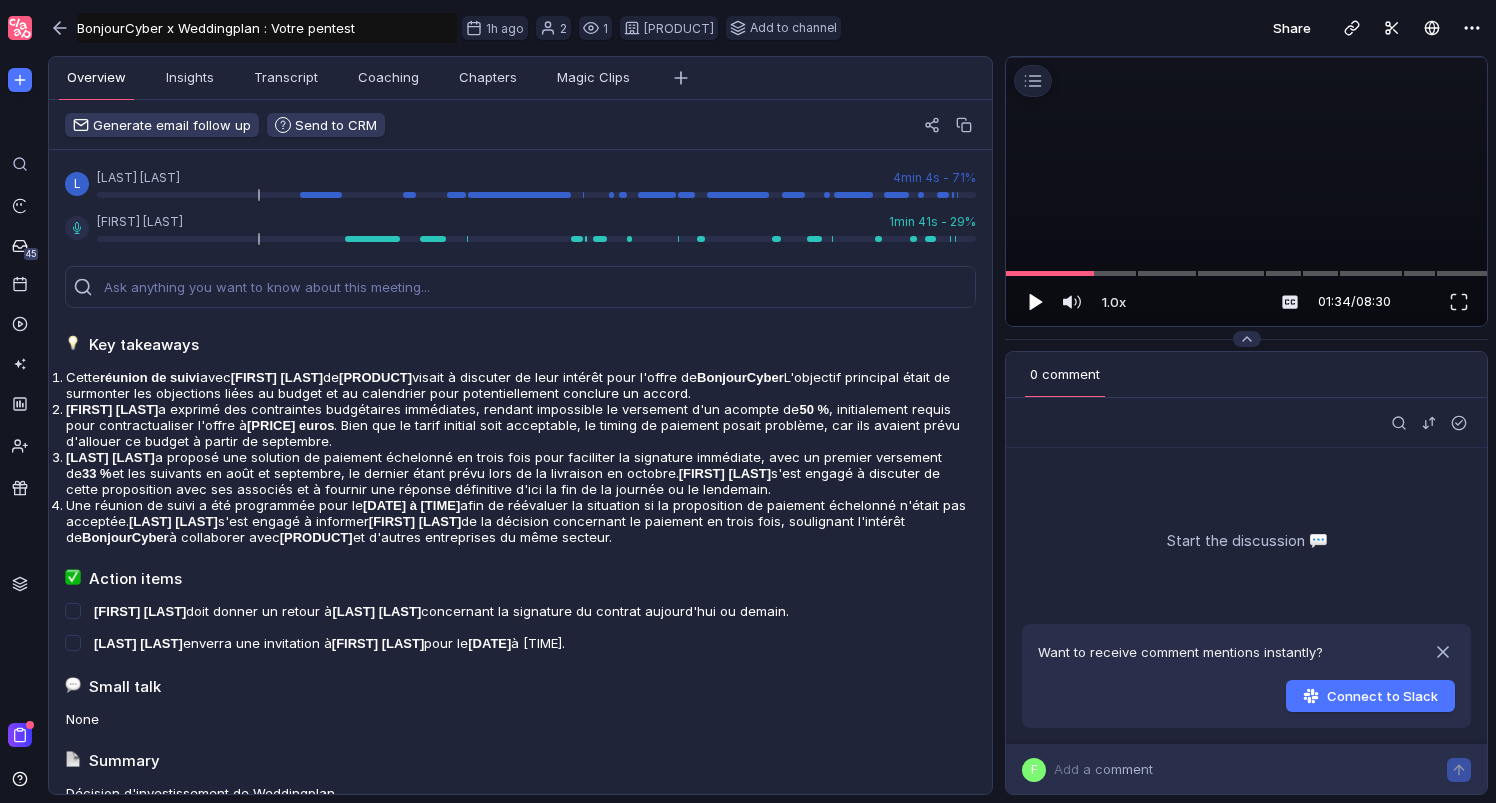 click at bounding box center (1036, 302) 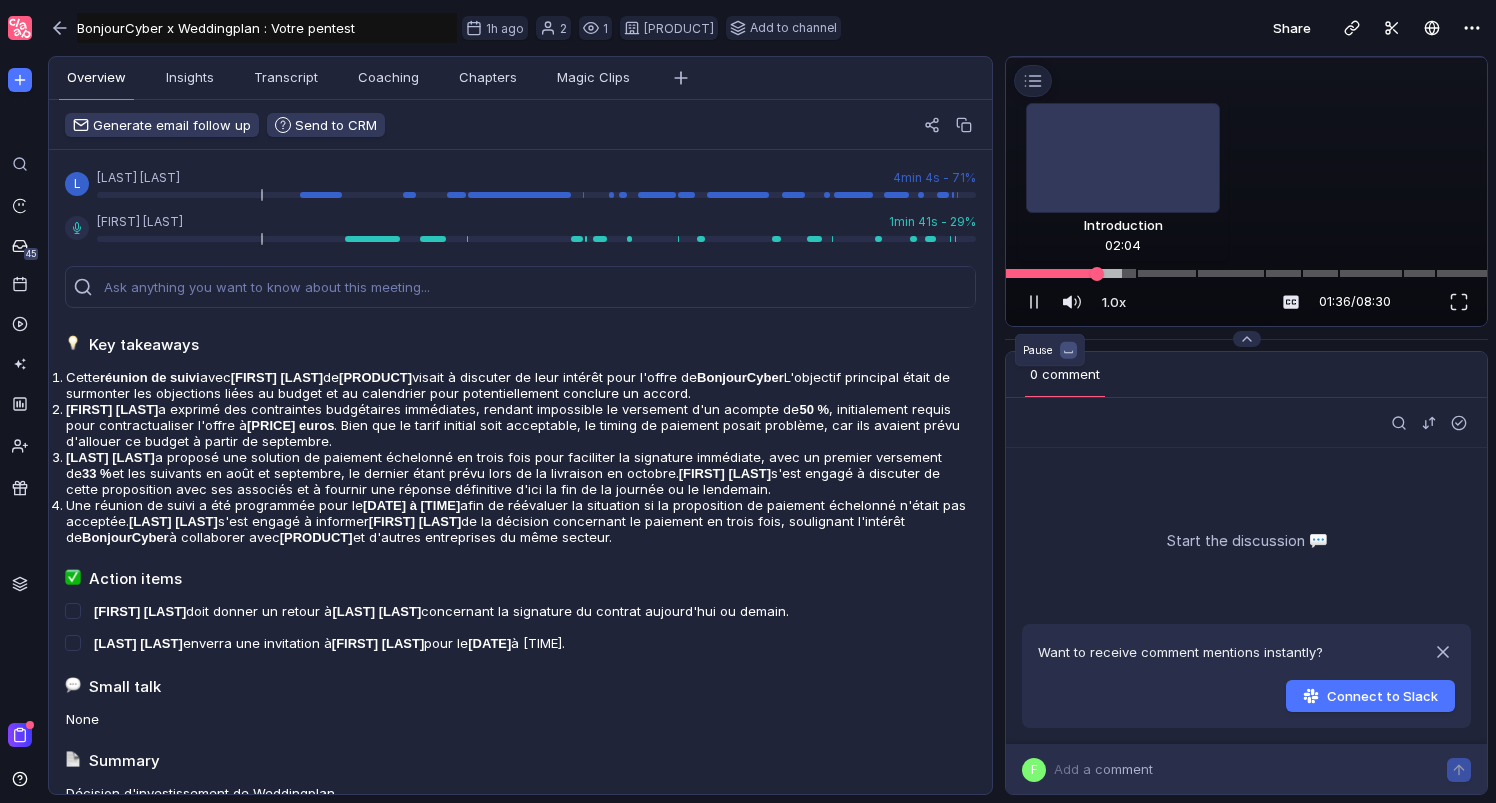 click at bounding box center [1246, 273] 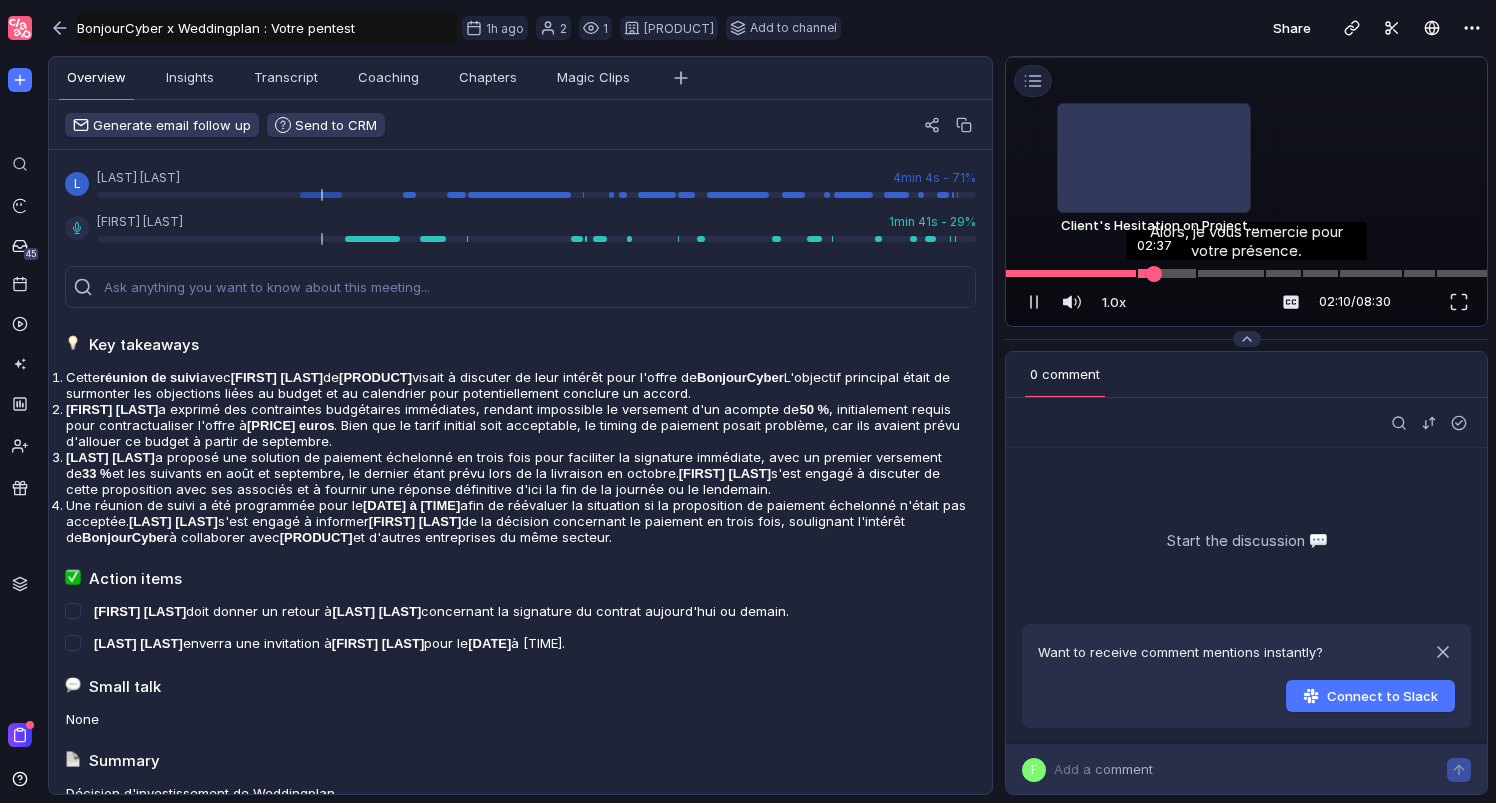 click at bounding box center (1246, 273) 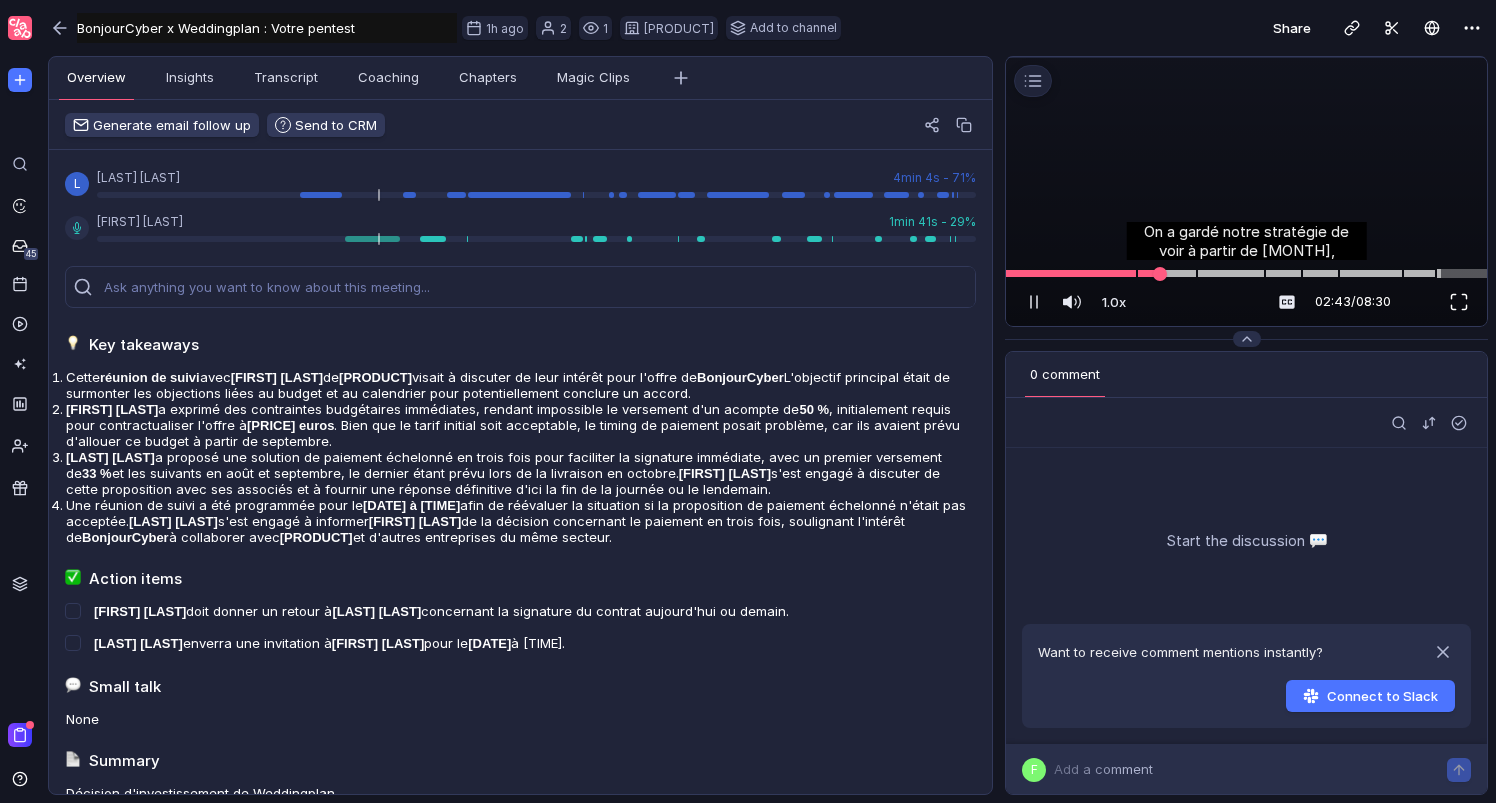 click at bounding box center [1459, 302] 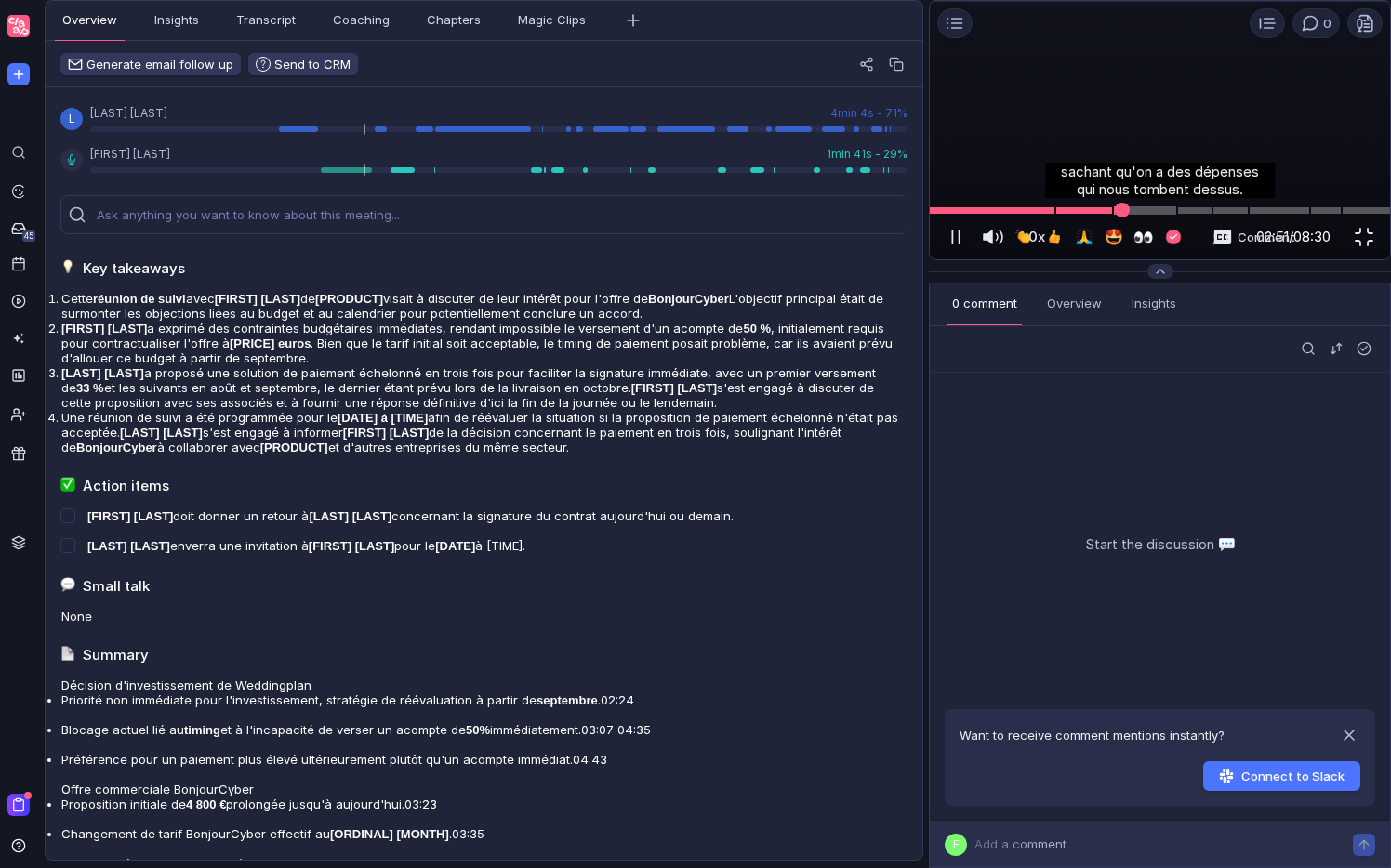 click at bounding box center [1159, 210] 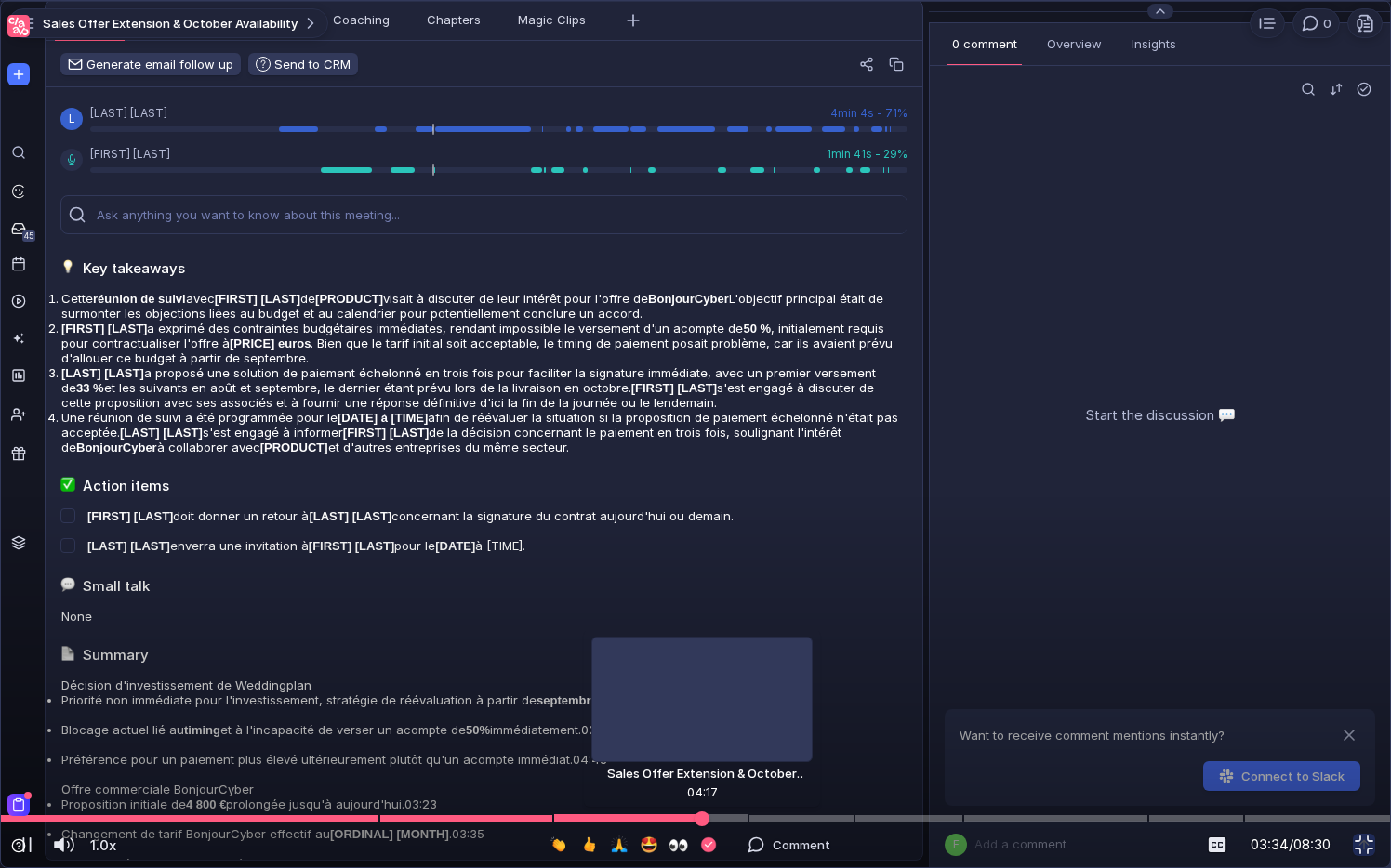 click at bounding box center [696, 818] 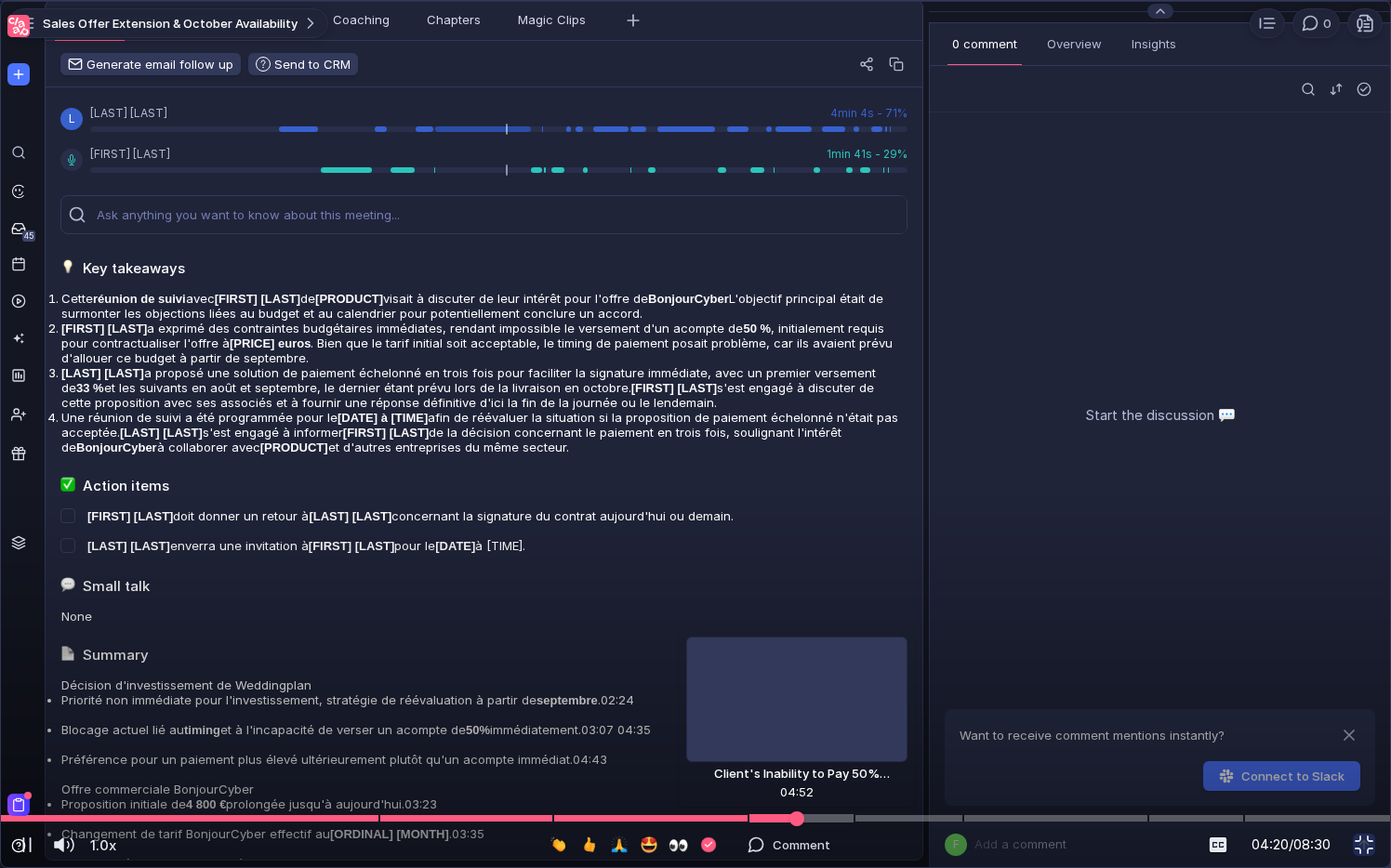 click at bounding box center (696, 818) 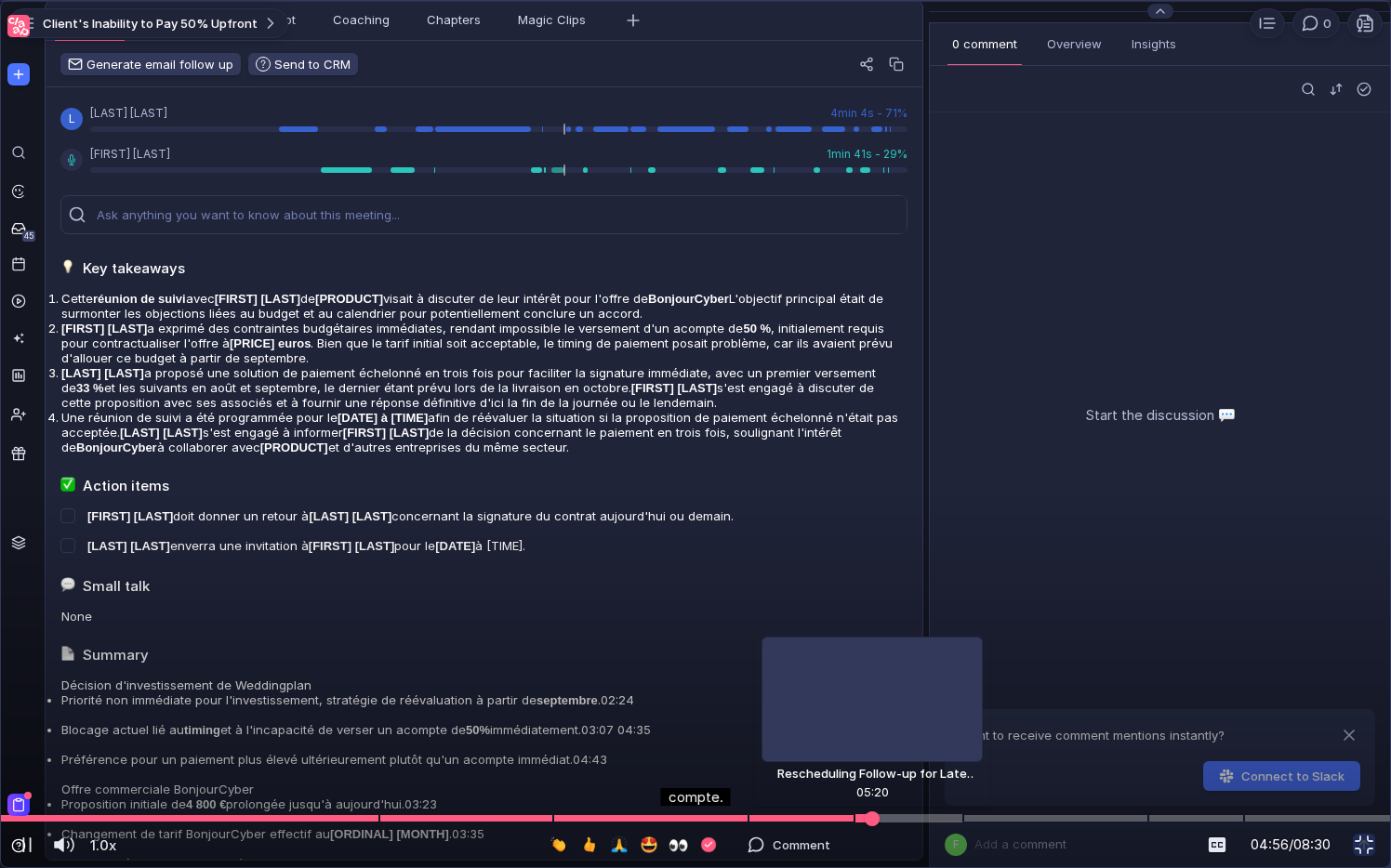click at bounding box center [696, 818] 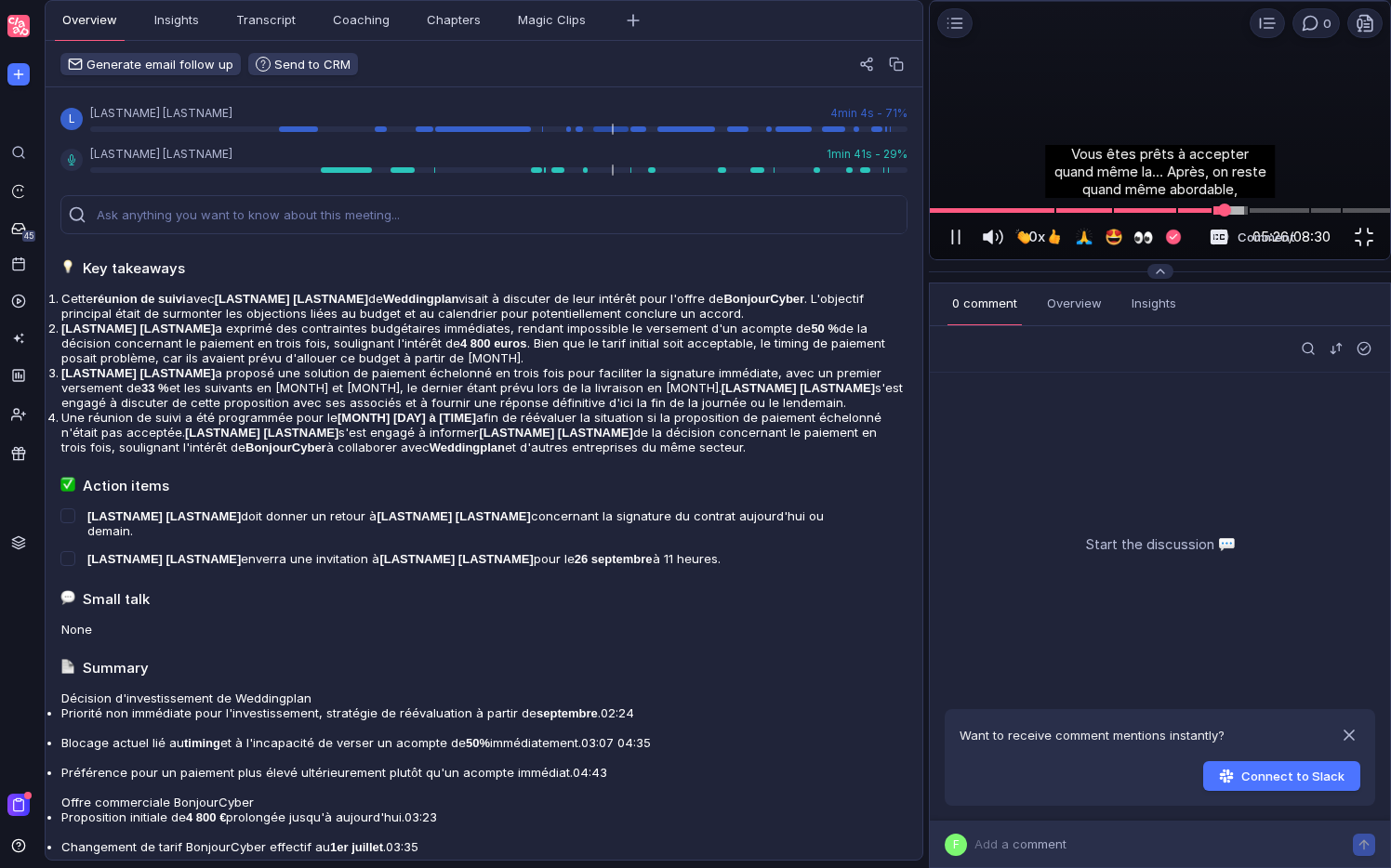 scroll, scrollTop: 0, scrollLeft: 0, axis: both 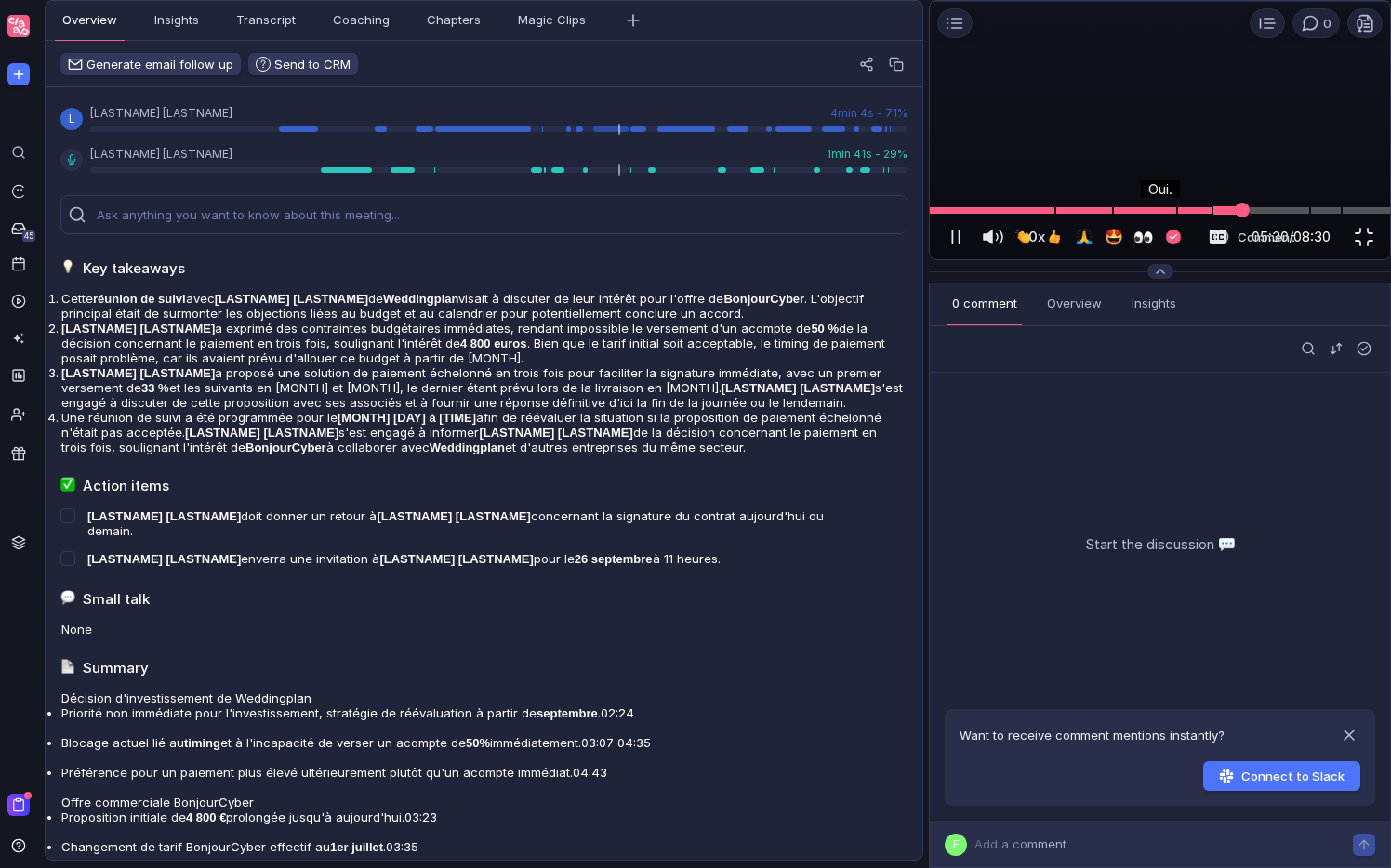 click at bounding box center (1159, 210) 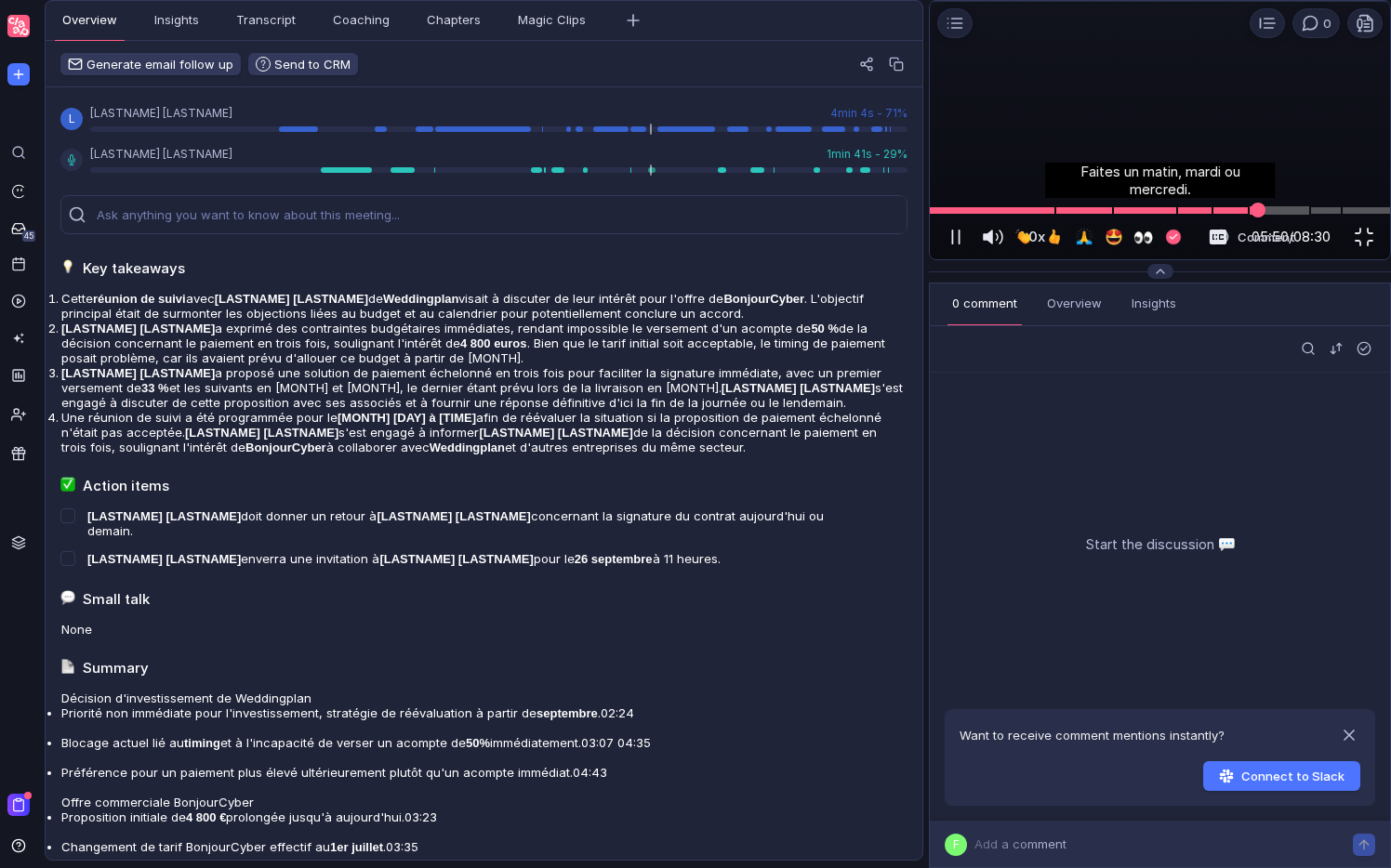 click at bounding box center [1159, 210] 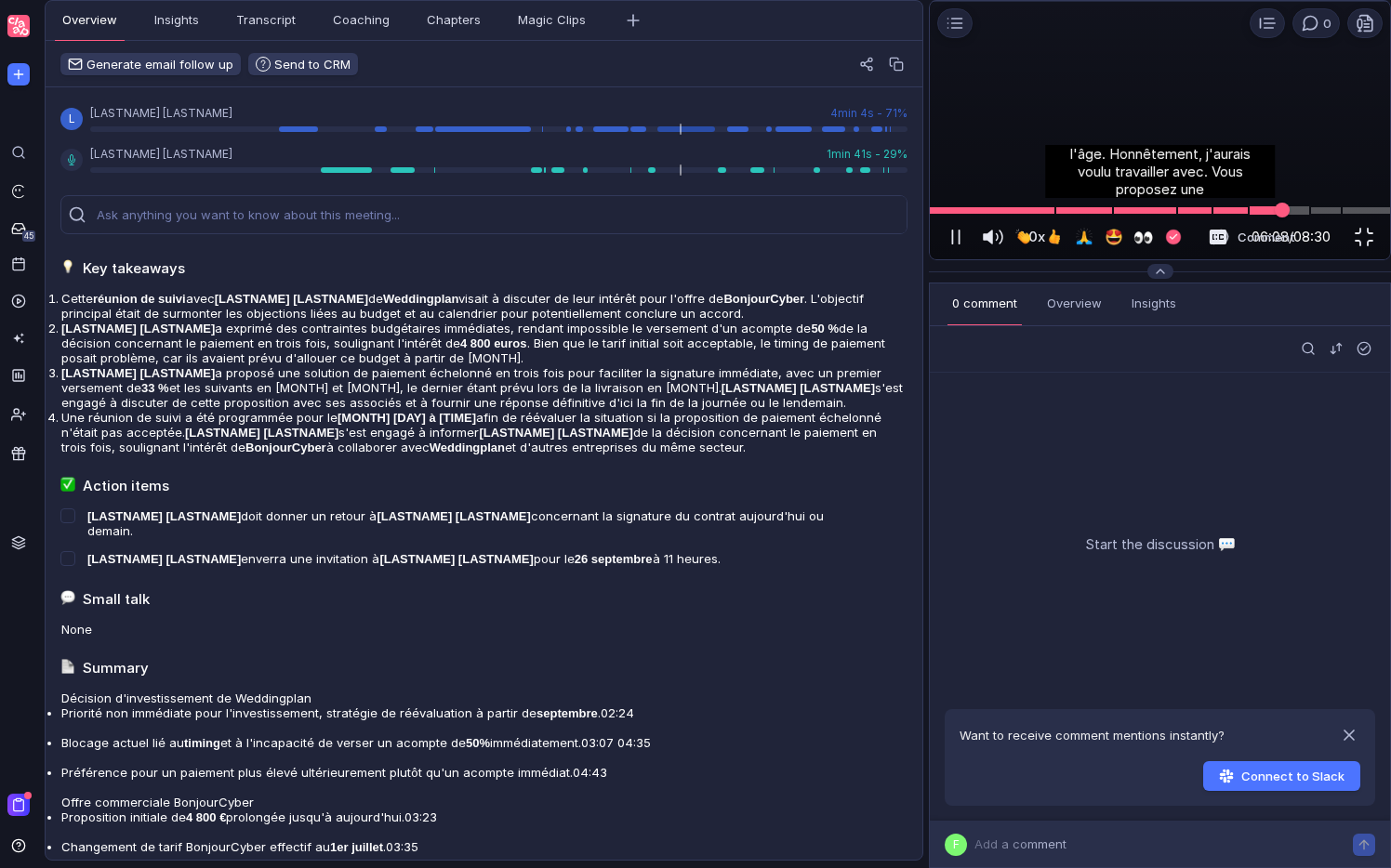 click at bounding box center (1159, 210) 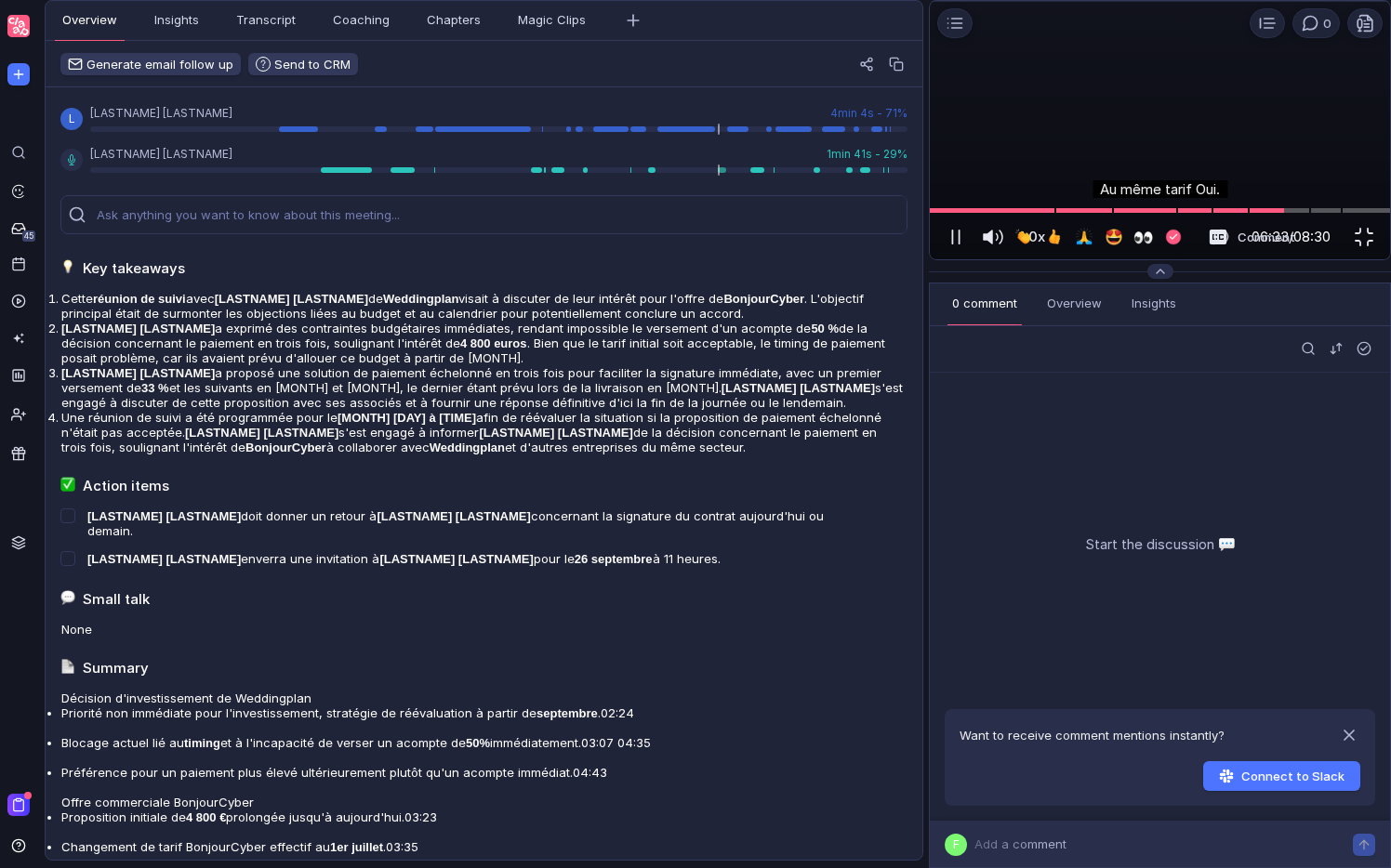click at bounding box center [1624, 44] 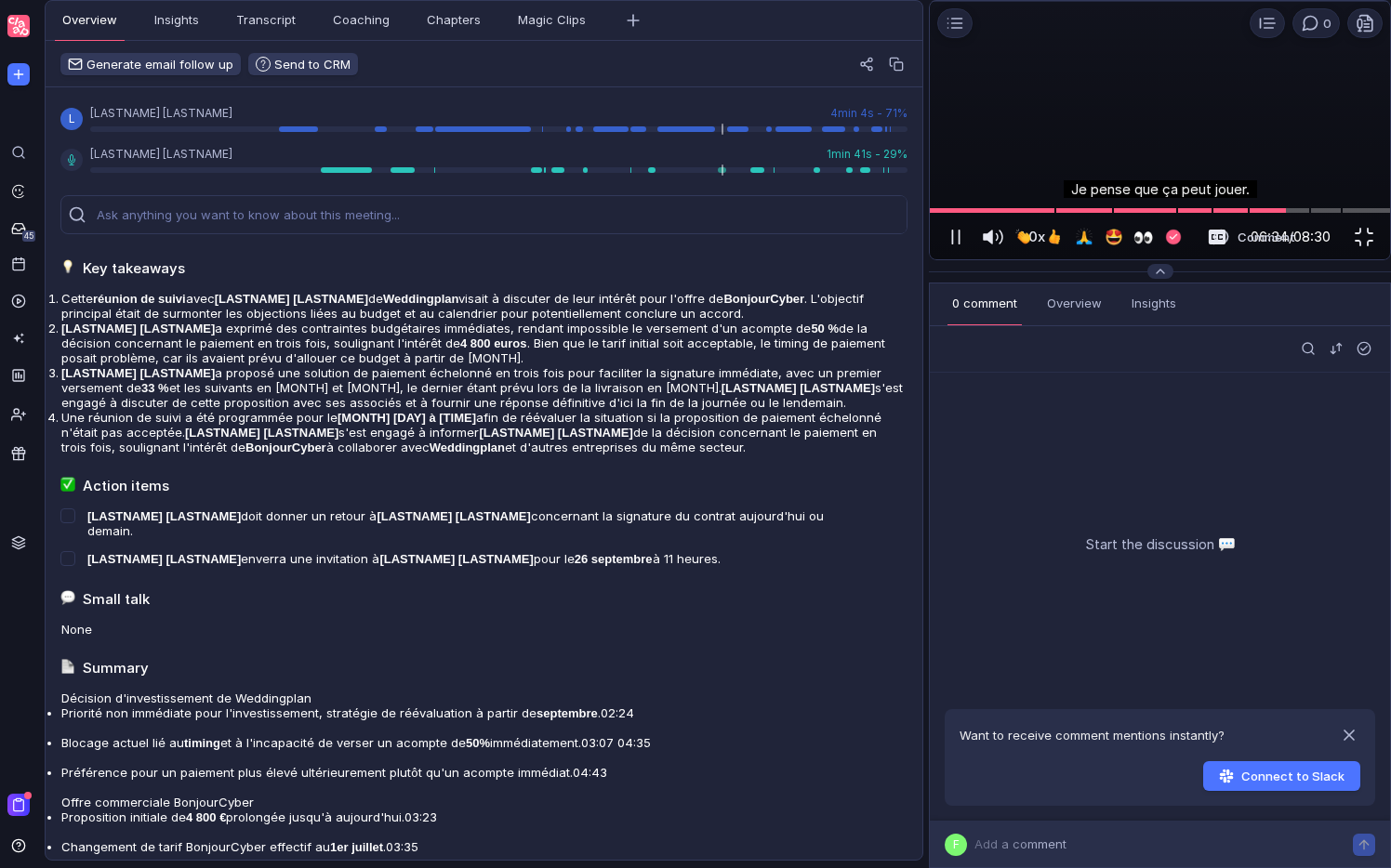 click at bounding box center (1624, 44) 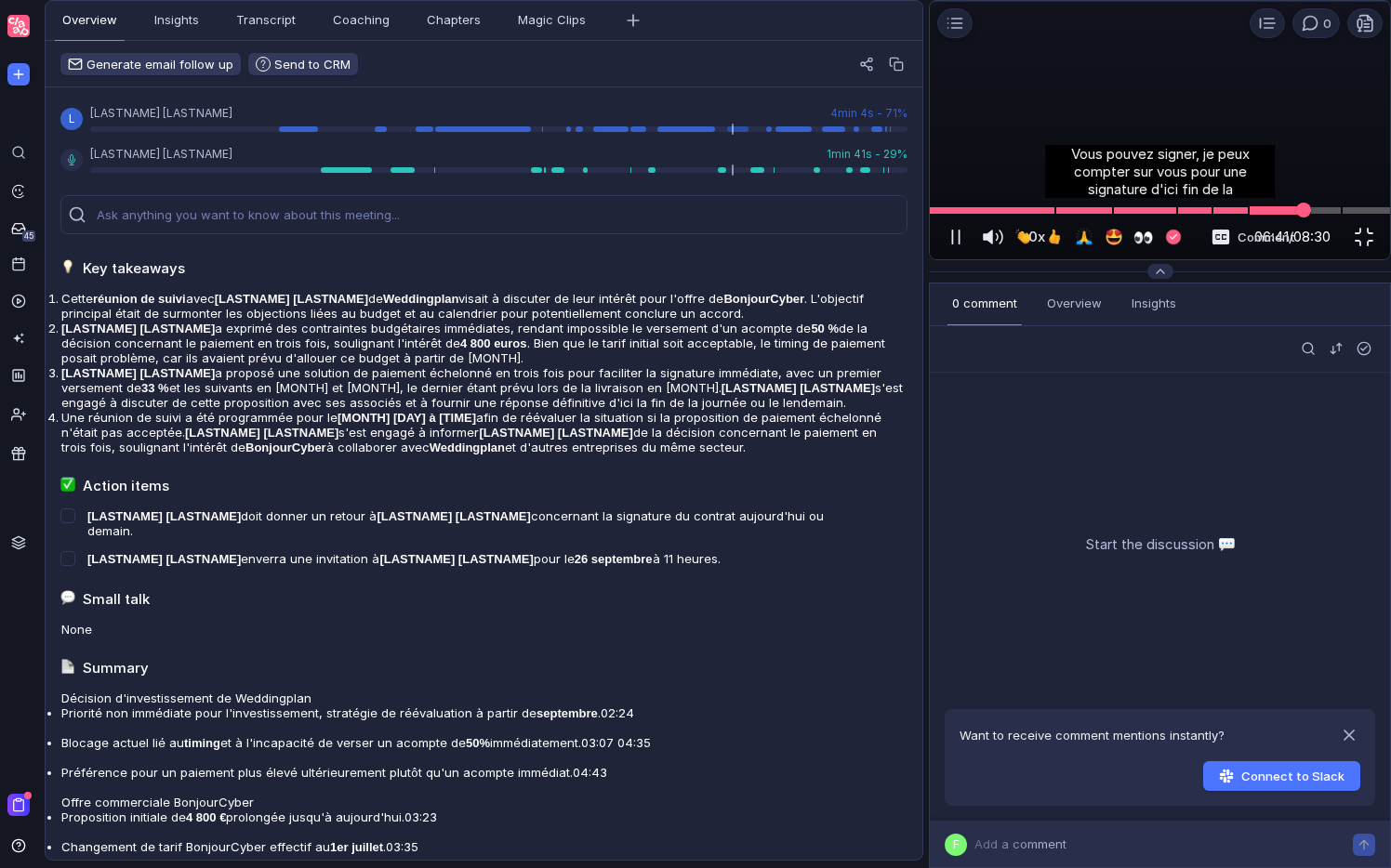 click at bounding box center [1159, 210] 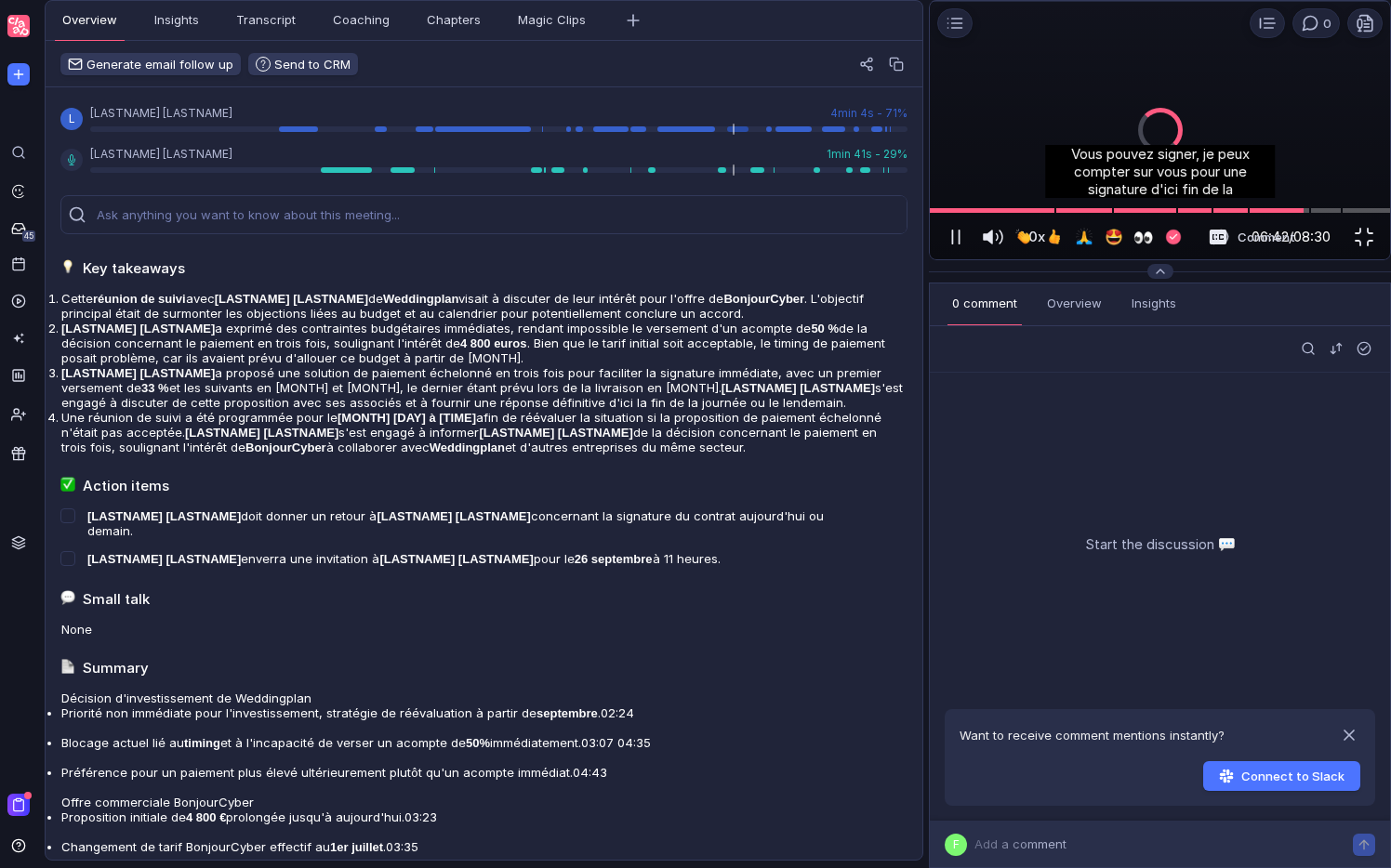 click at bounding box center (1624, 44) 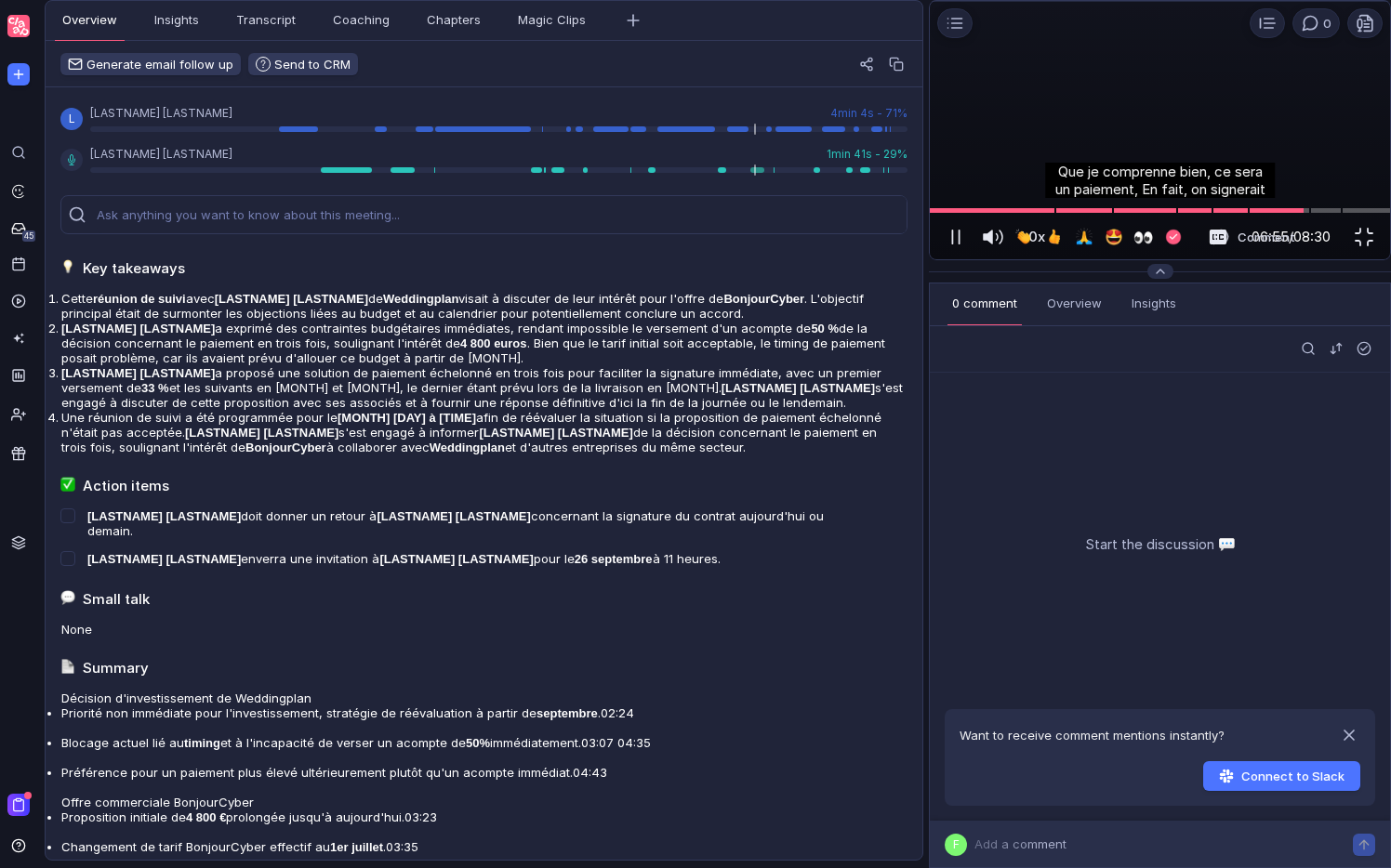 click at bounding box center [1624, 44] 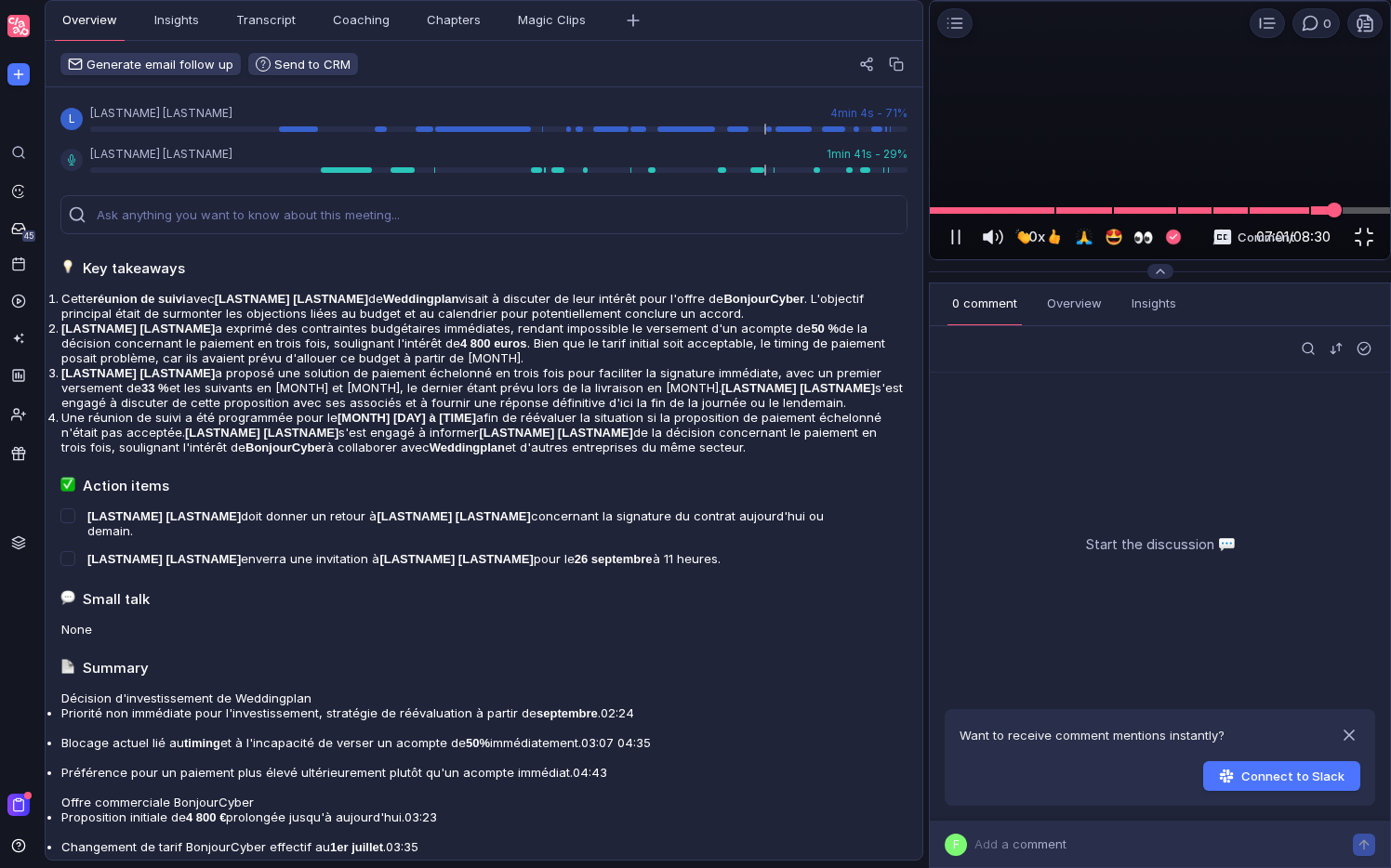 click at bounding box center [1159, 210] 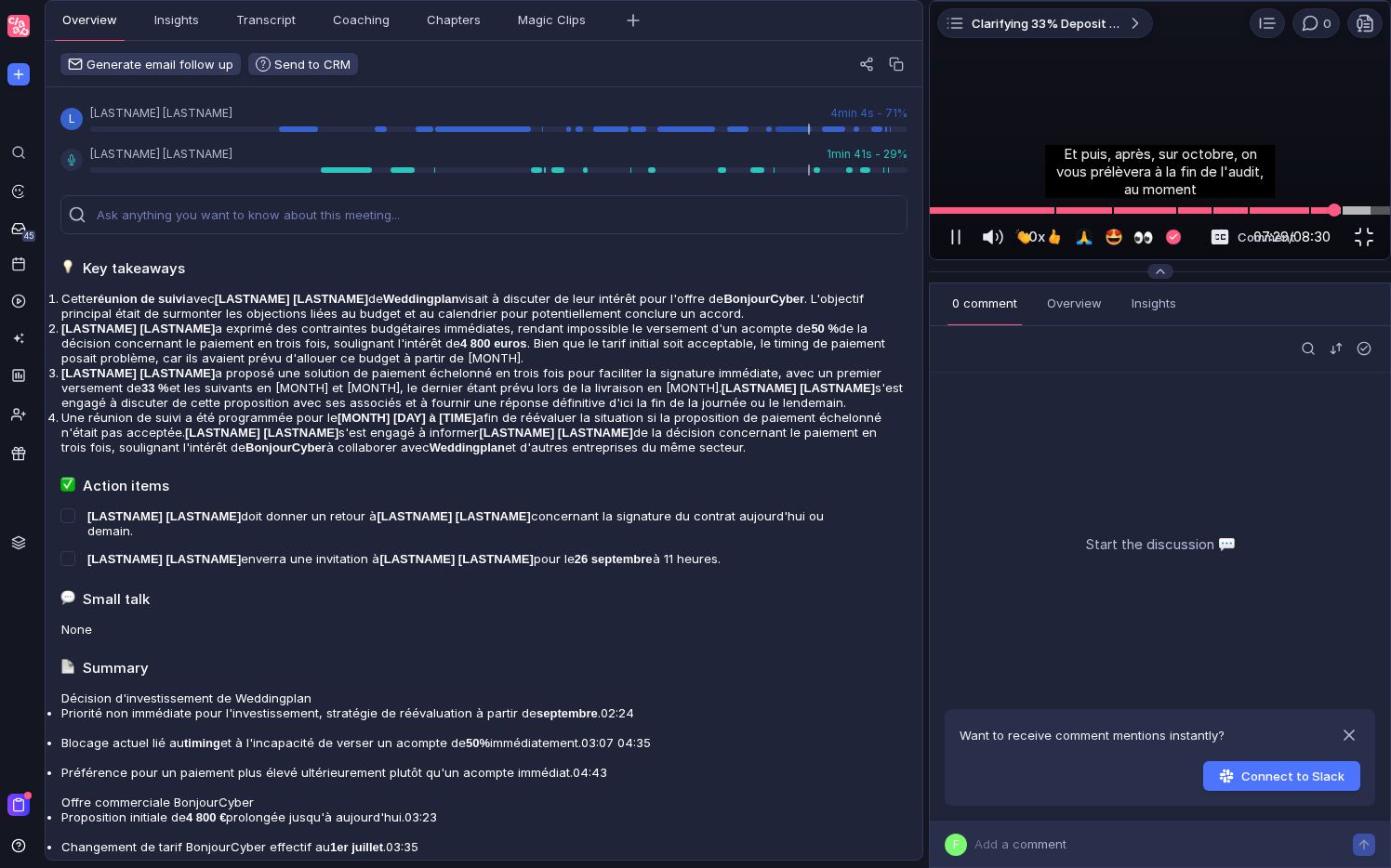 click at bounding box center (1159, 210) 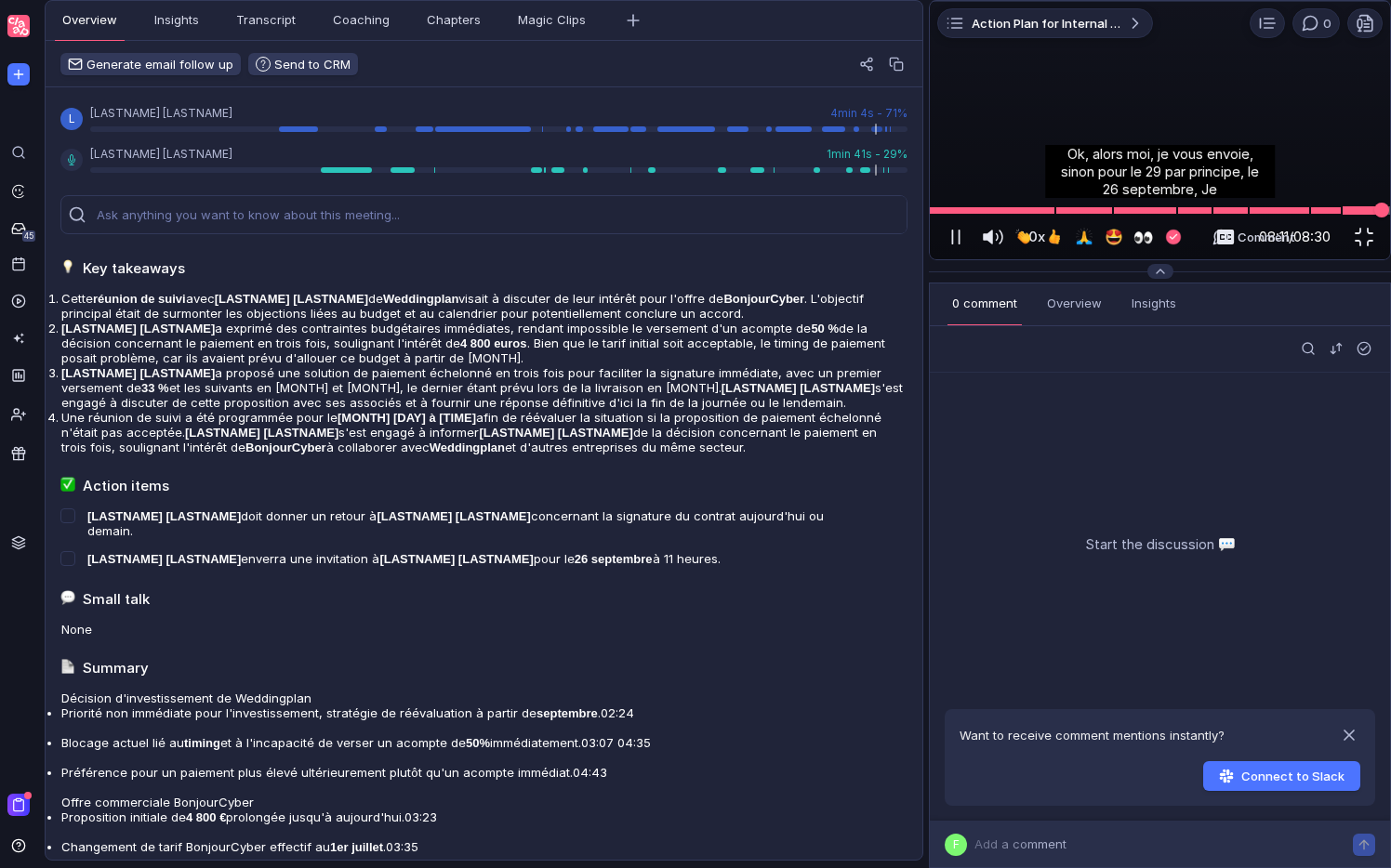 click at bounding box center (1159, 210) 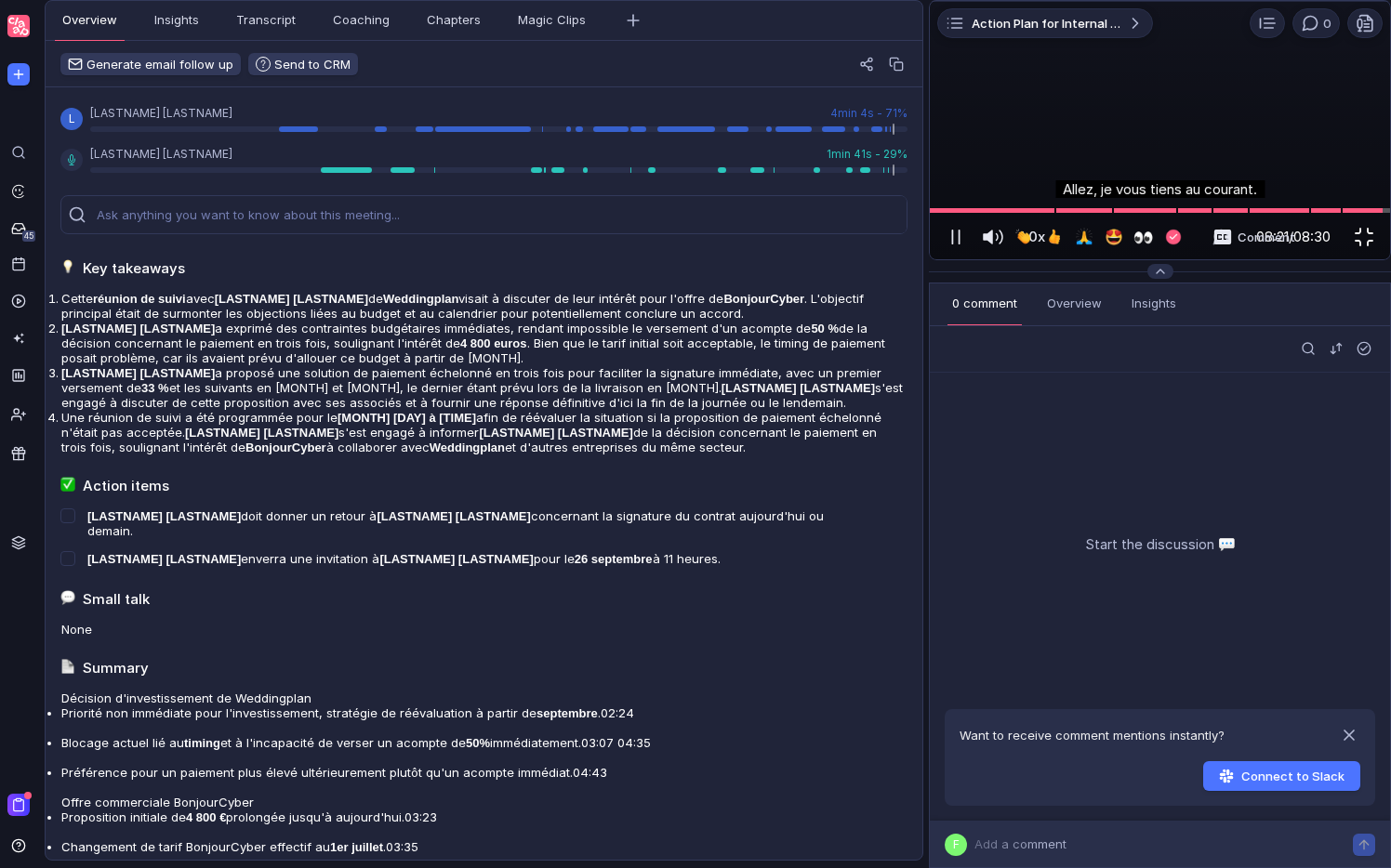 click at bounding box center (1364, 237) 